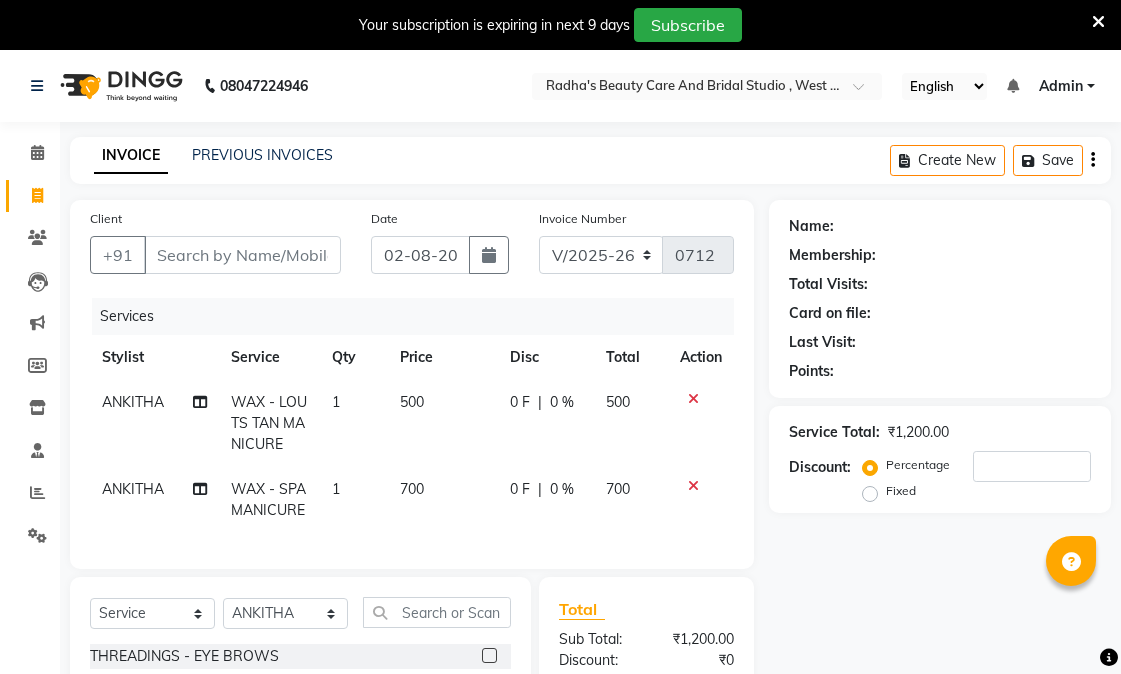 select on "6153" 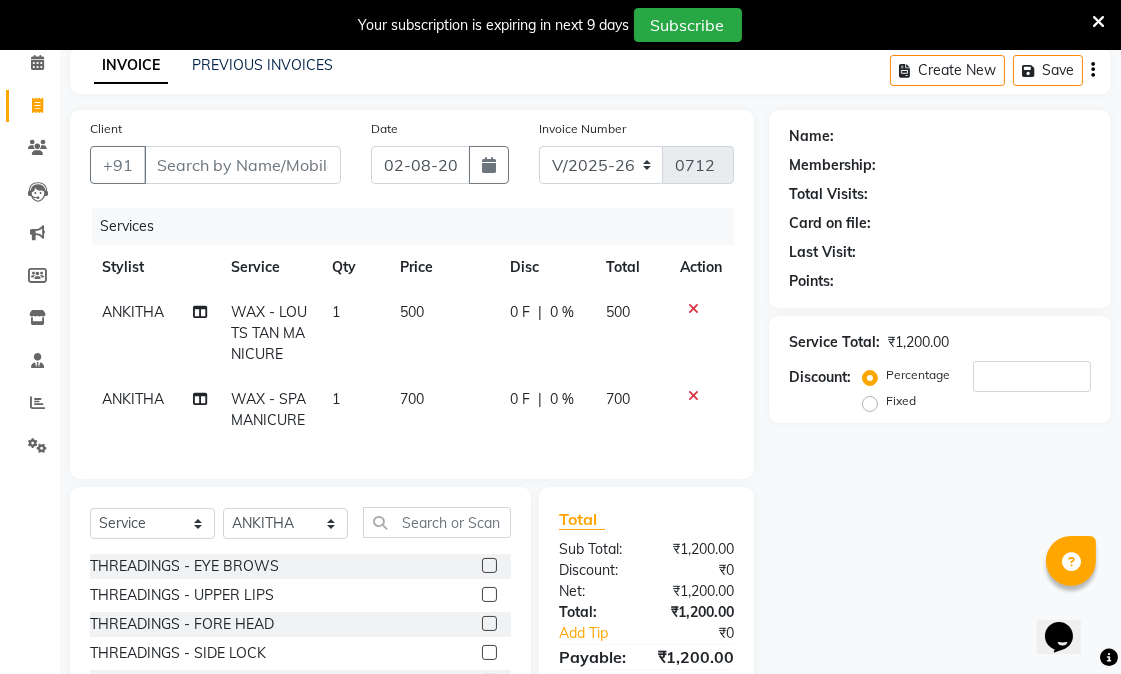 scroll, scrollTop: 0, scrollLeft: 0, axis: both 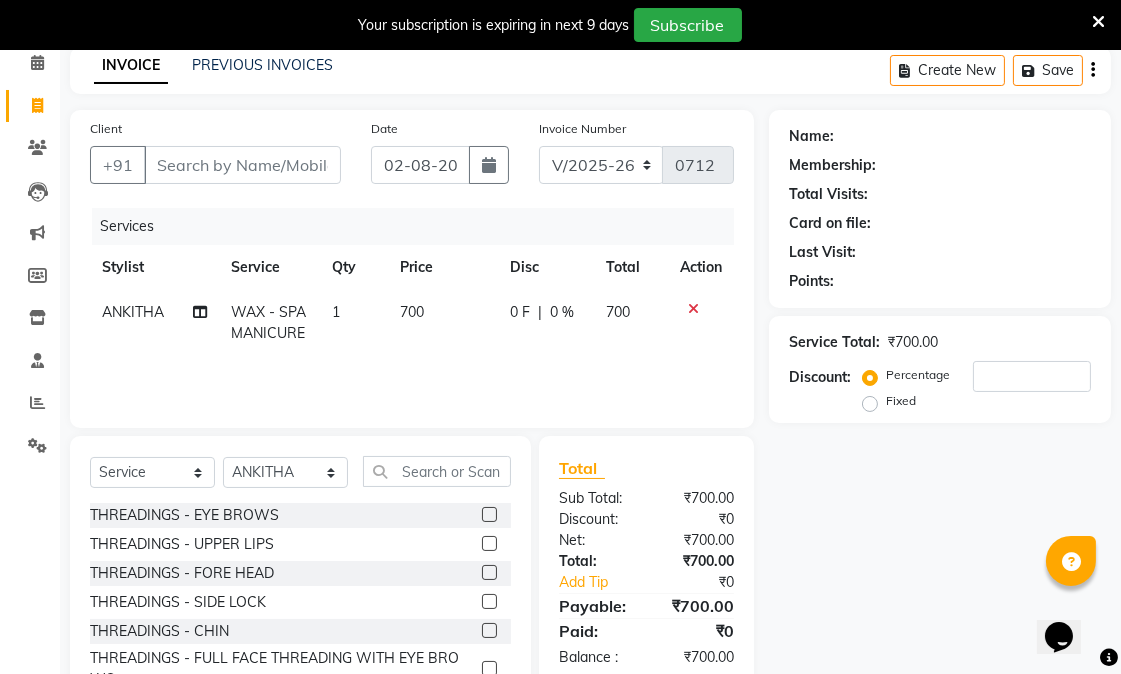click 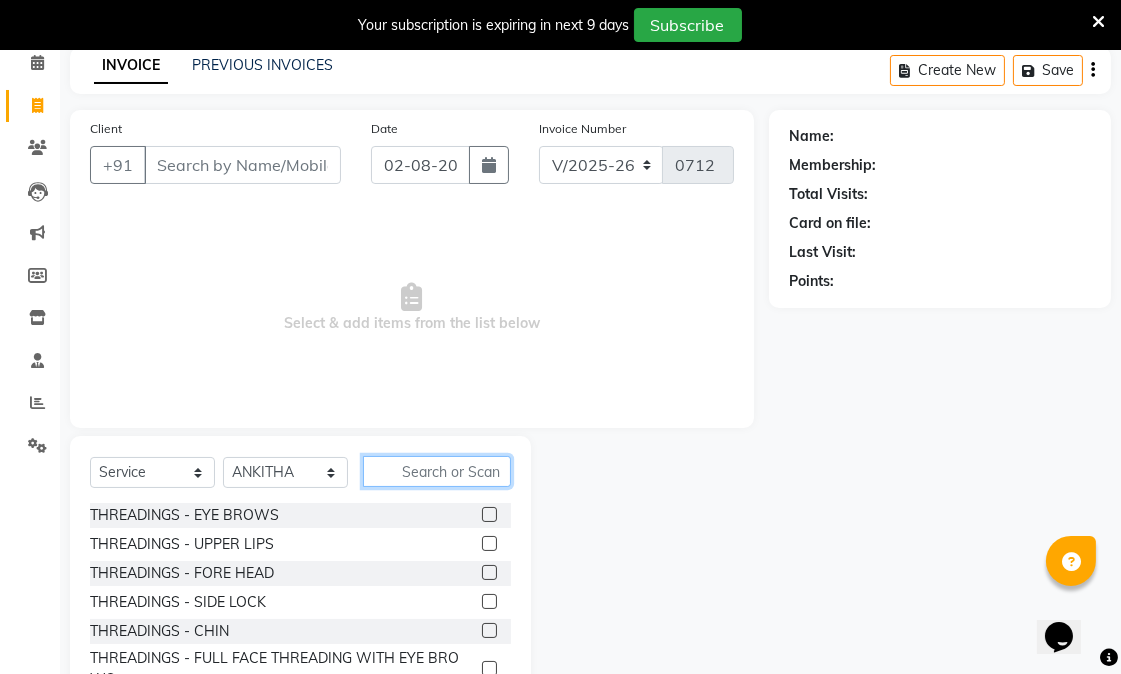 click 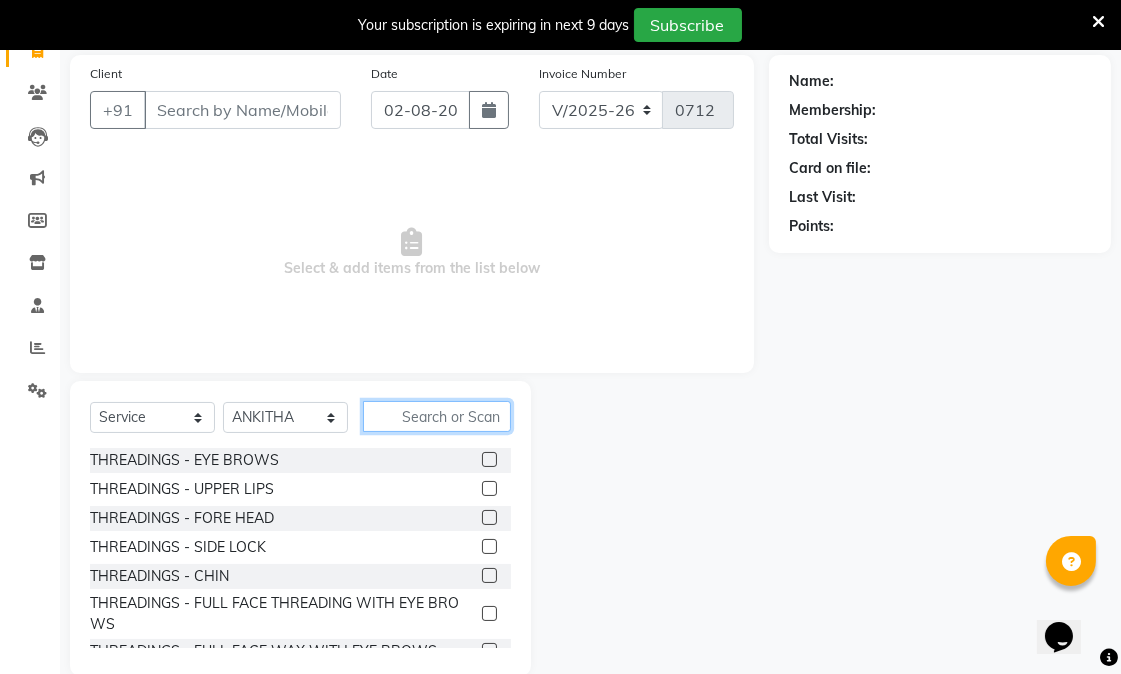 scroll, scrollTop: 176, scrollLeft: 0, axis: vertical 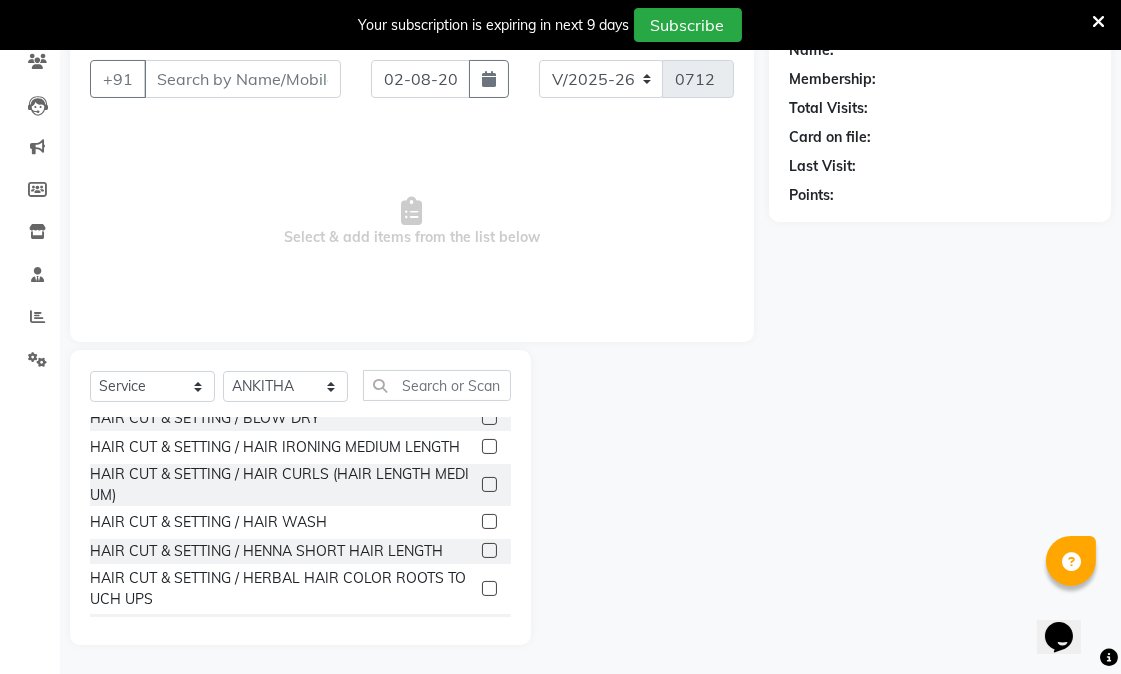 click 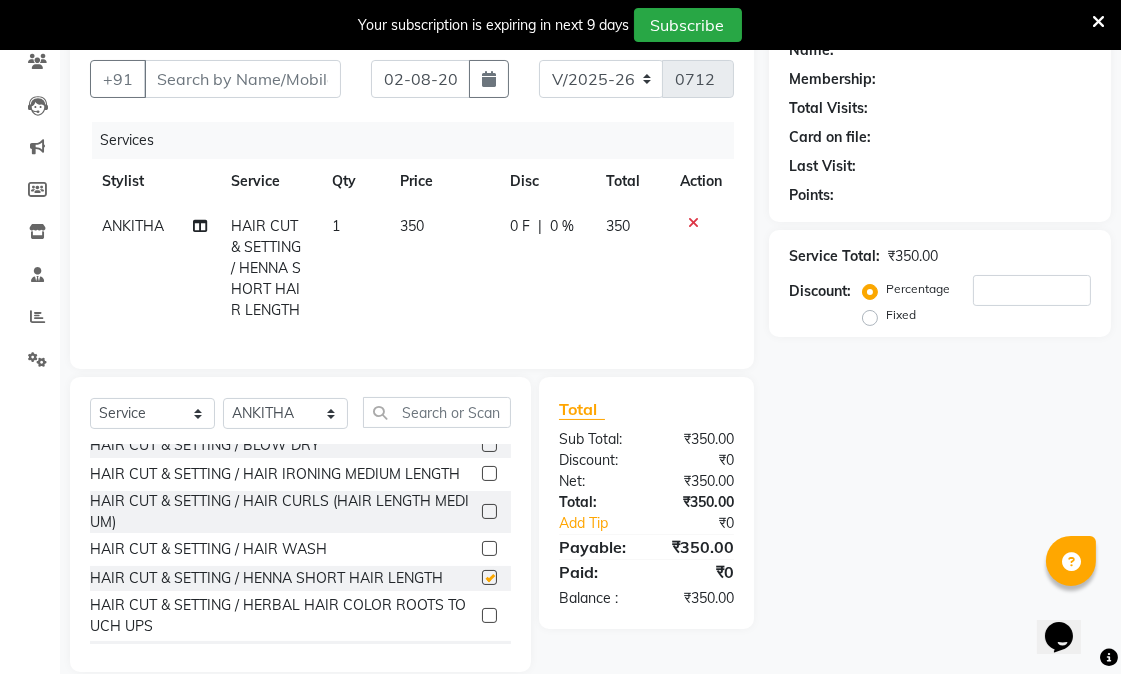 checkbox on "false" 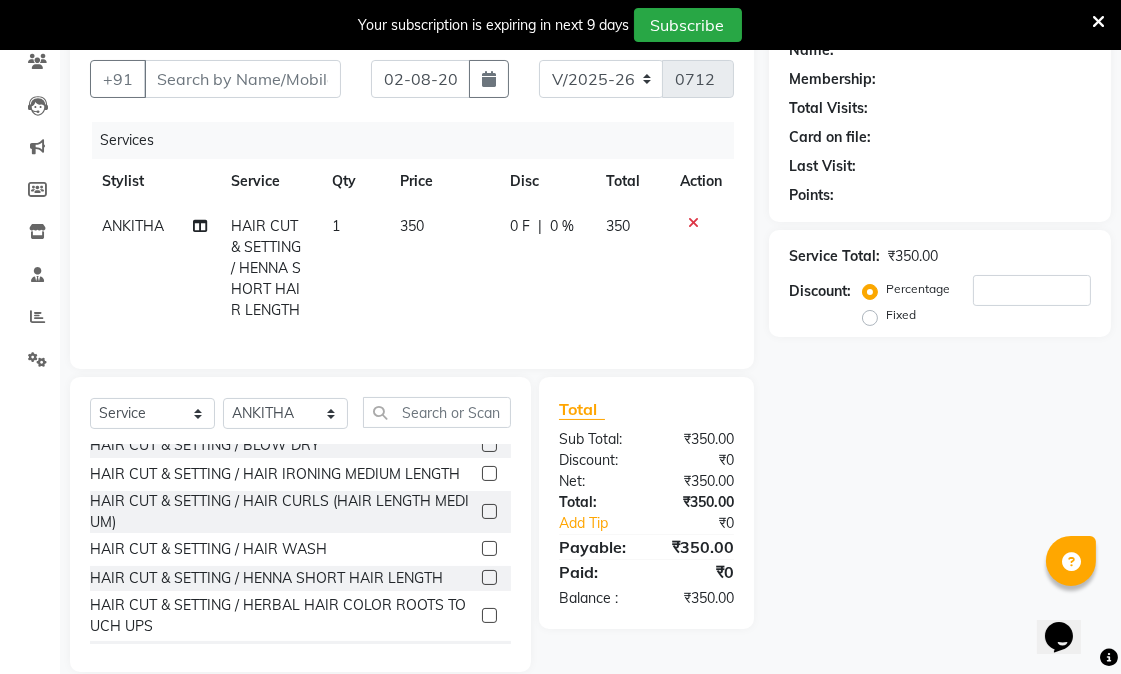 click 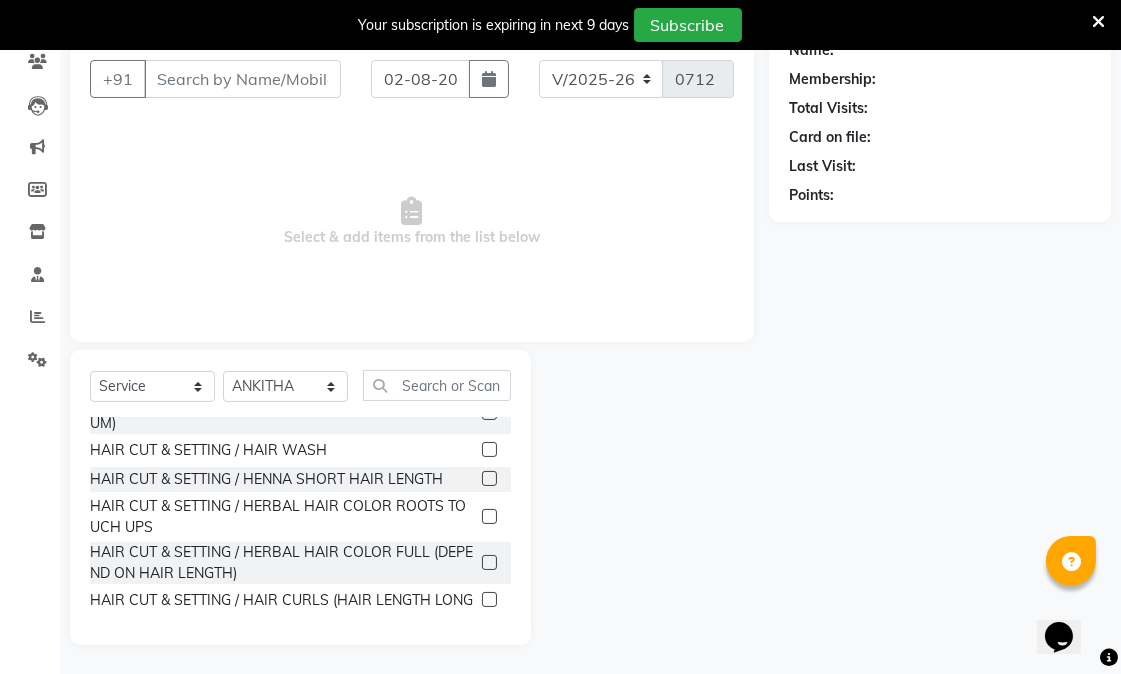 scroll, scrollTop: 777, scrollLeft: 0, axis: vertical 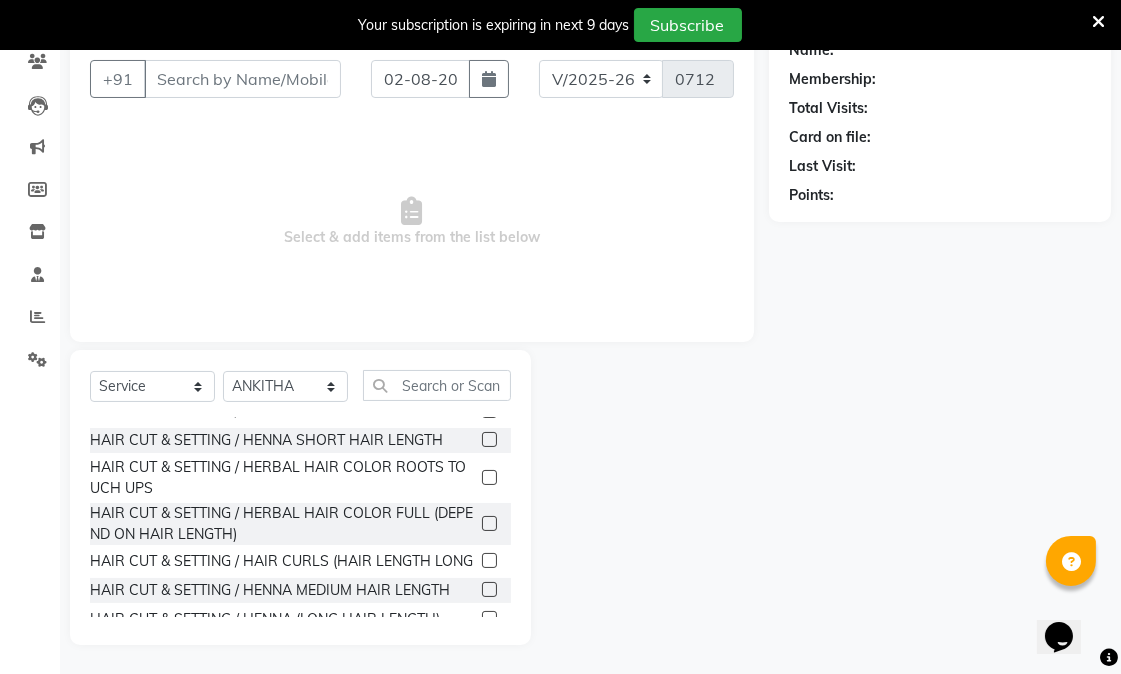 click 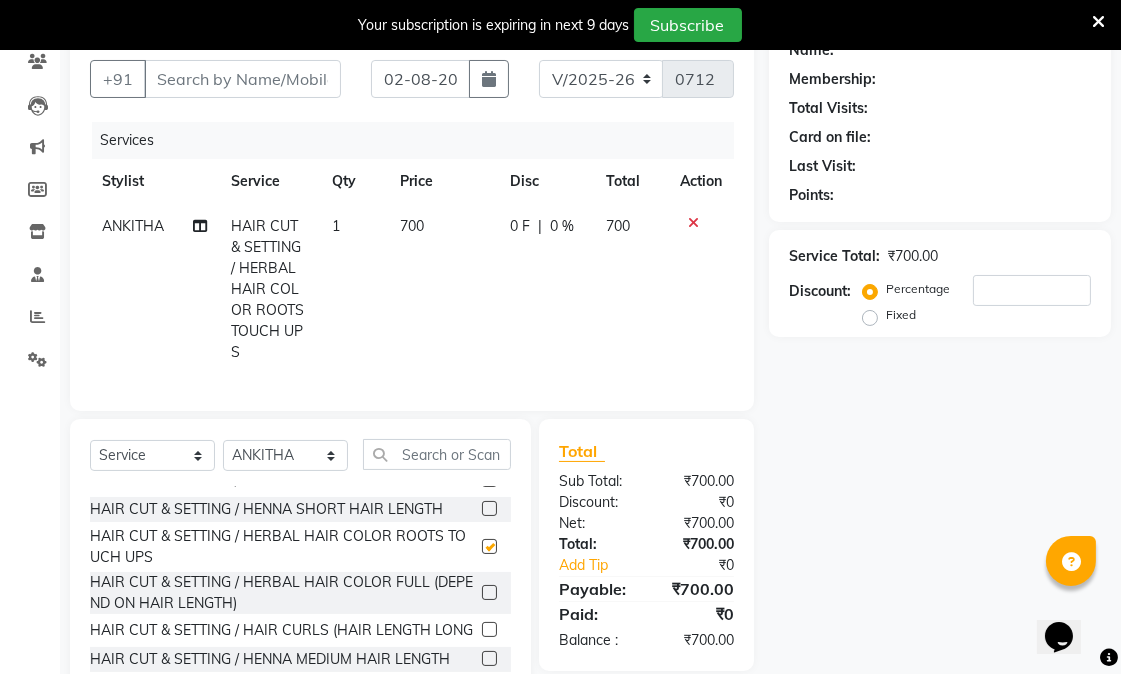 checkbox on "false" 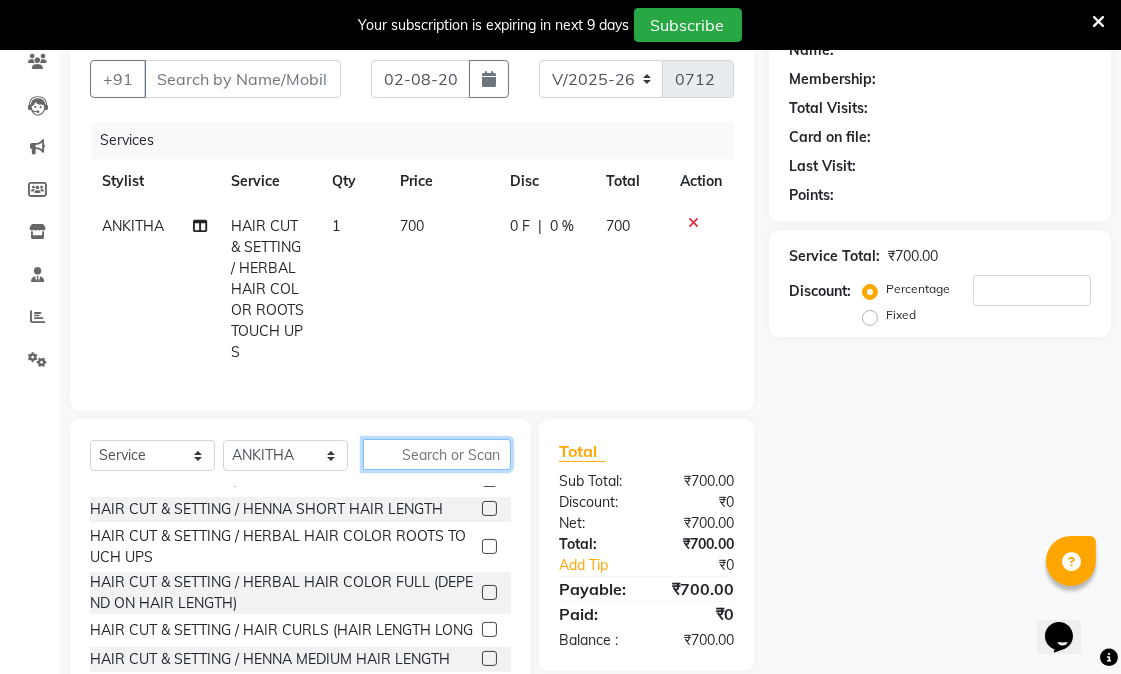 click 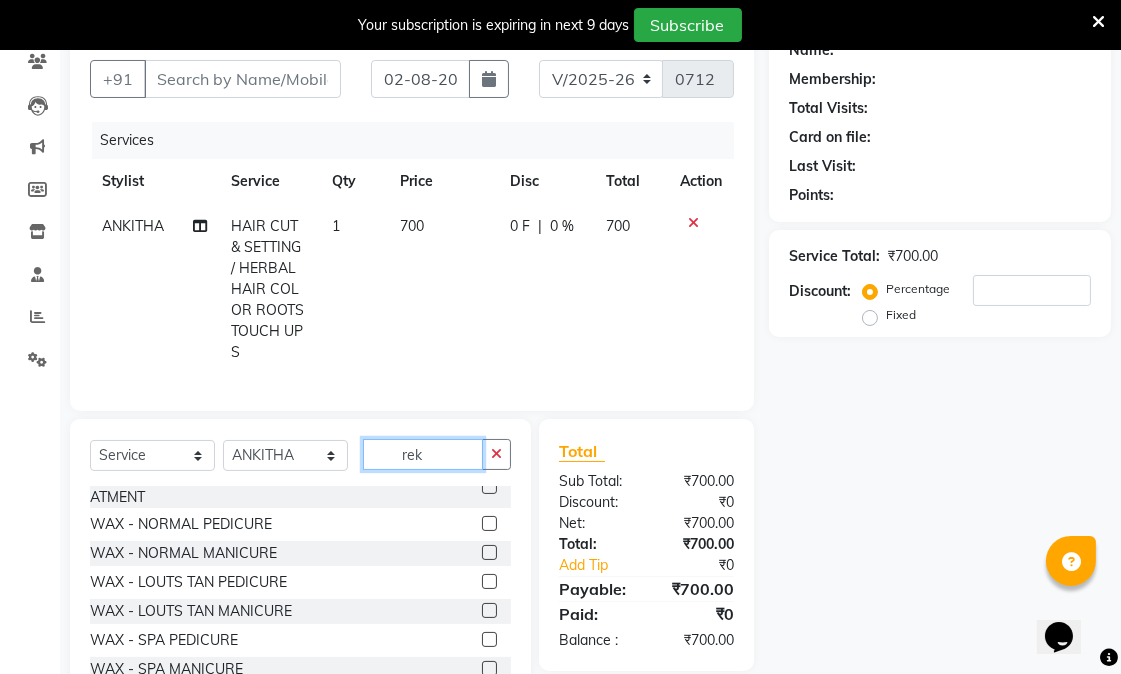 scroll, scrollTop: 0, scrollLeft: 0, axis: both 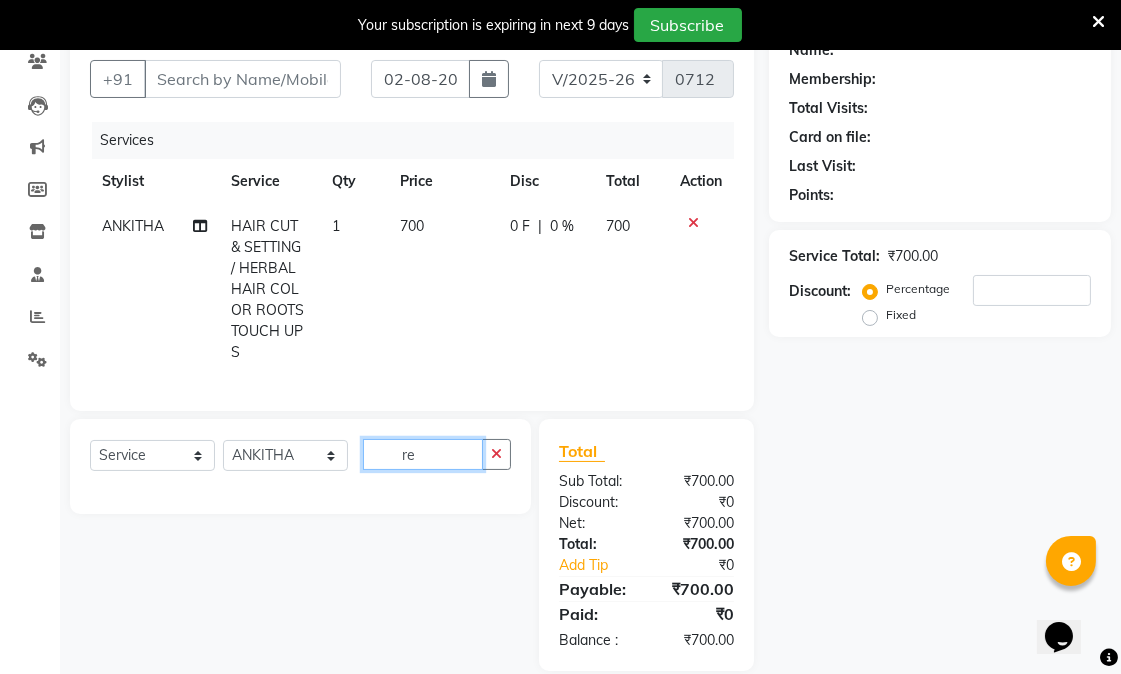type on "r" 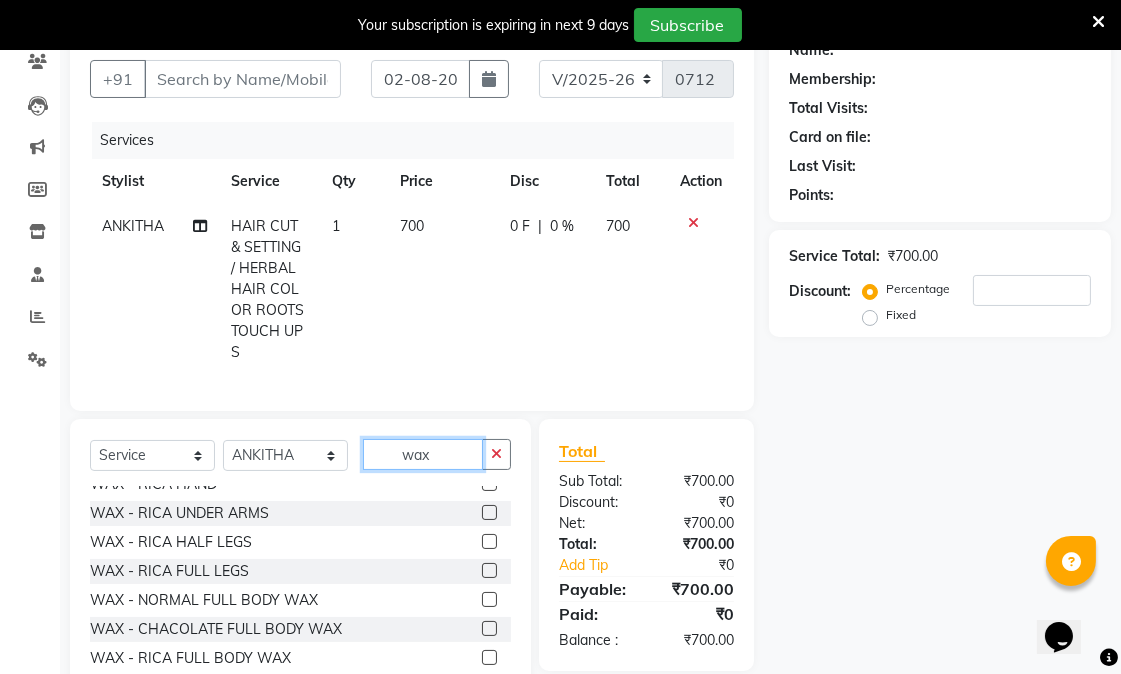 scroll, scrollTop: 222, scrollLeft: 0, axis: vertical 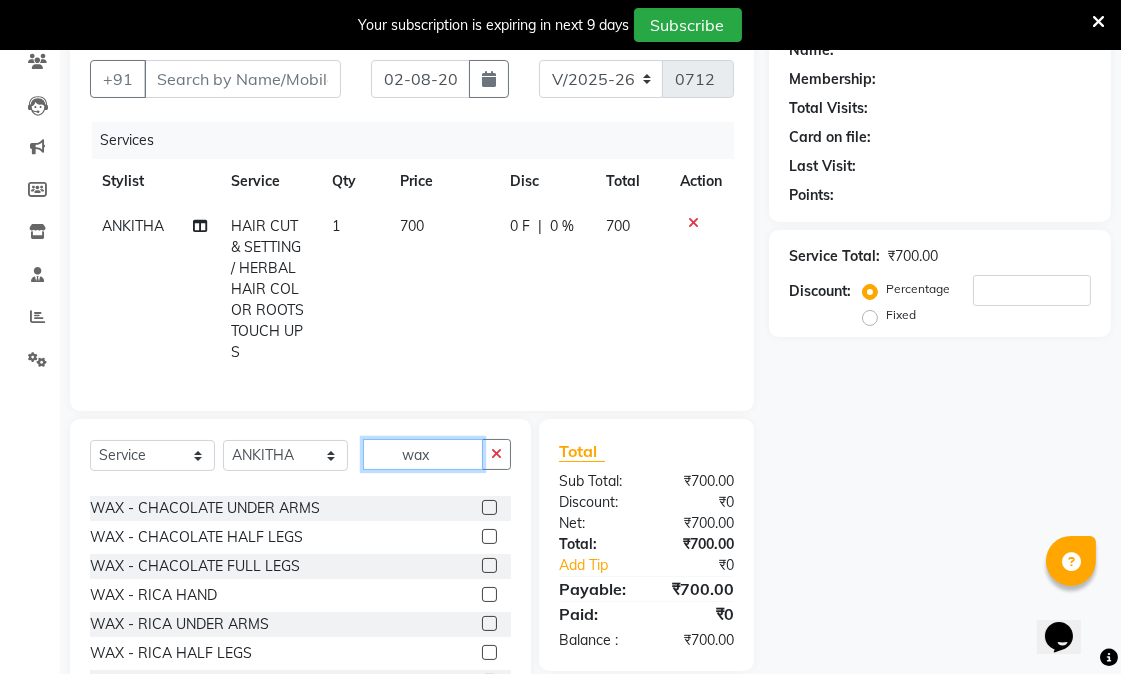 type on "wax" 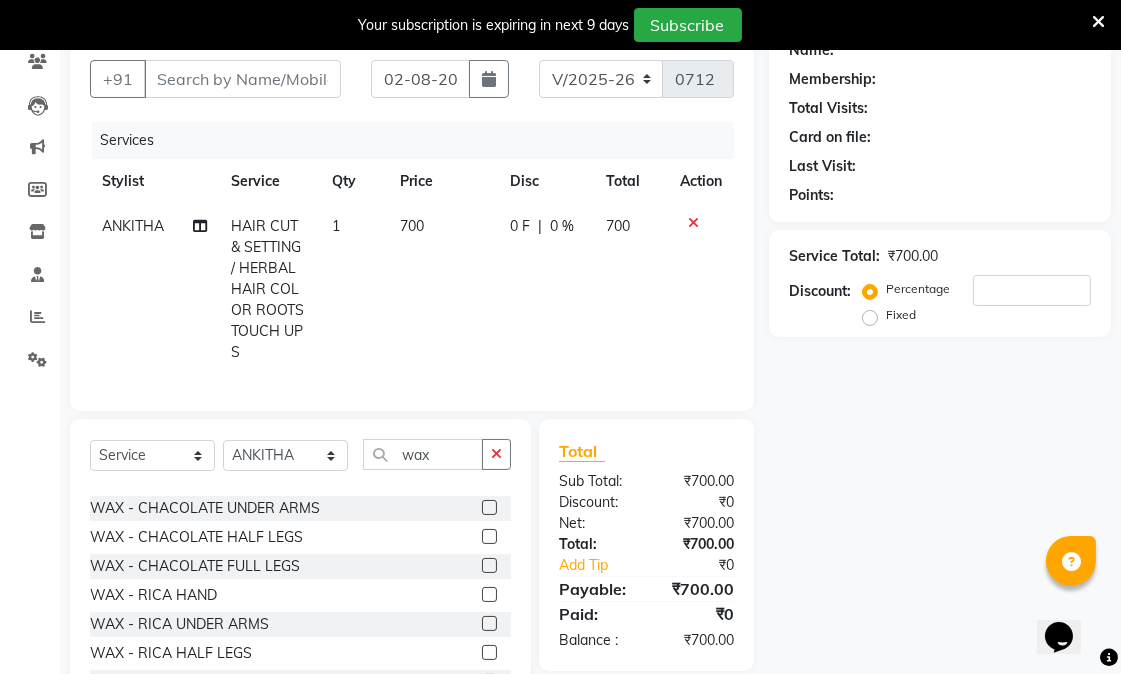 click 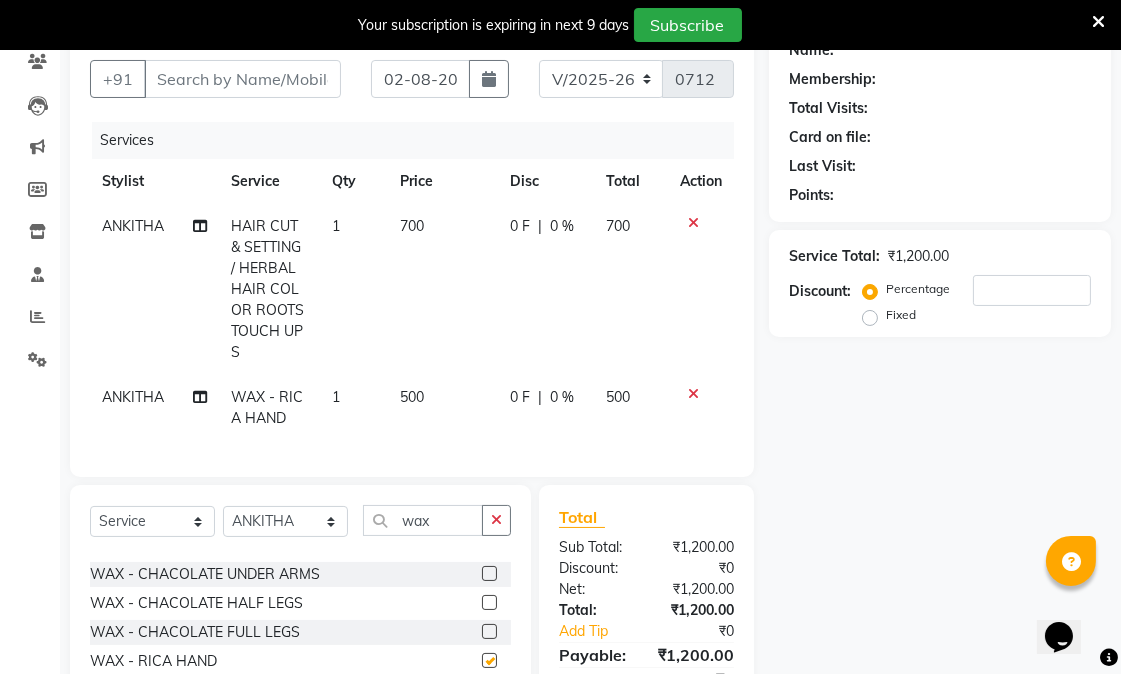 checkbox on "false" 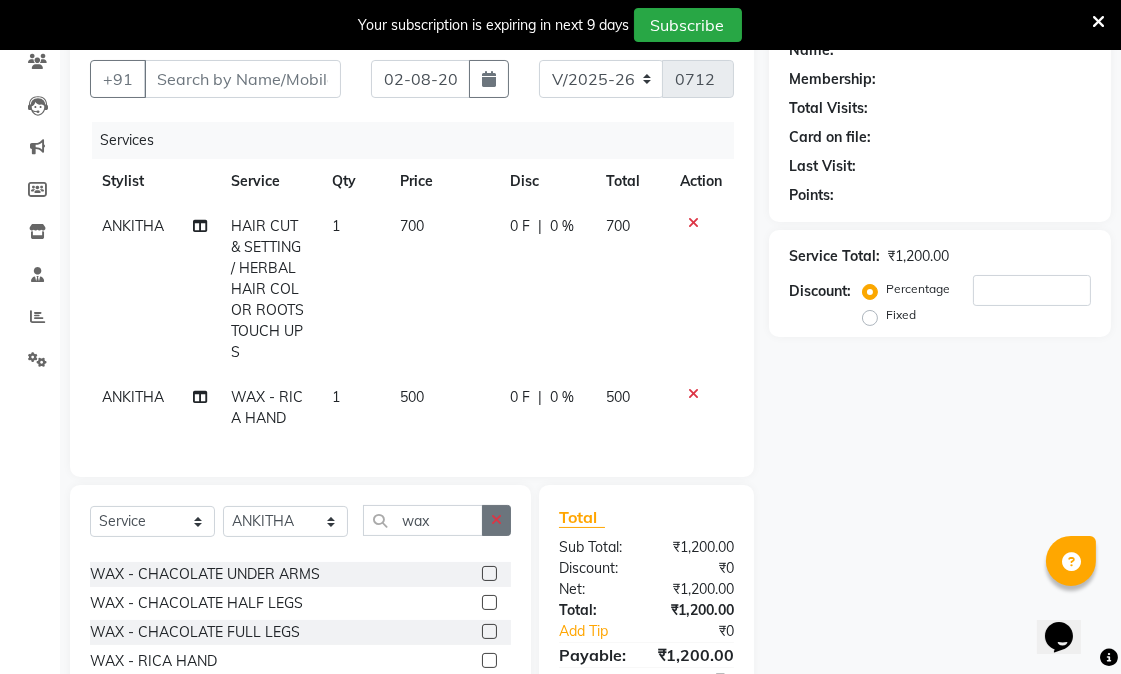 click 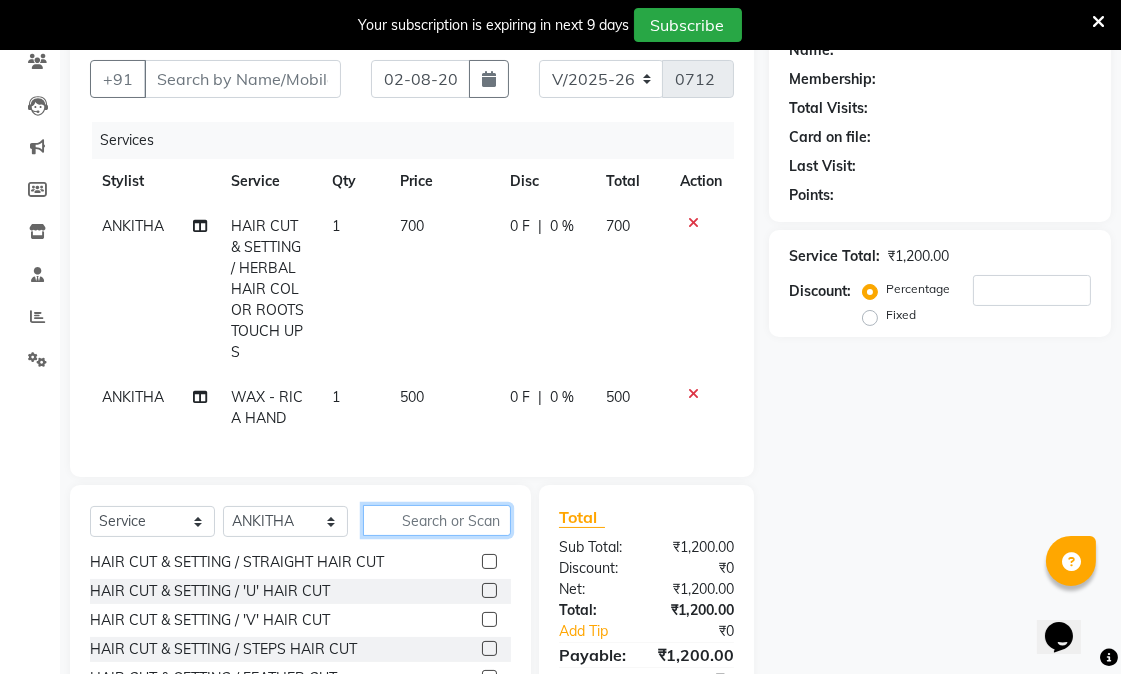 click 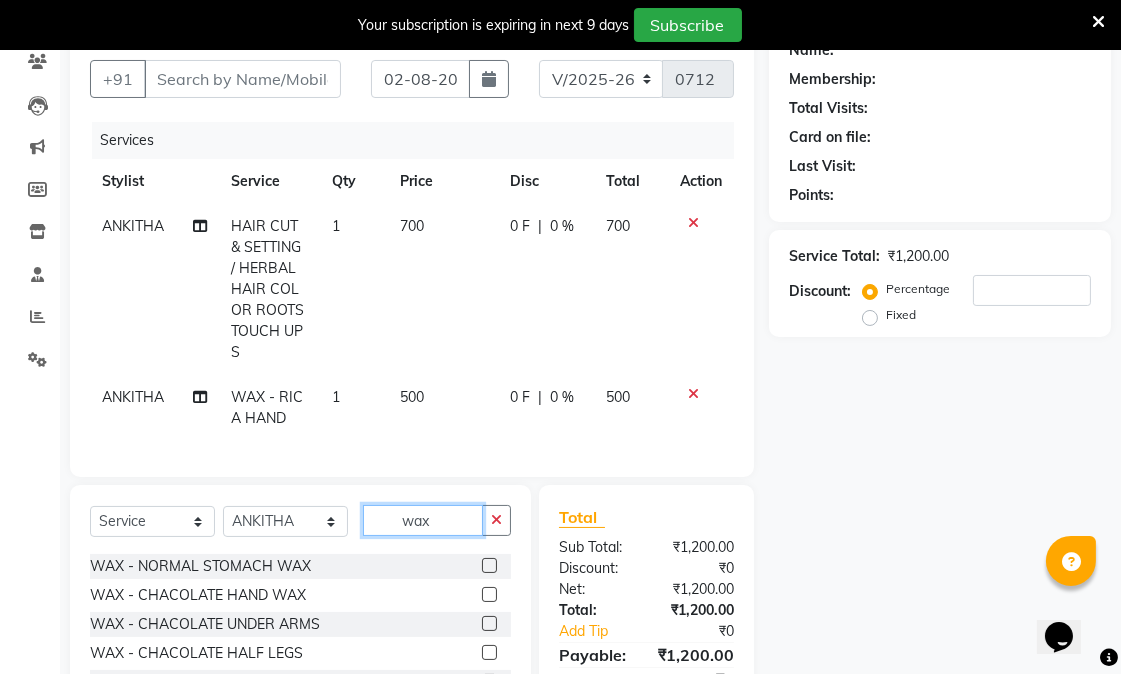 scroll, scrollTop: 222, scrollLeft: 0, axis: vertical 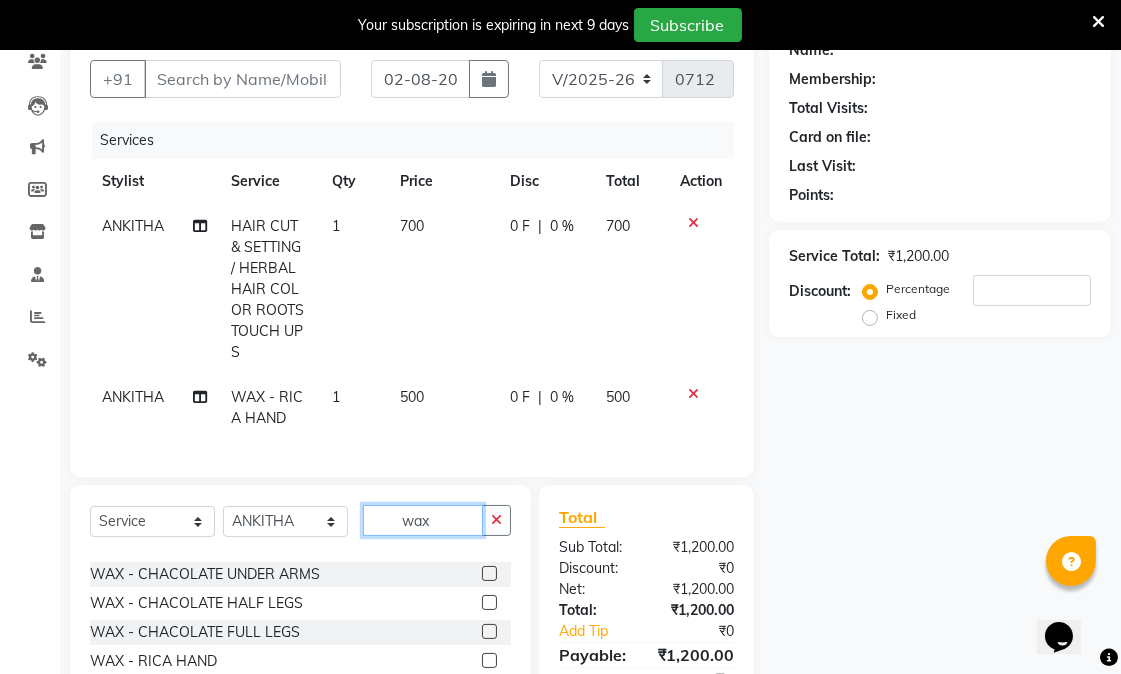 type on "wax" 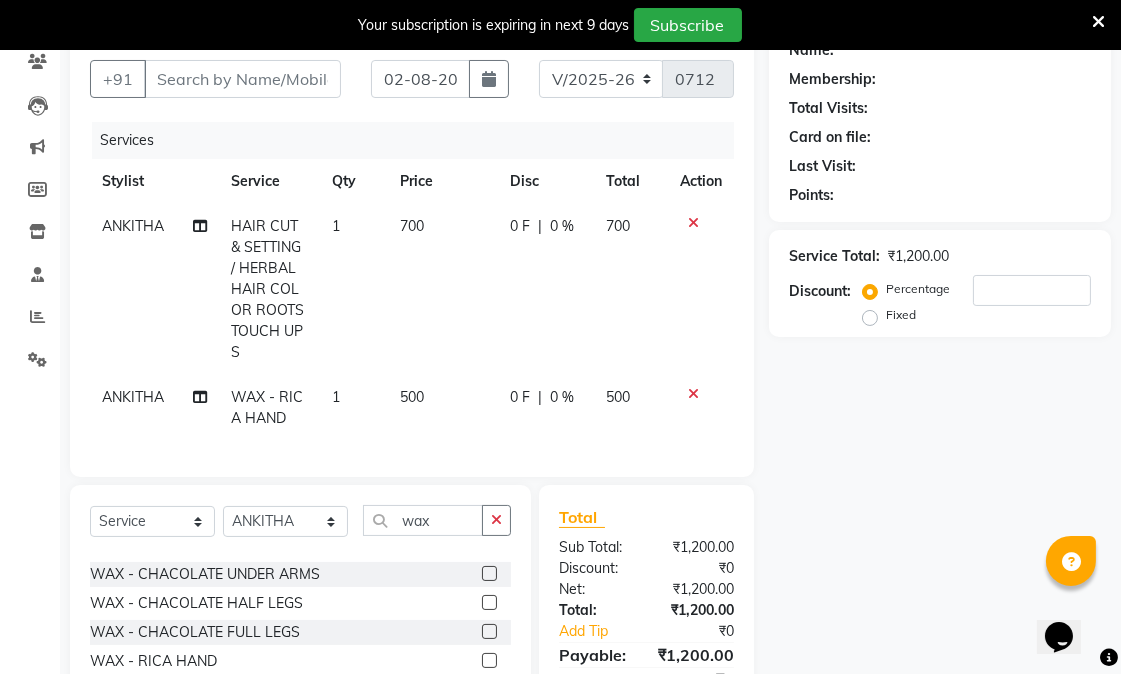 click 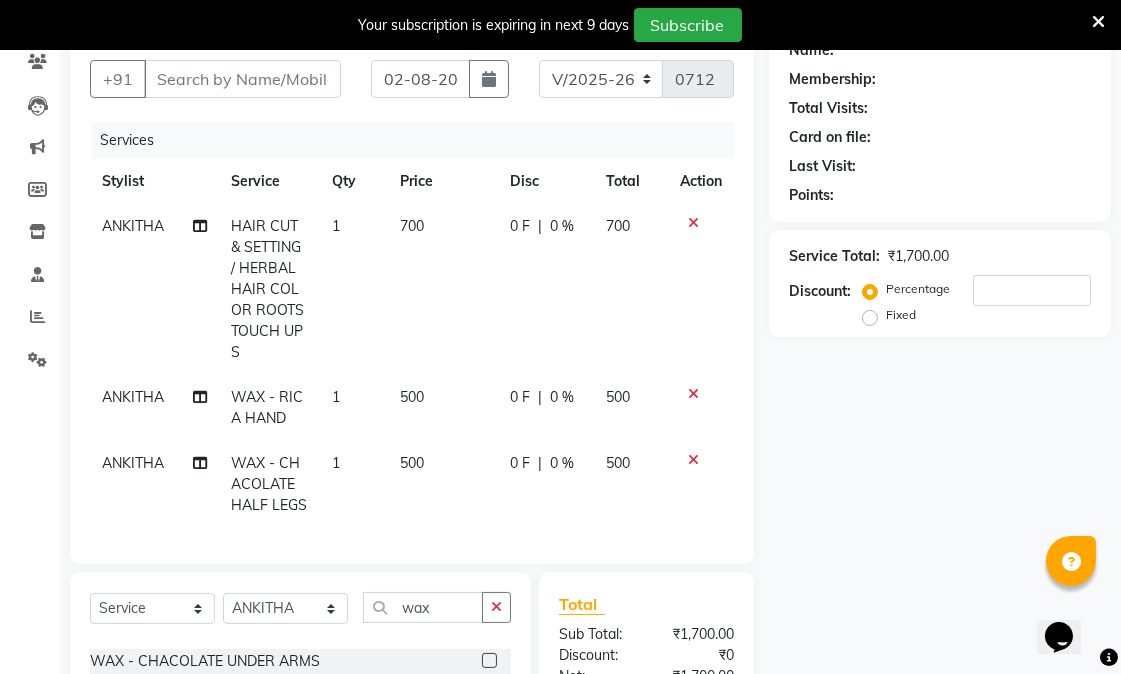 checkbox on "false" 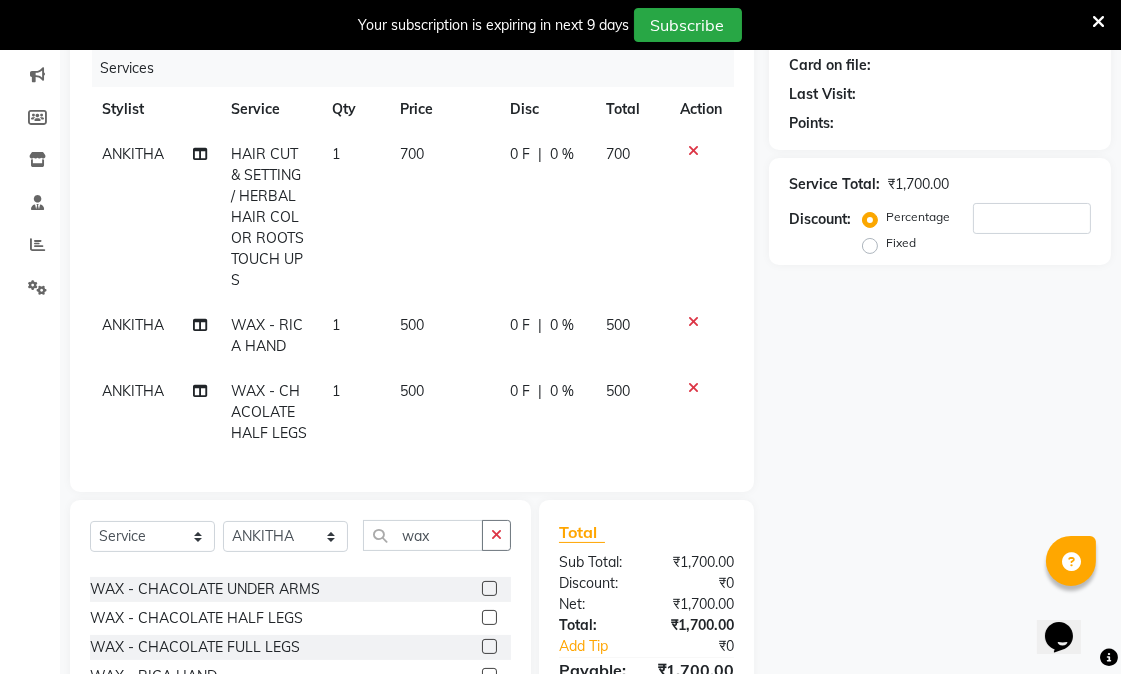 scroll, scrollTop: 287, scrollLeft: 0, axis: vertical 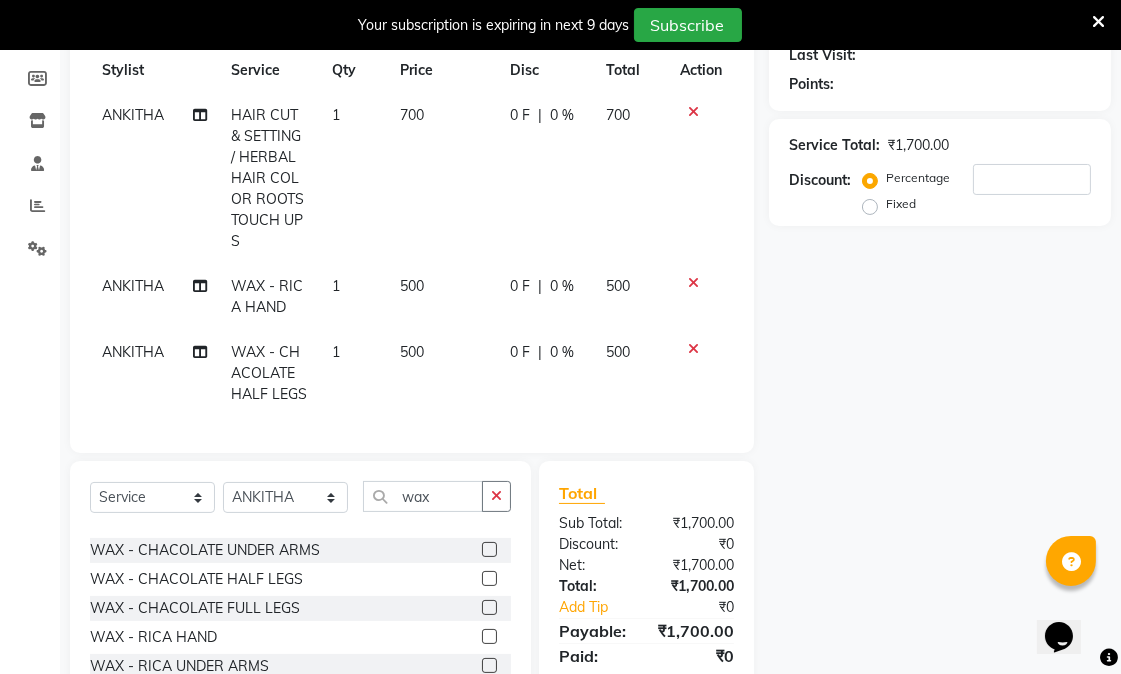 click 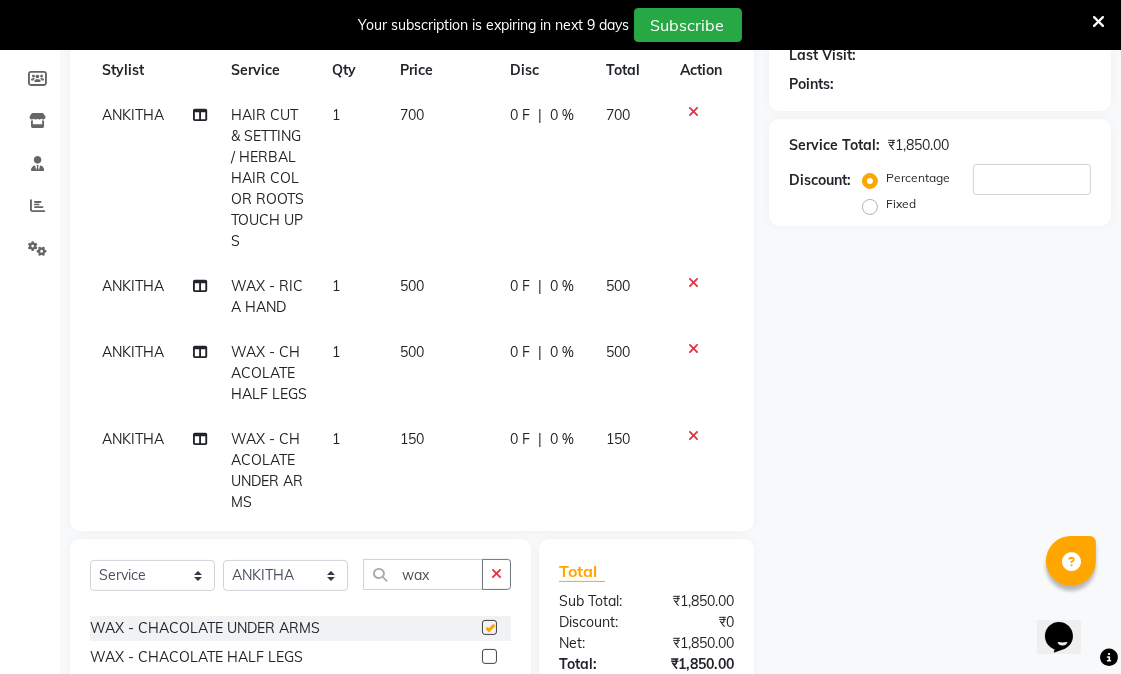 checkbox on "false" 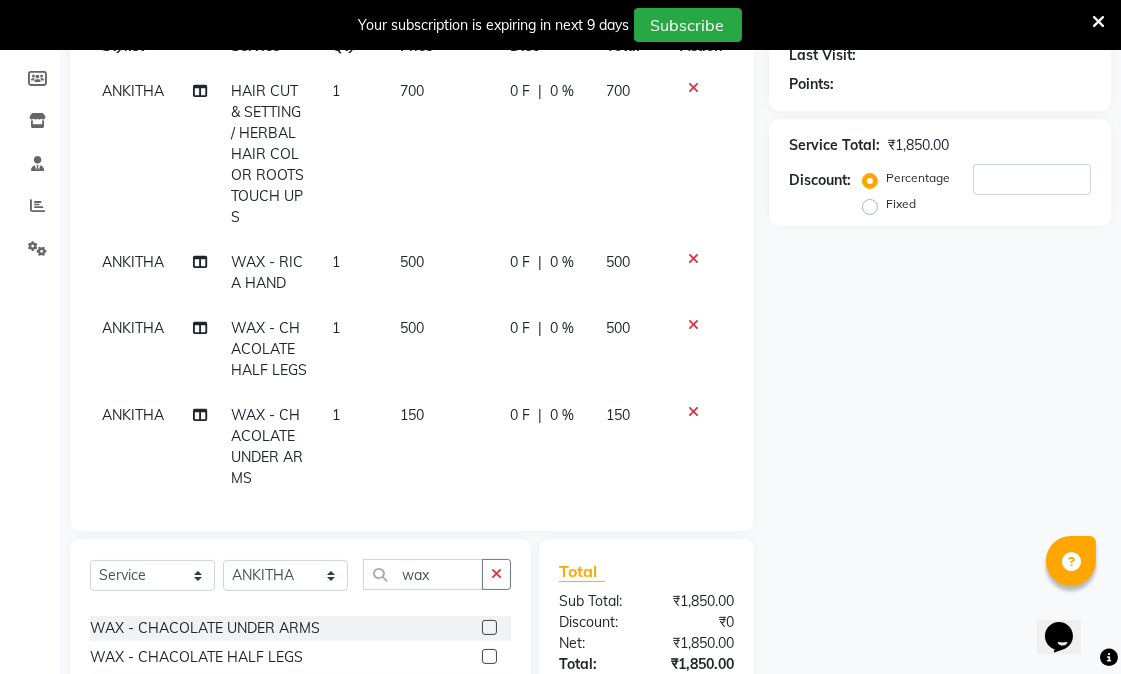 scroll, scrollTop: 67, scrollLeft: 0, axis: vertical 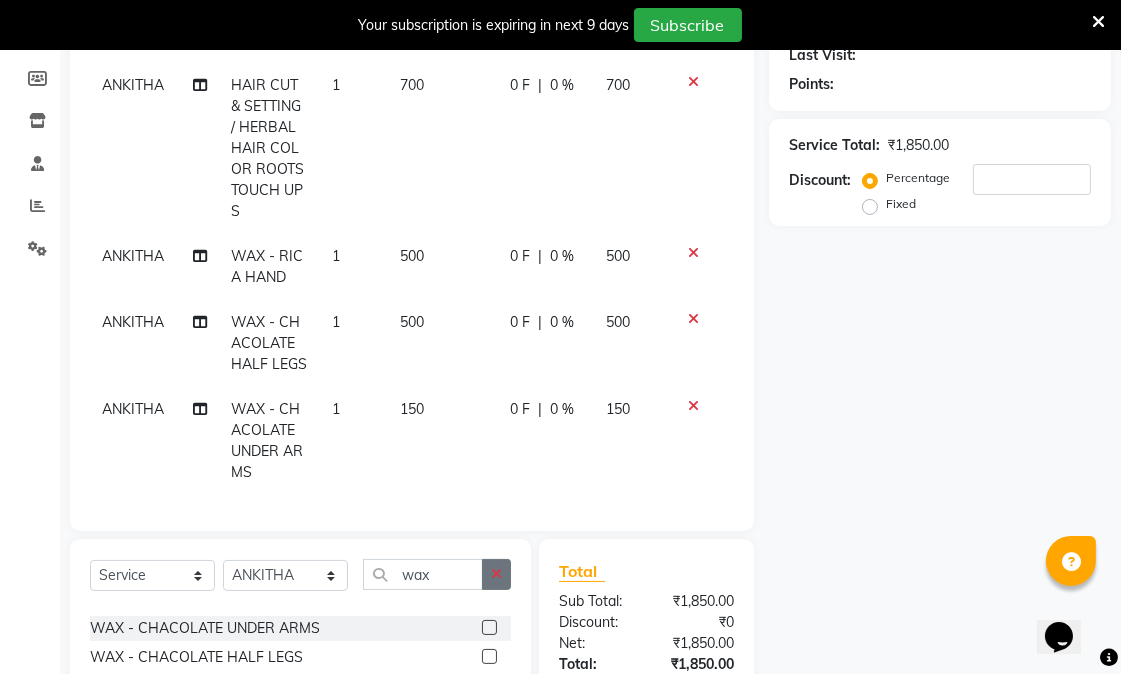 click 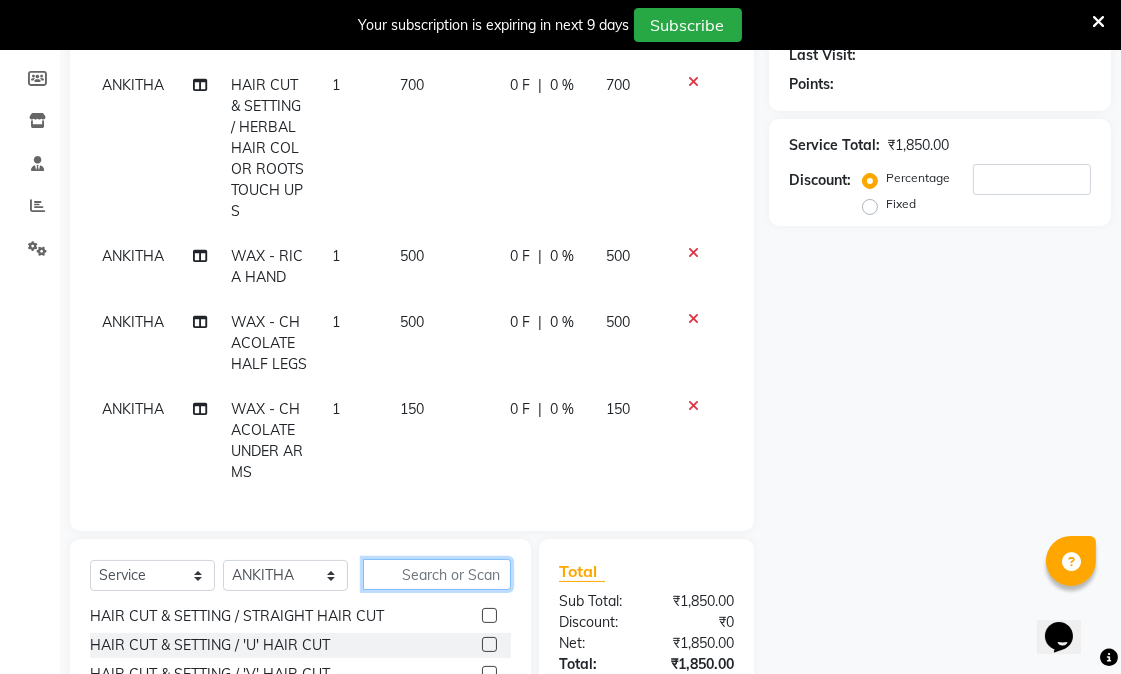 click 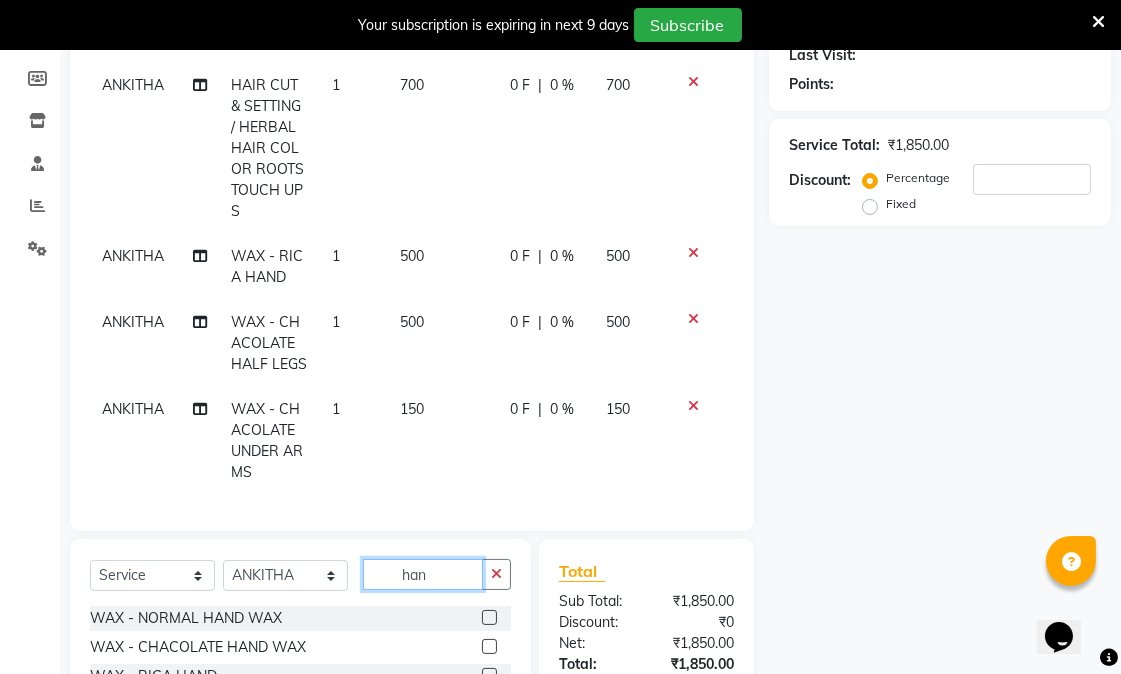 scroll, scrollTop: 0, scrollLeft: 0, axis: both 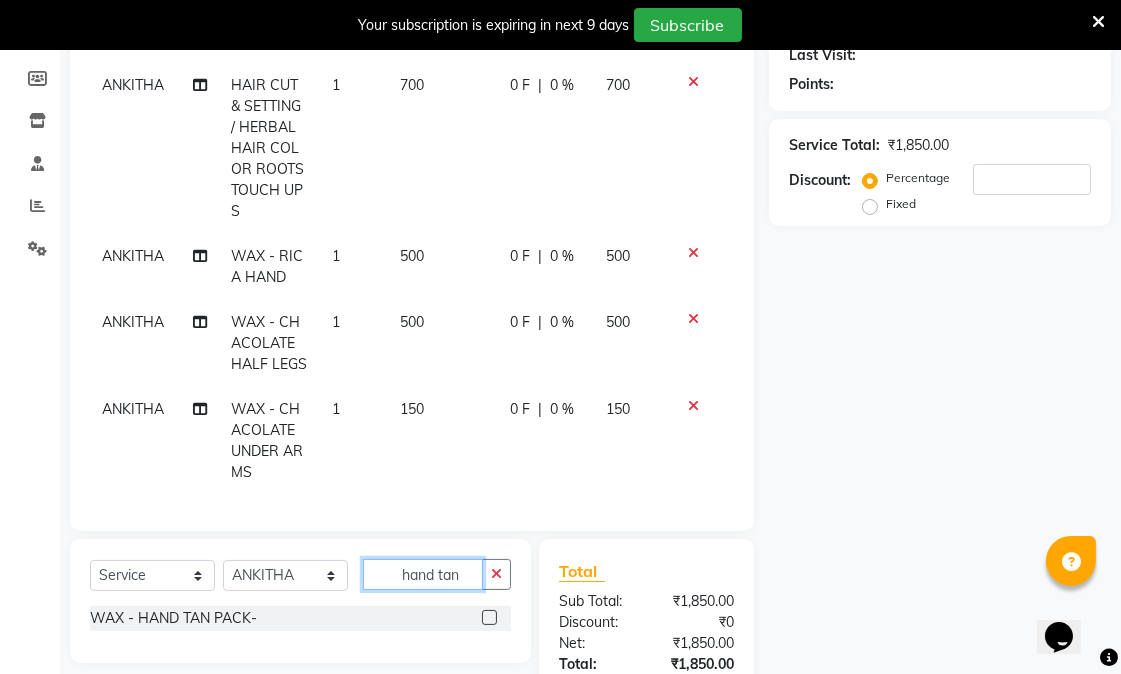 type on "hand tan" 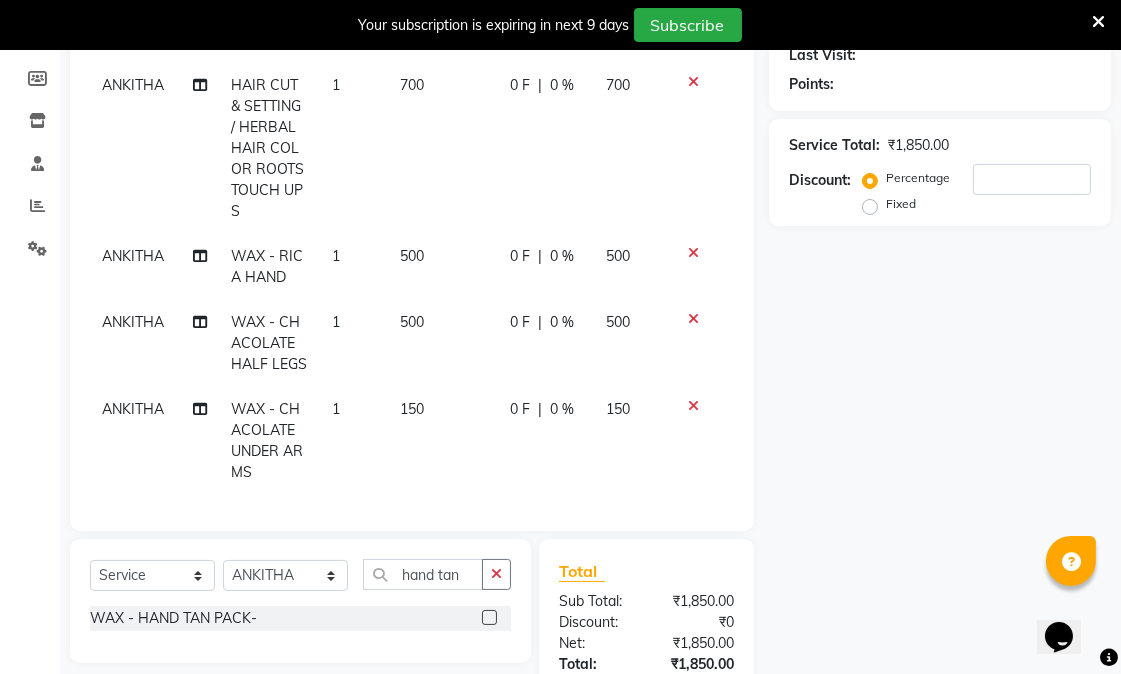 click 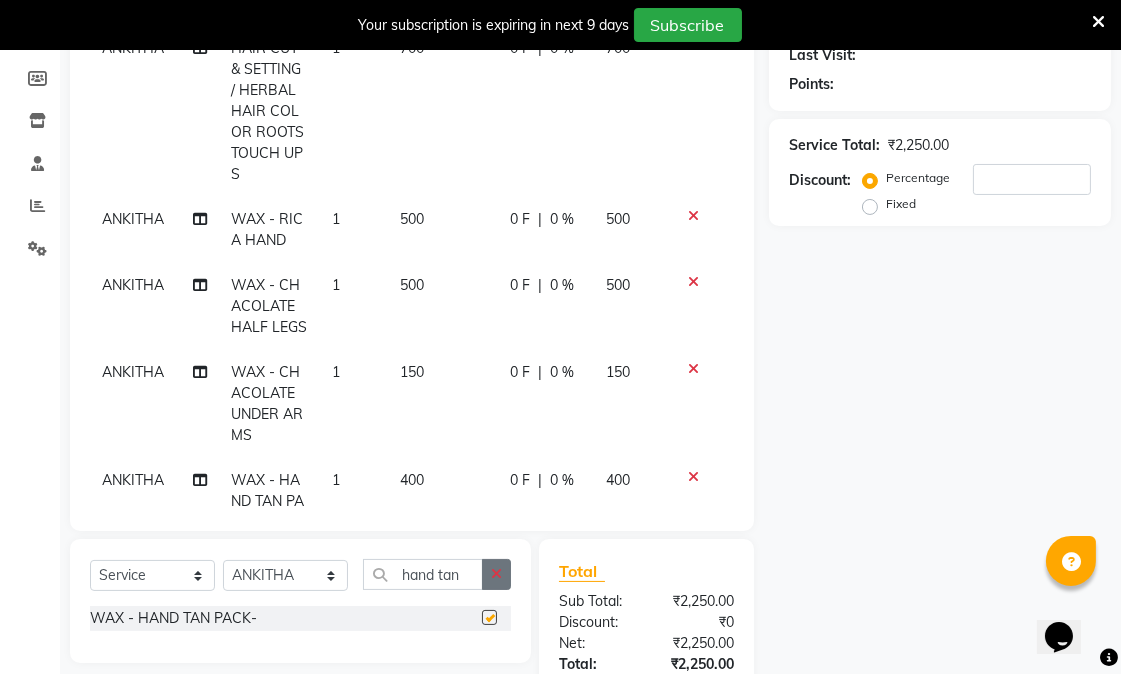 checkbox on "false" 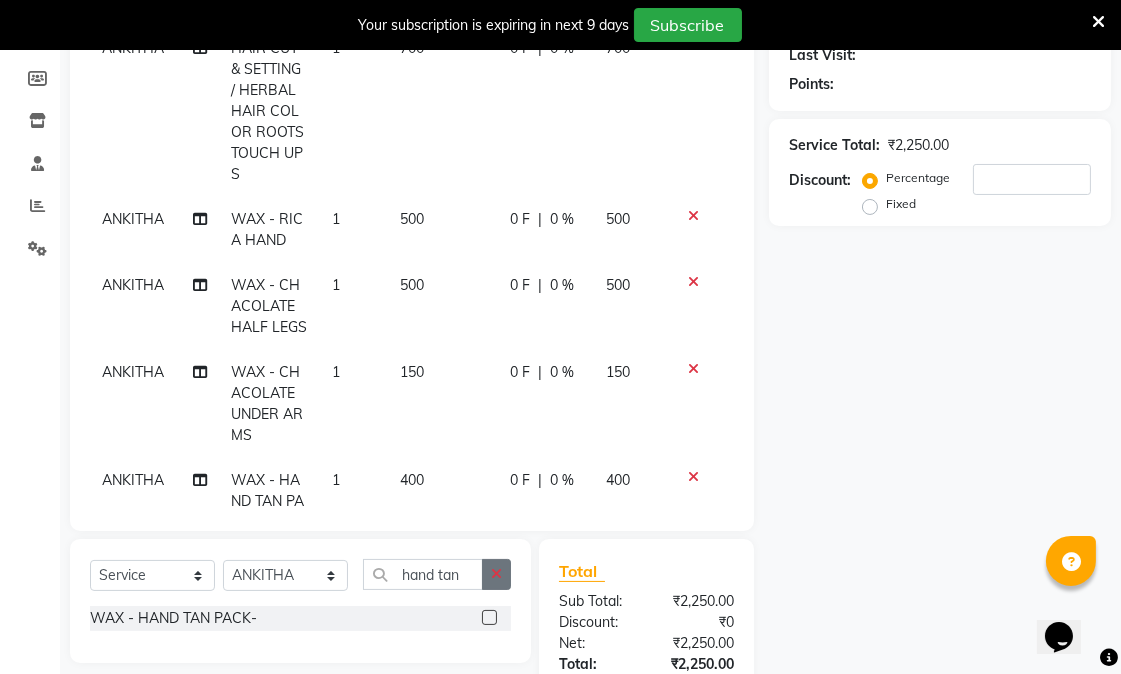 click 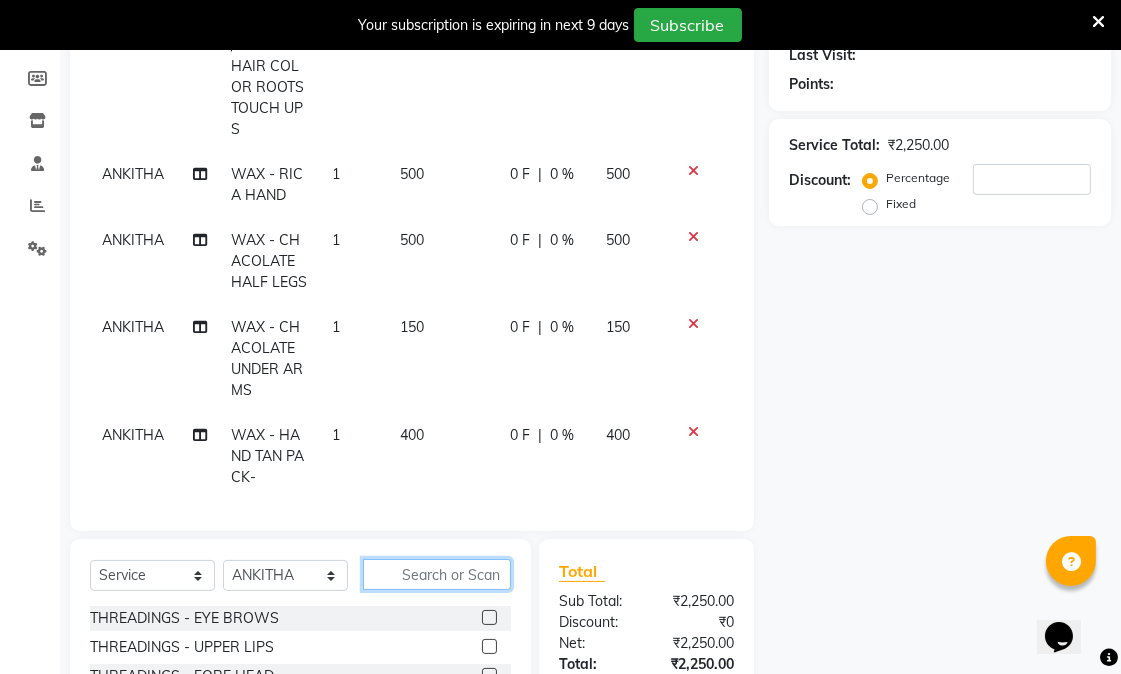 scroll, scrollTop: 154, scrollLeft: 0, axis: vertical 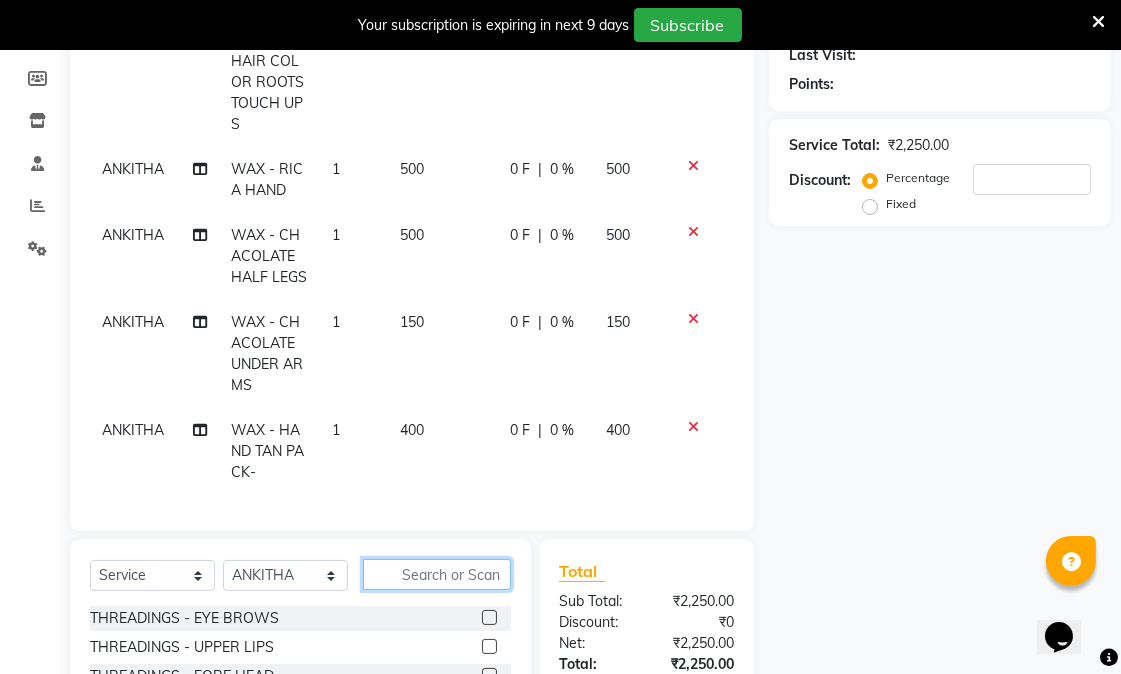 click 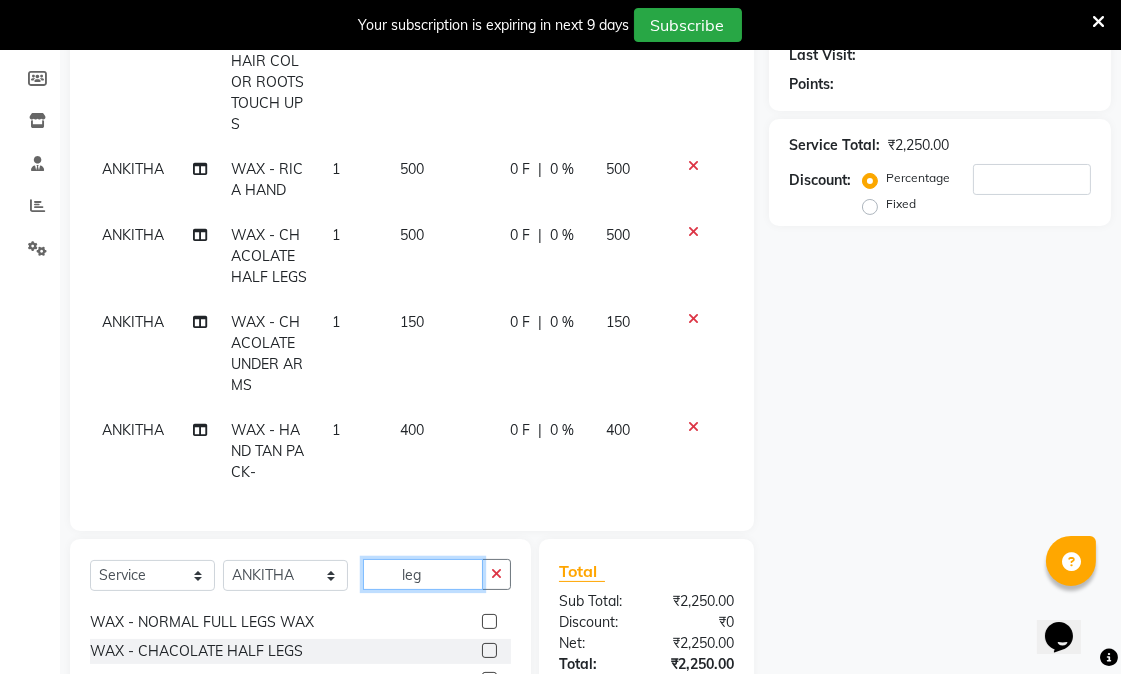 scroll, scrollTop: 32, scrollLeft: 0, axis: vertical 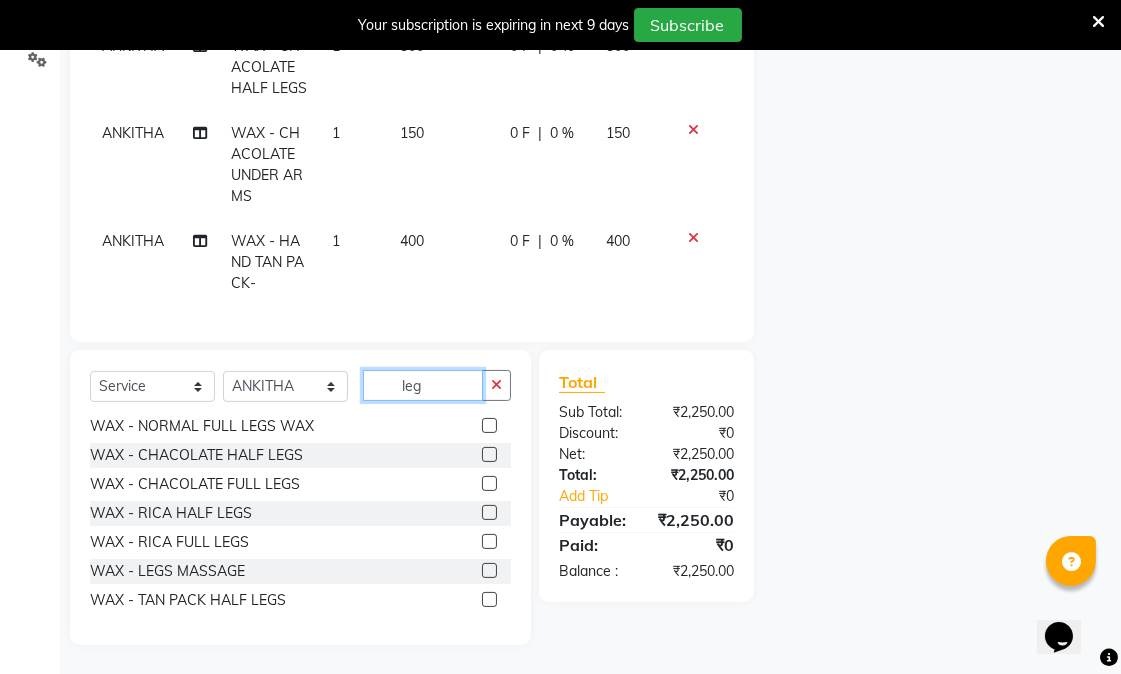 type on "leg" 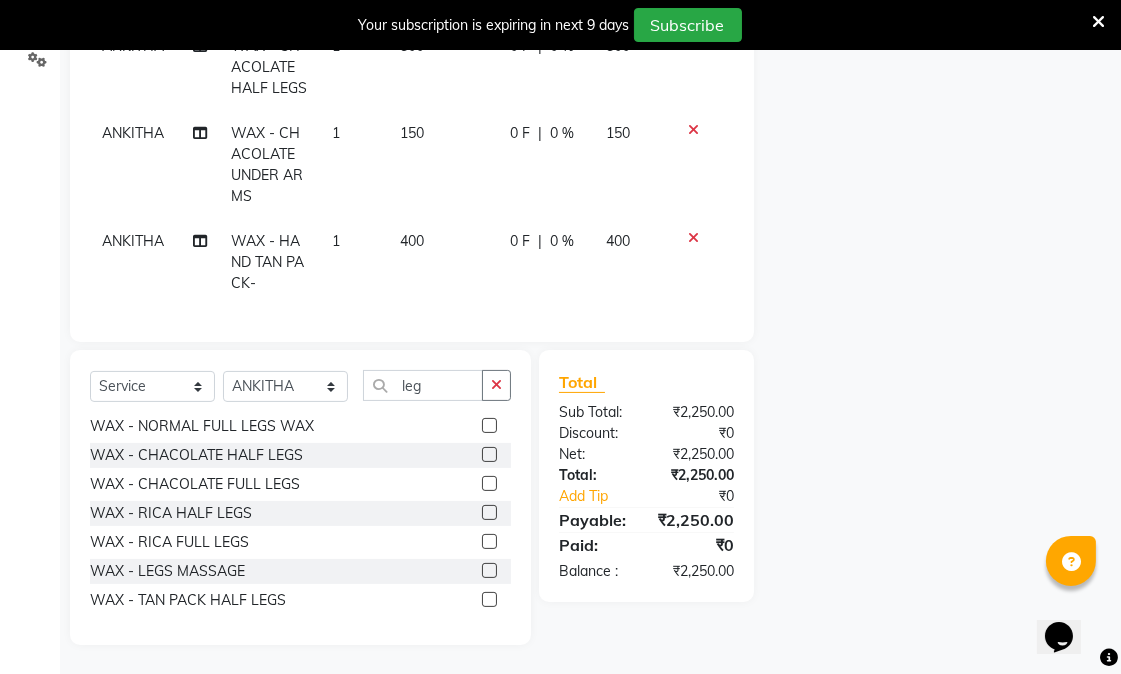 click 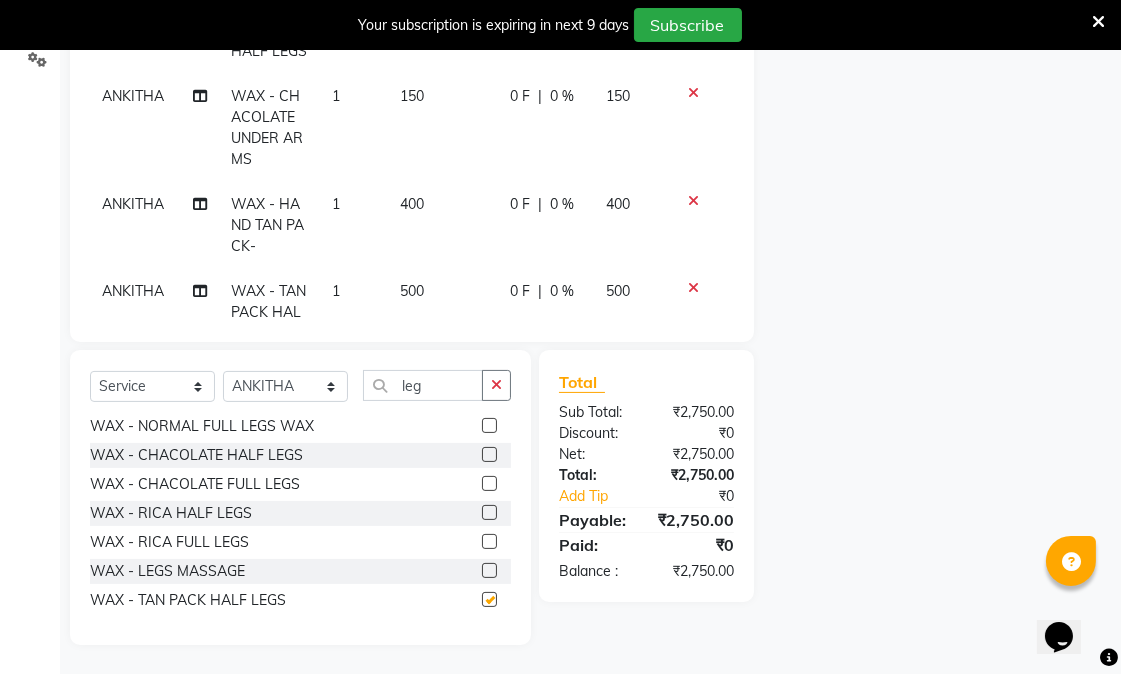 checkbox on "false" 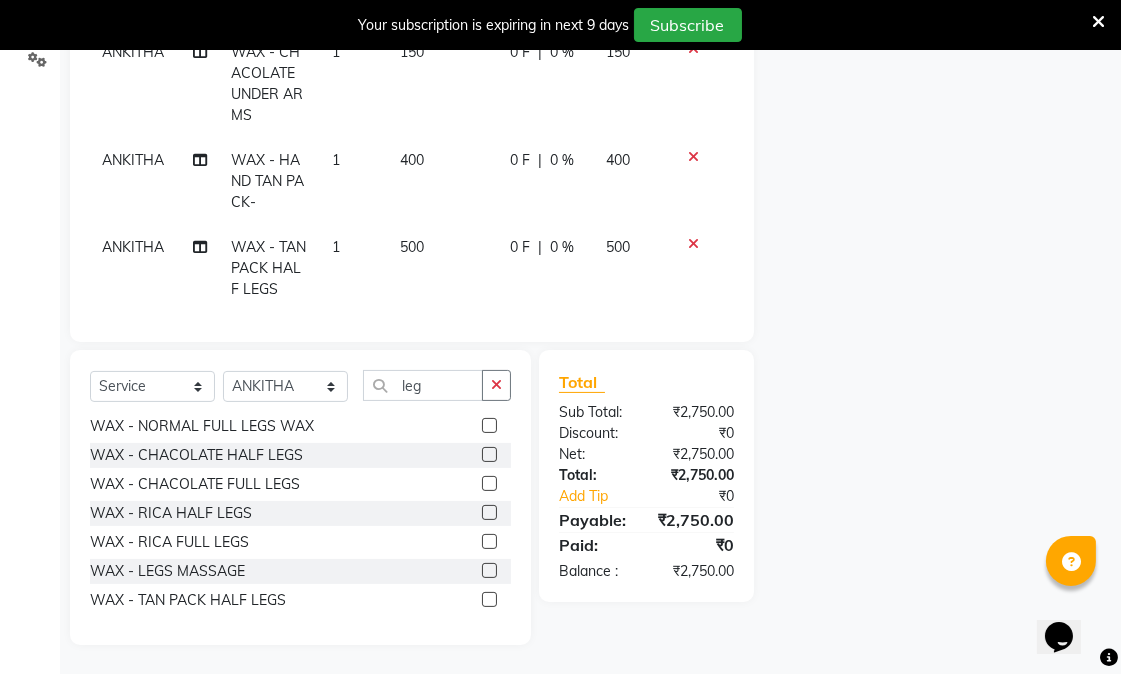 scroll, scrollTop: 241, scrollLeft: 0, axis: vertical 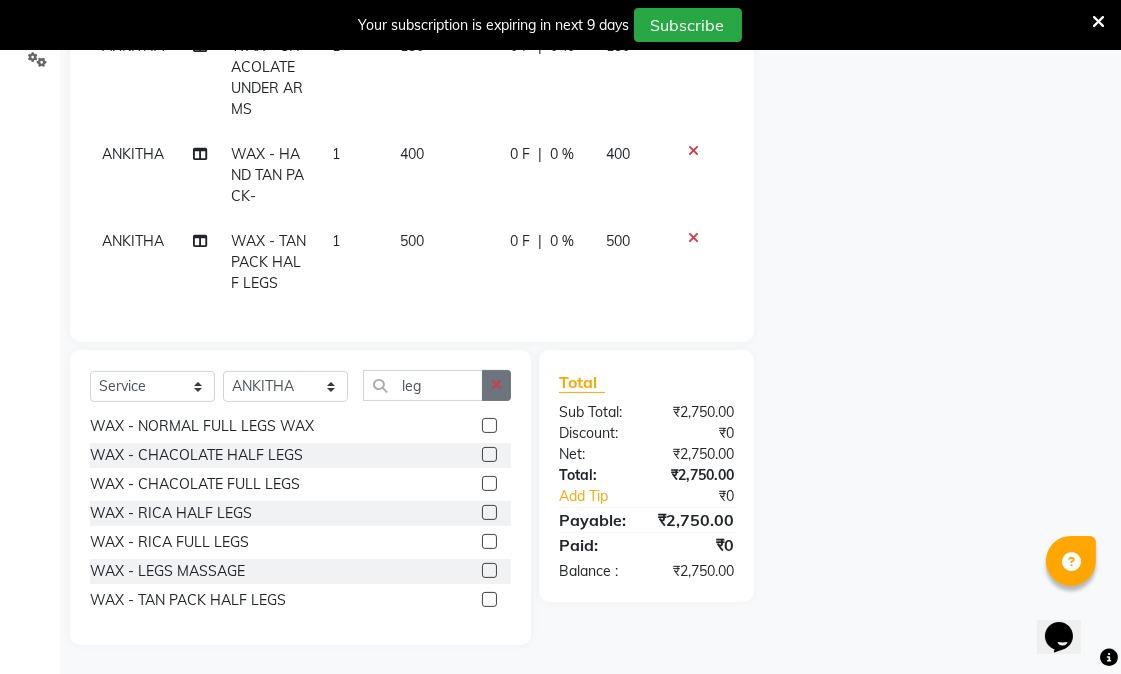 click 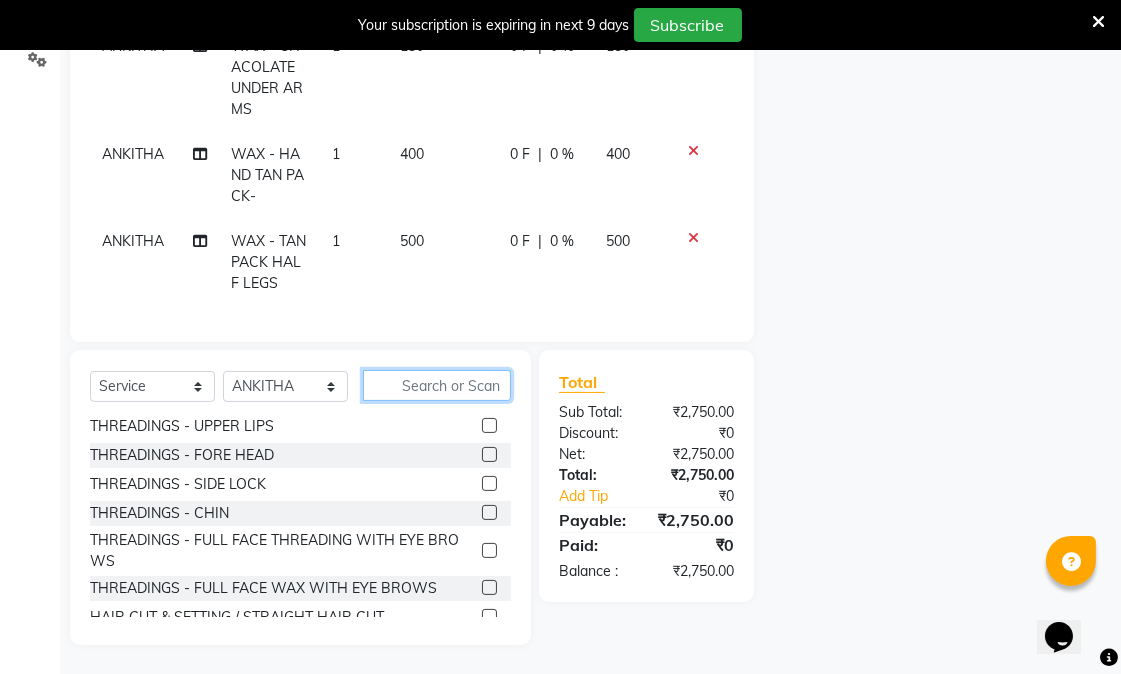 click 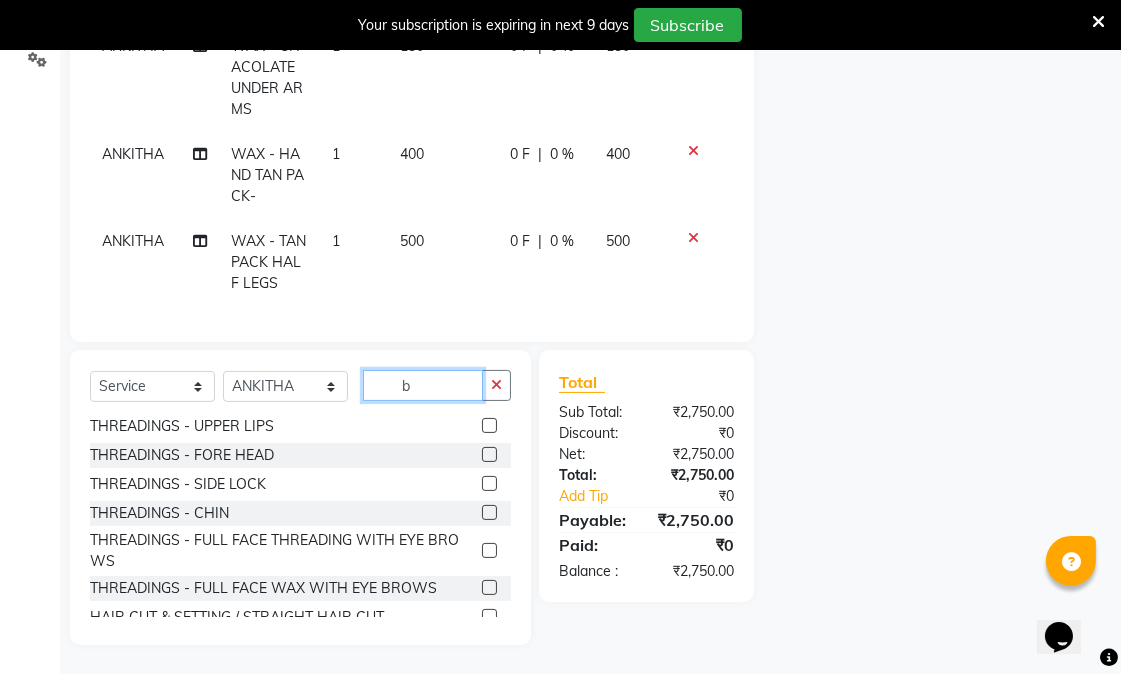 scroll, scrollTop: 0, scrollLeft: 0, axis: both 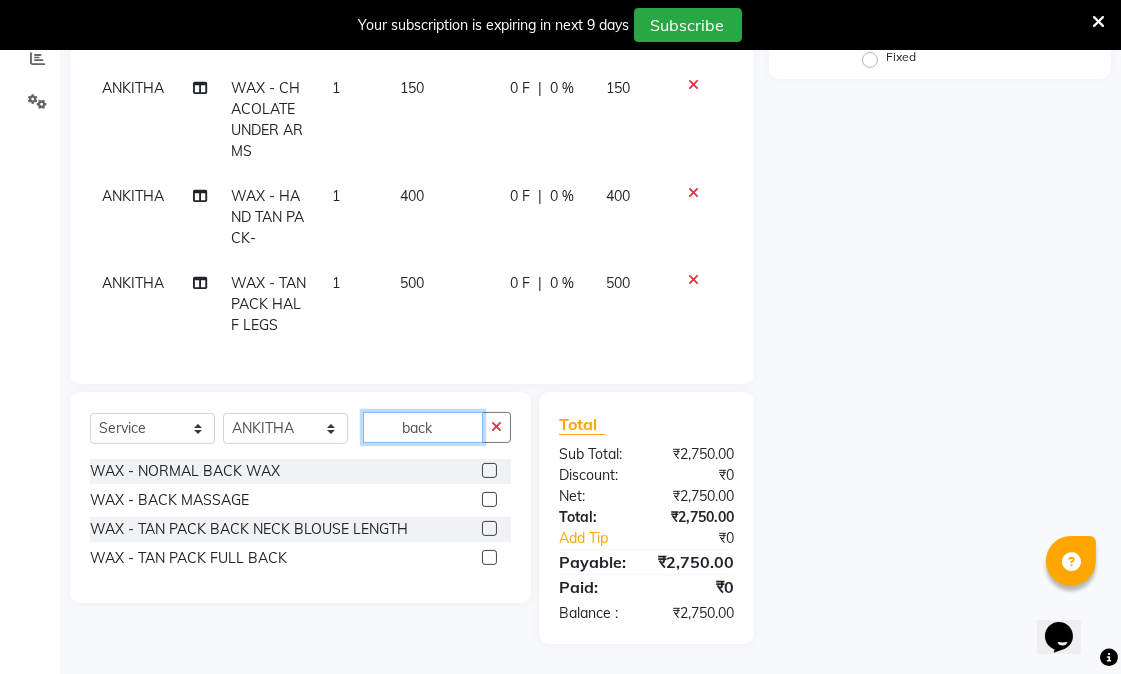 type on "back" 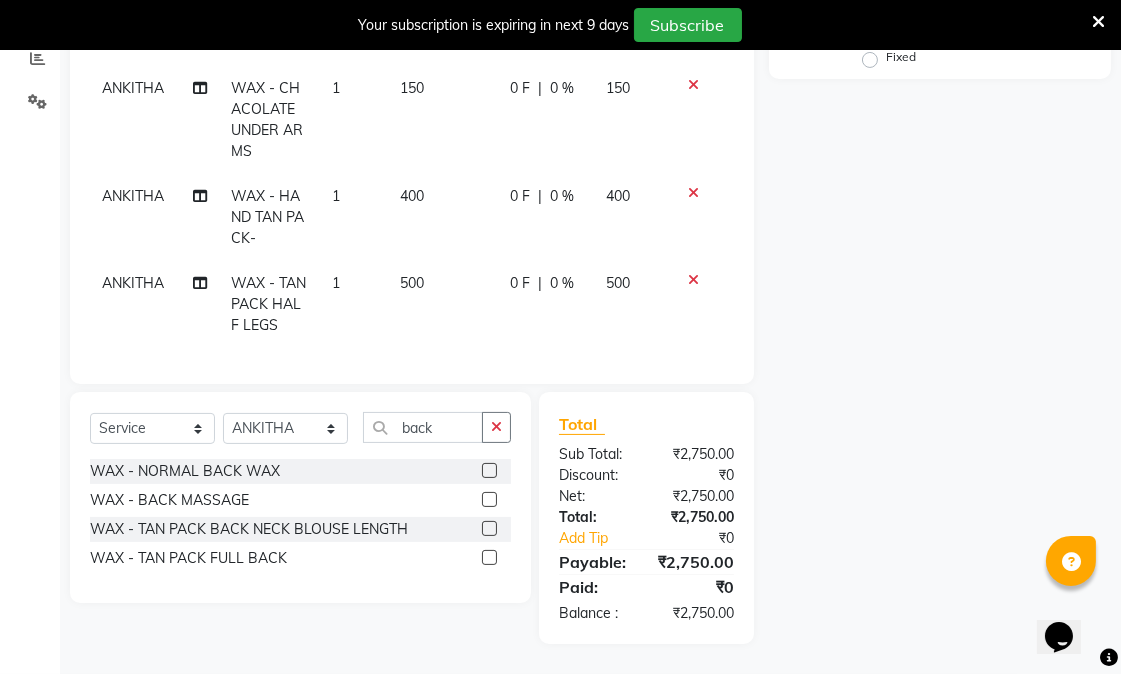 click 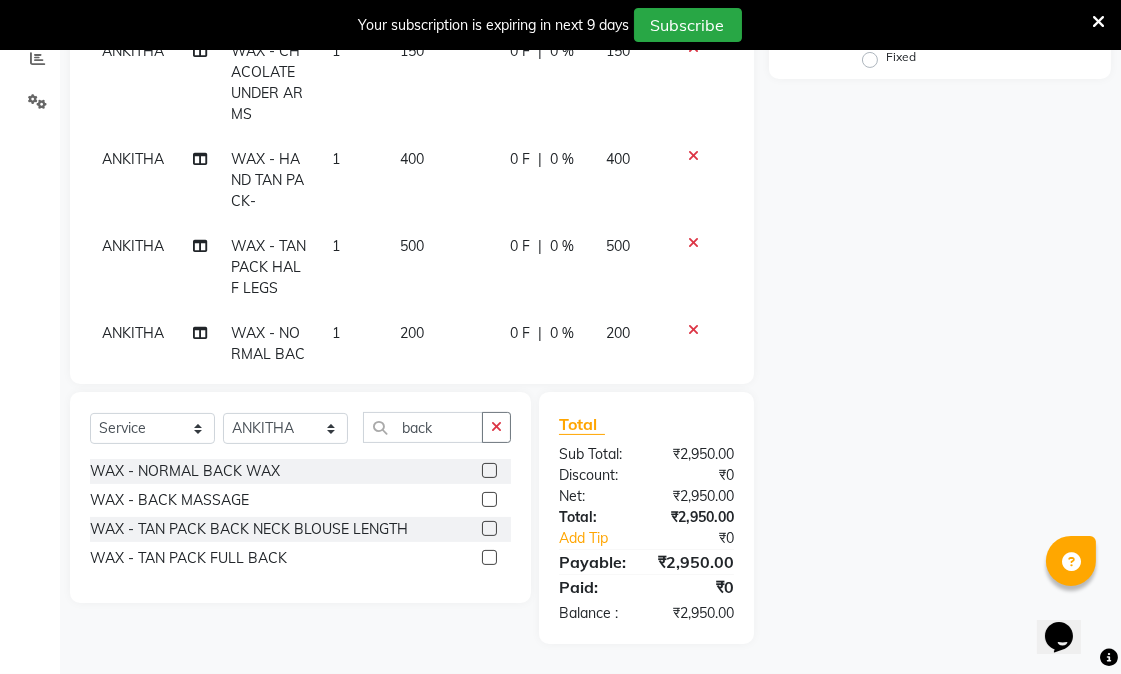 click 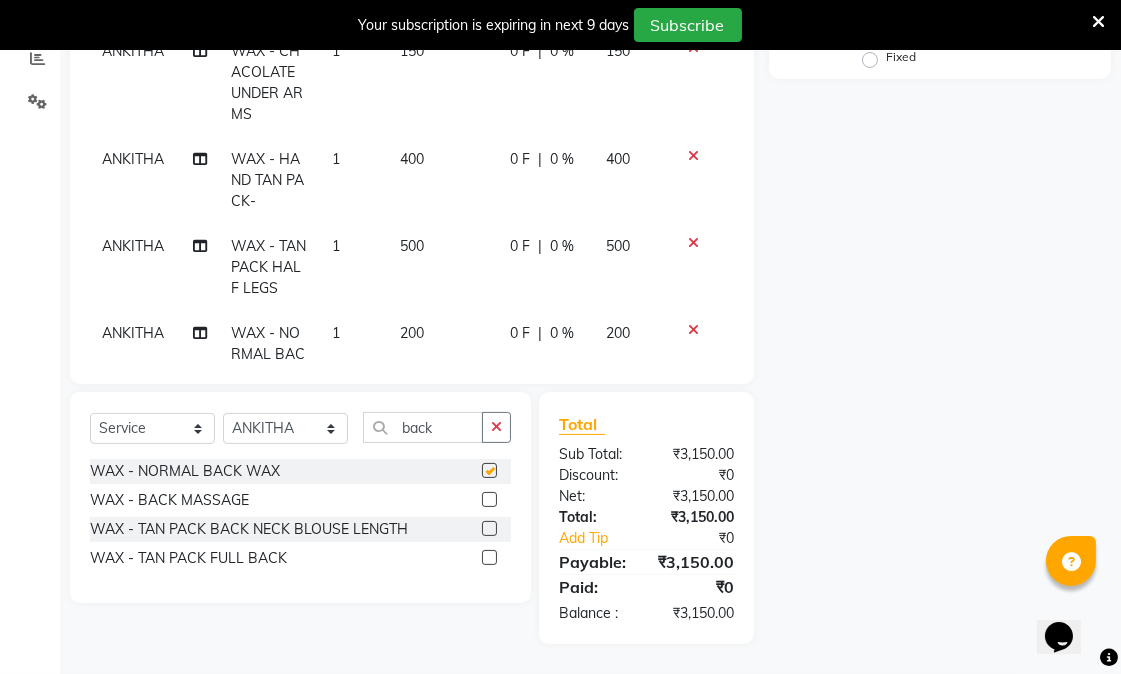 checkbox on "false" 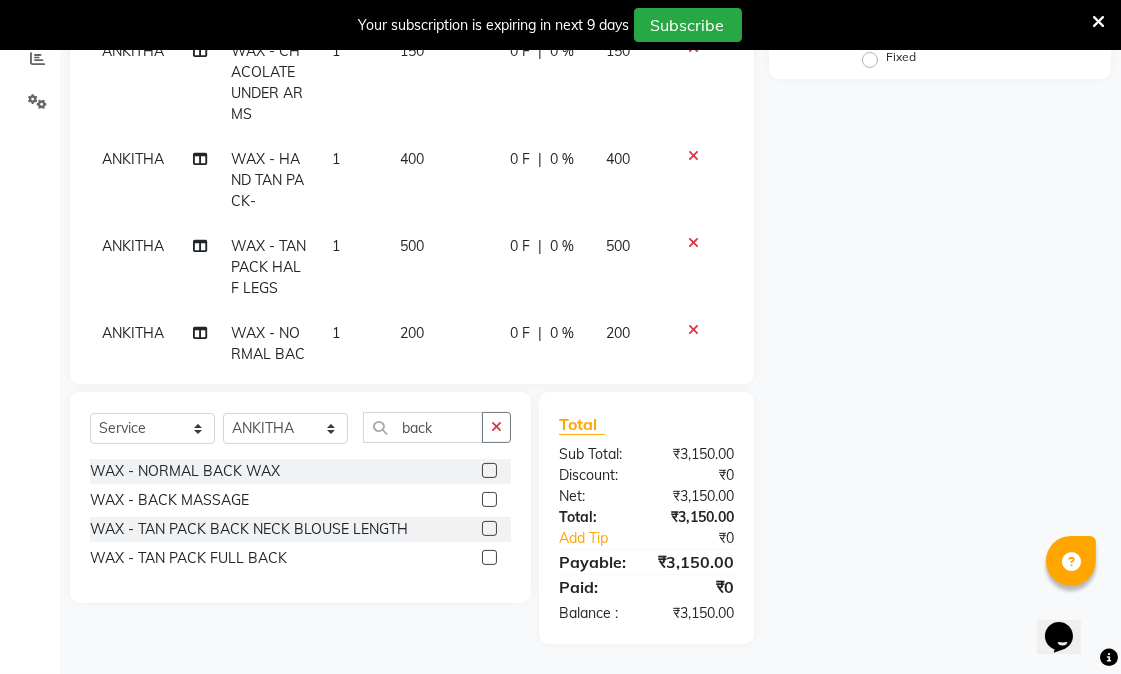click 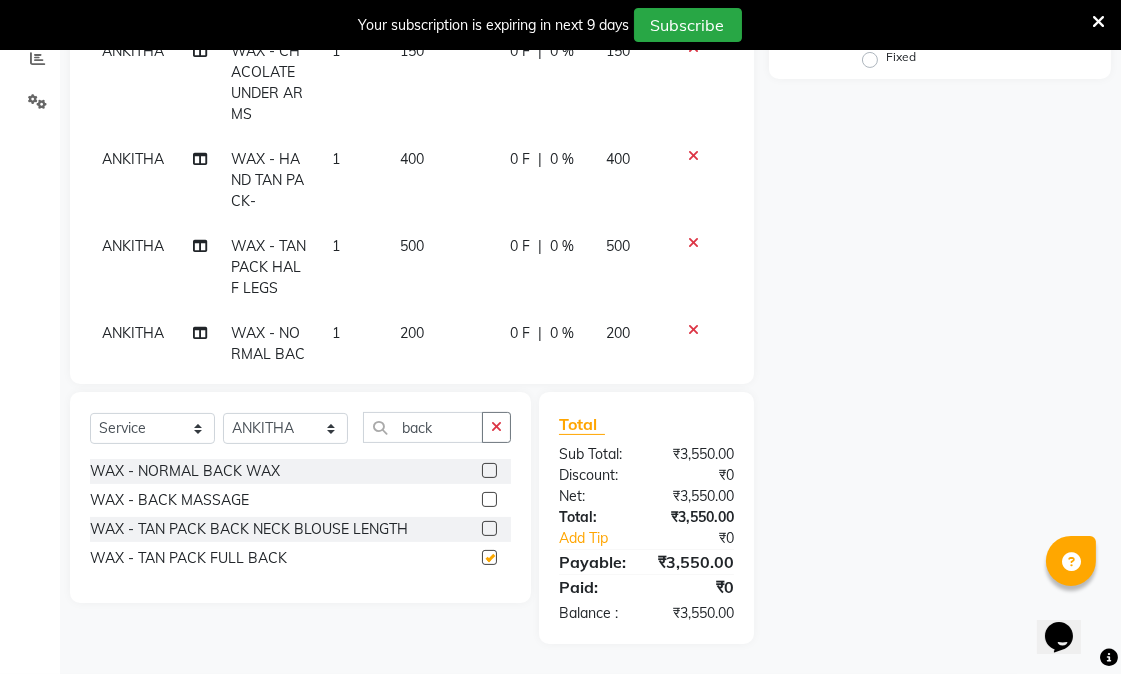 checkbox on "false" 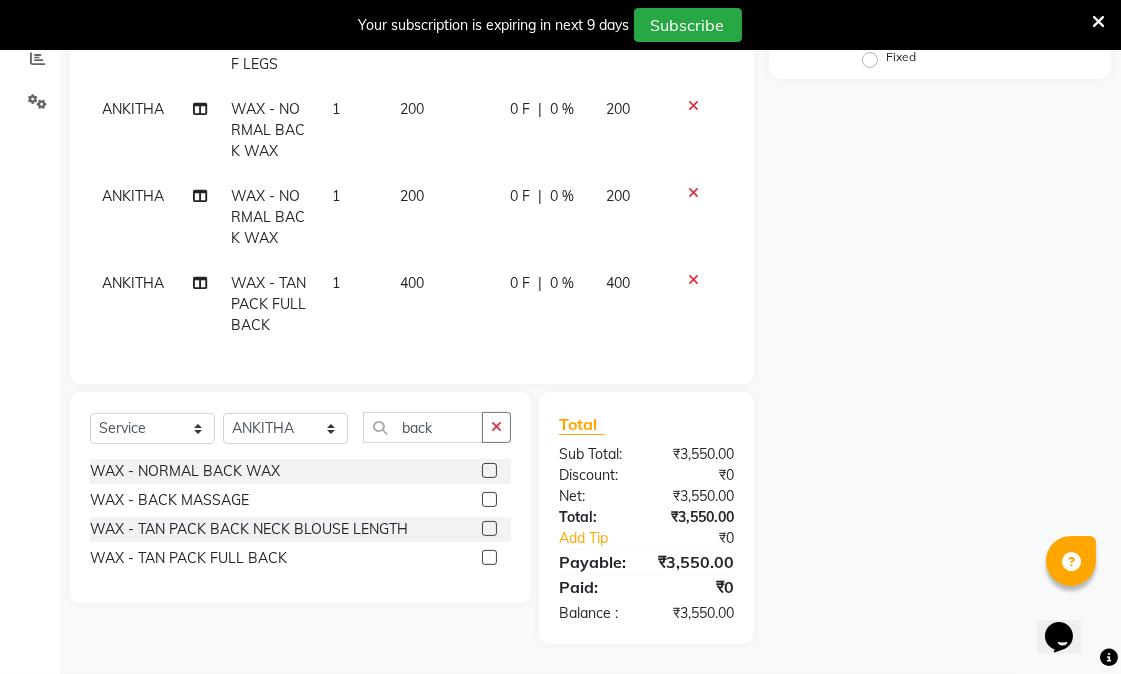 scroll, scrollTop: 502, scrollLeft: 0, axis: vertical 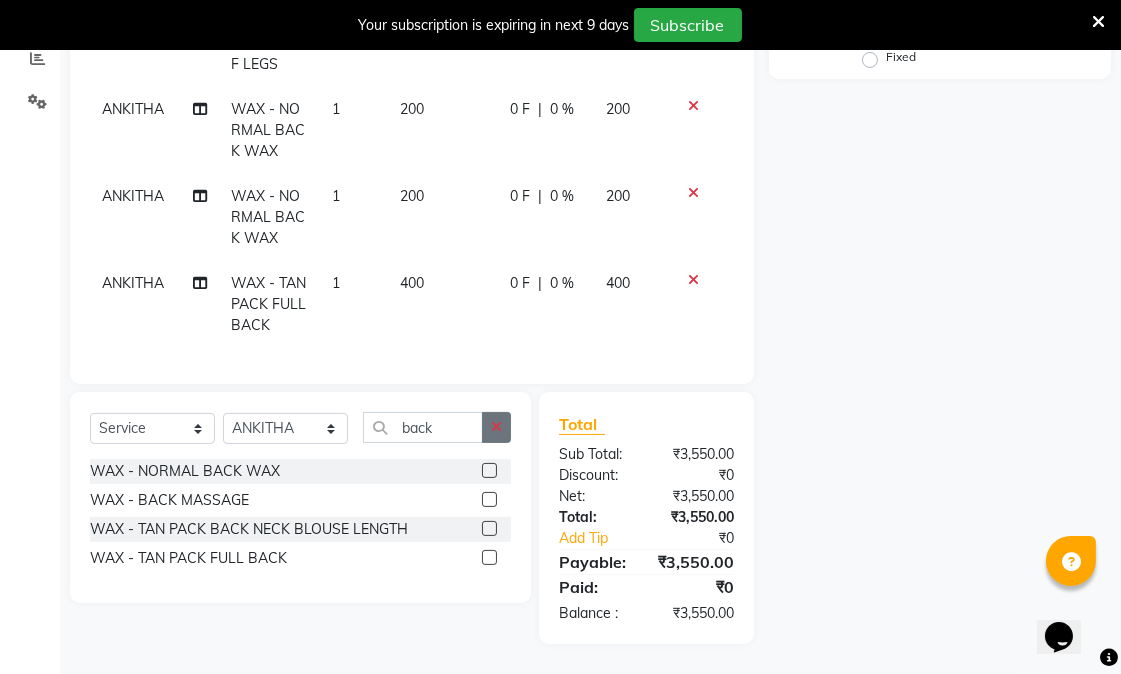 click 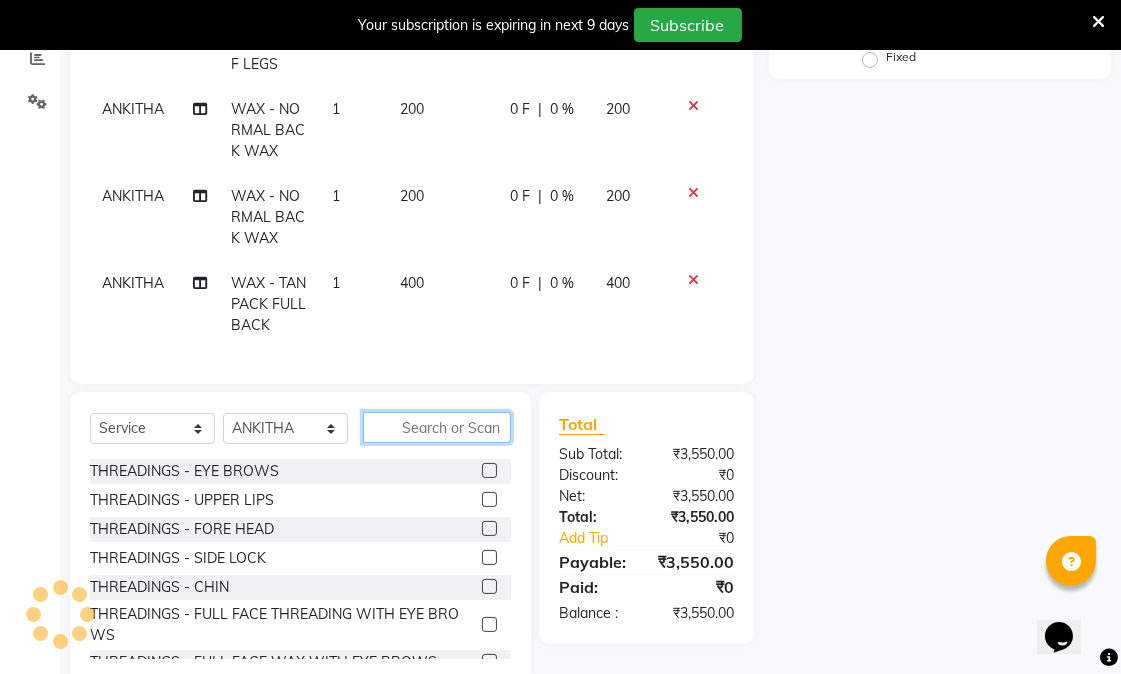 click 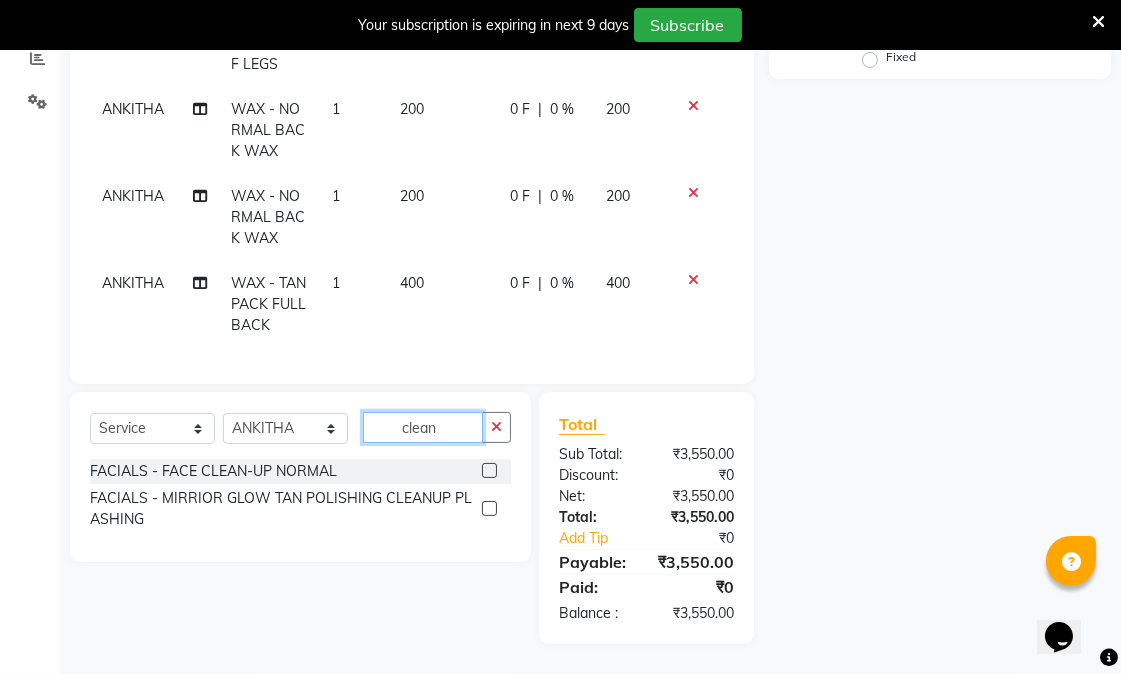 type on "clean" 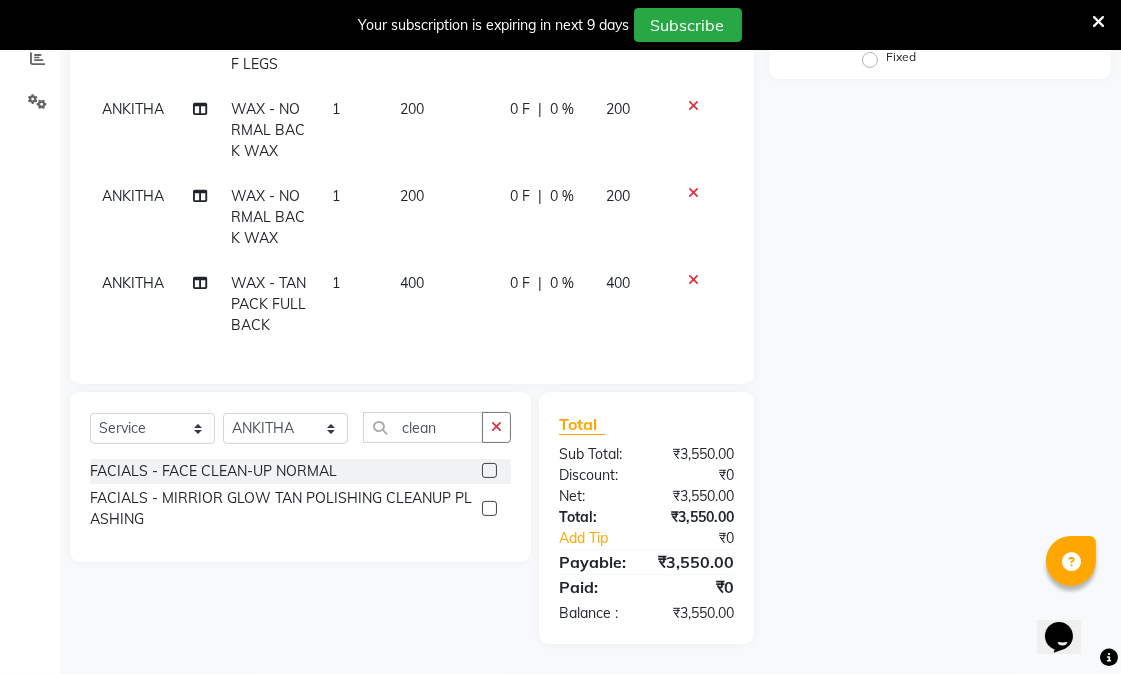 click 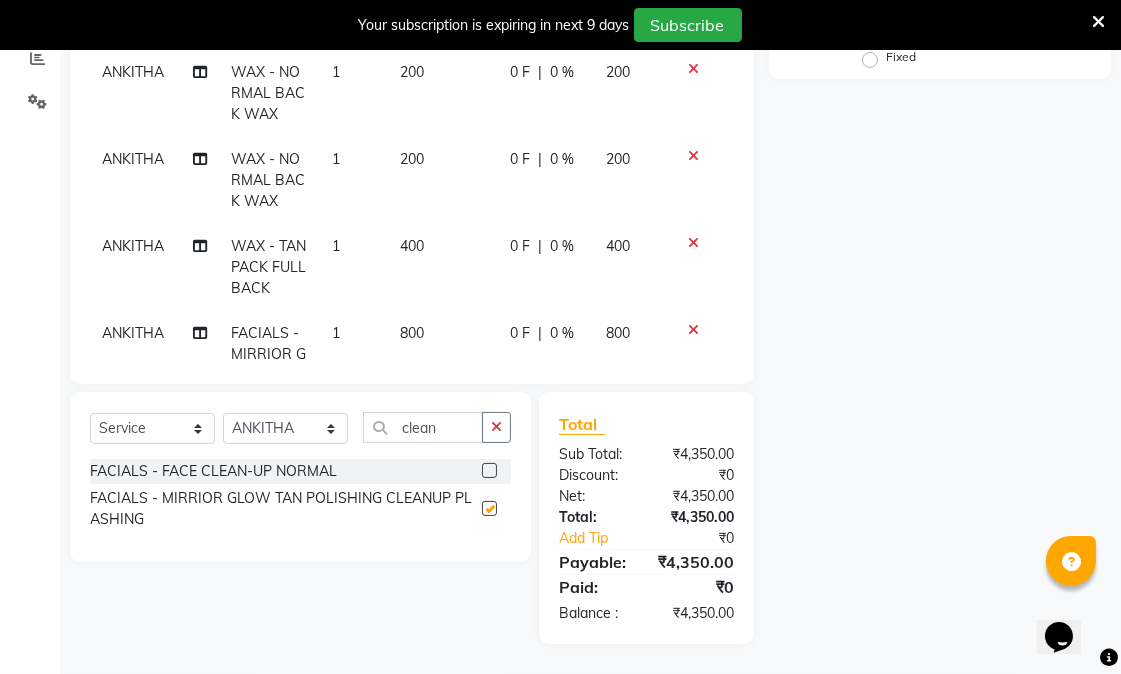 checkbox on "false" 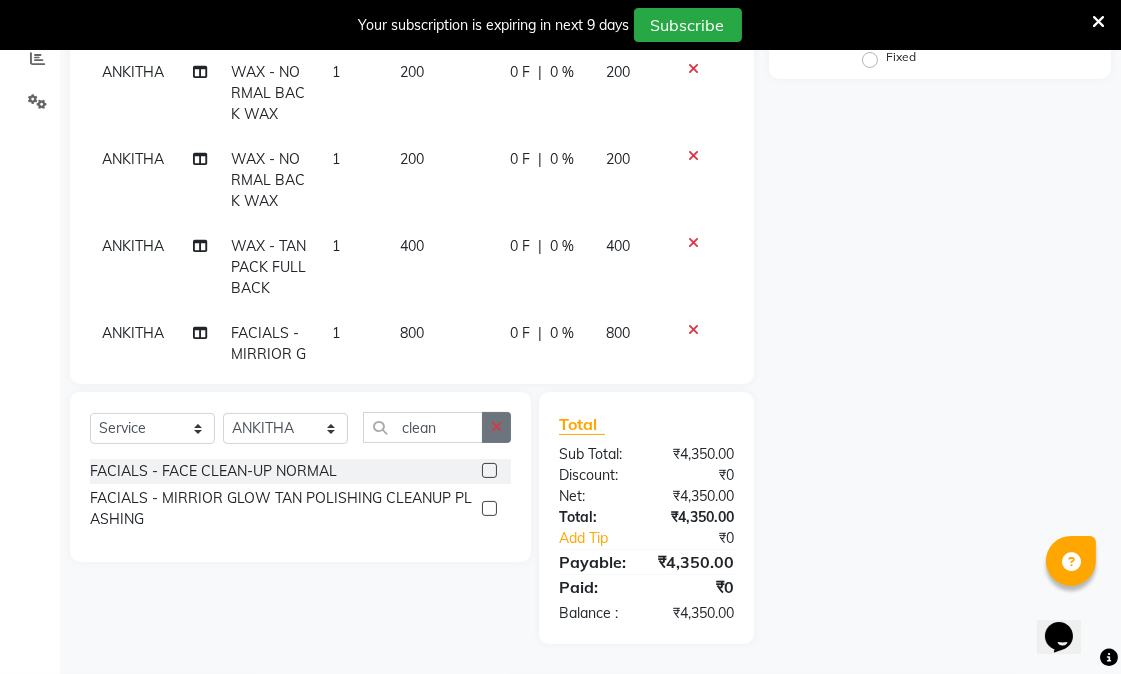 click 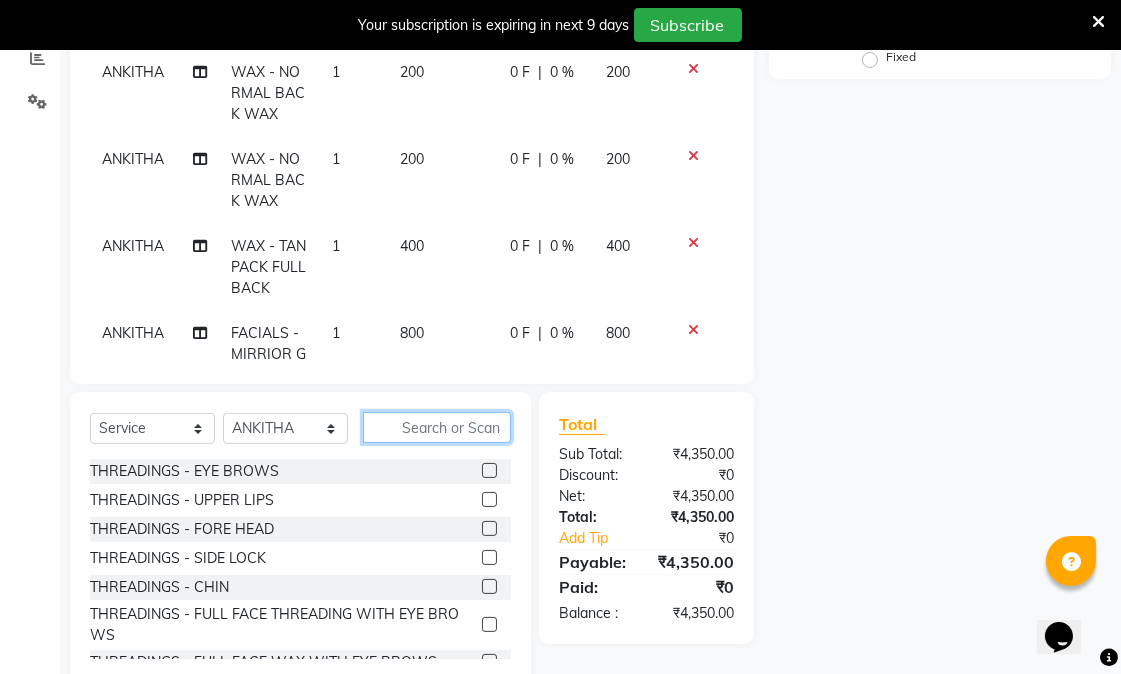 scroll, scrollTop: 652, scrollLeft: 0, axis: vertical 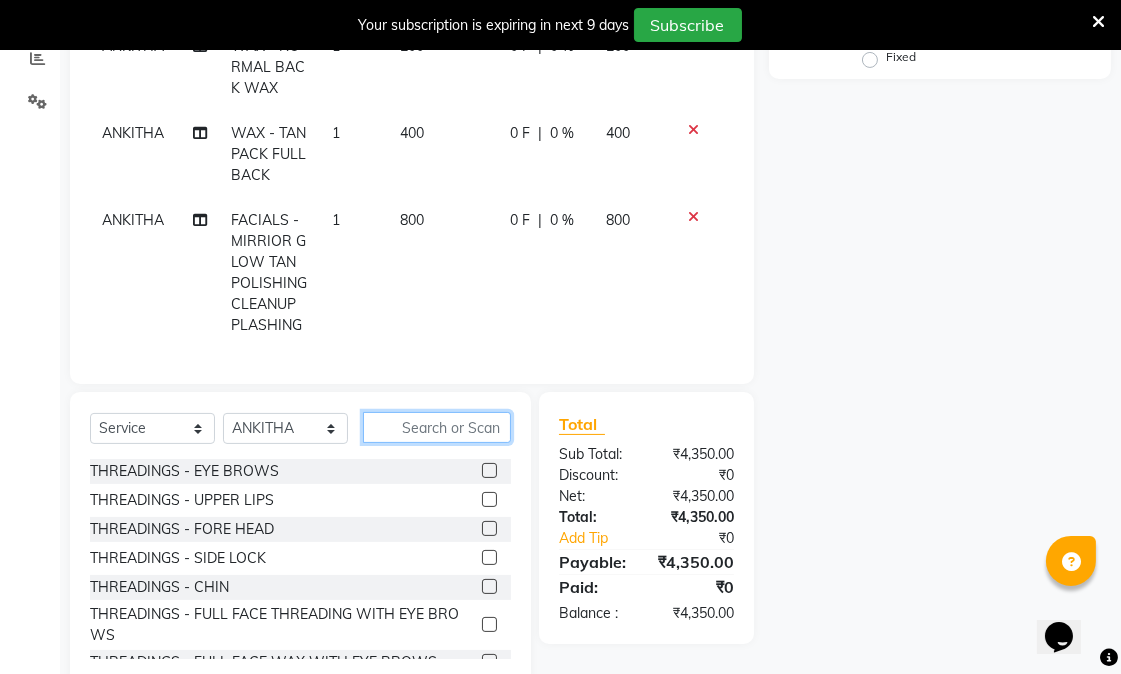 click 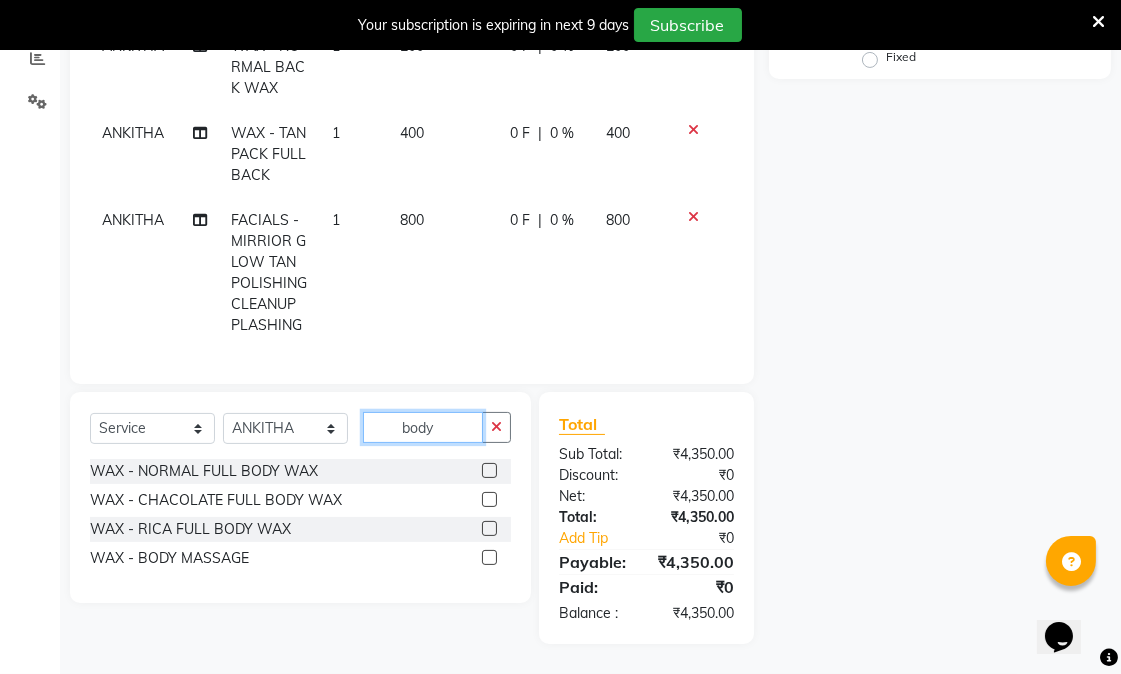 type on "body" 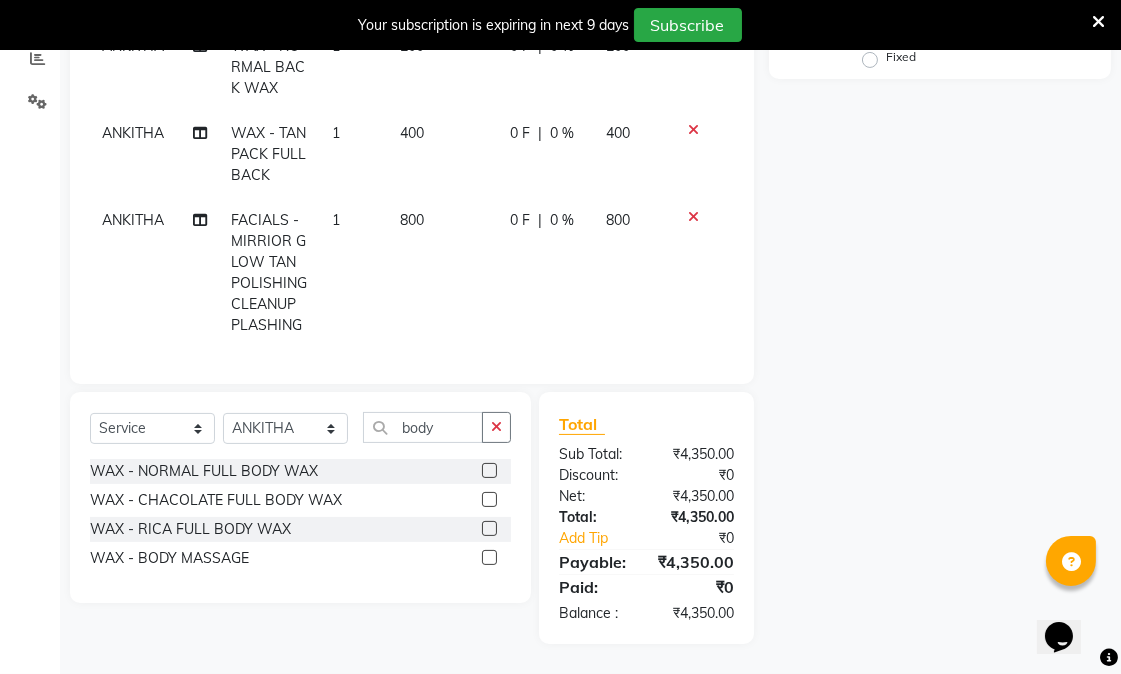 click 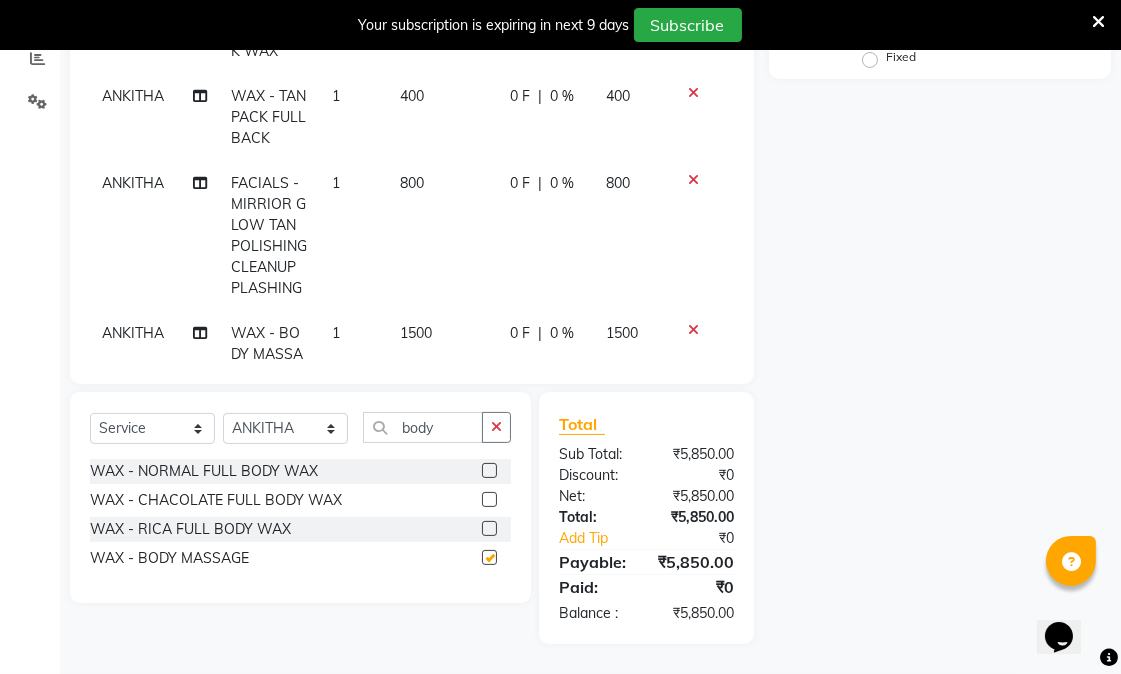 checkbox on "false" 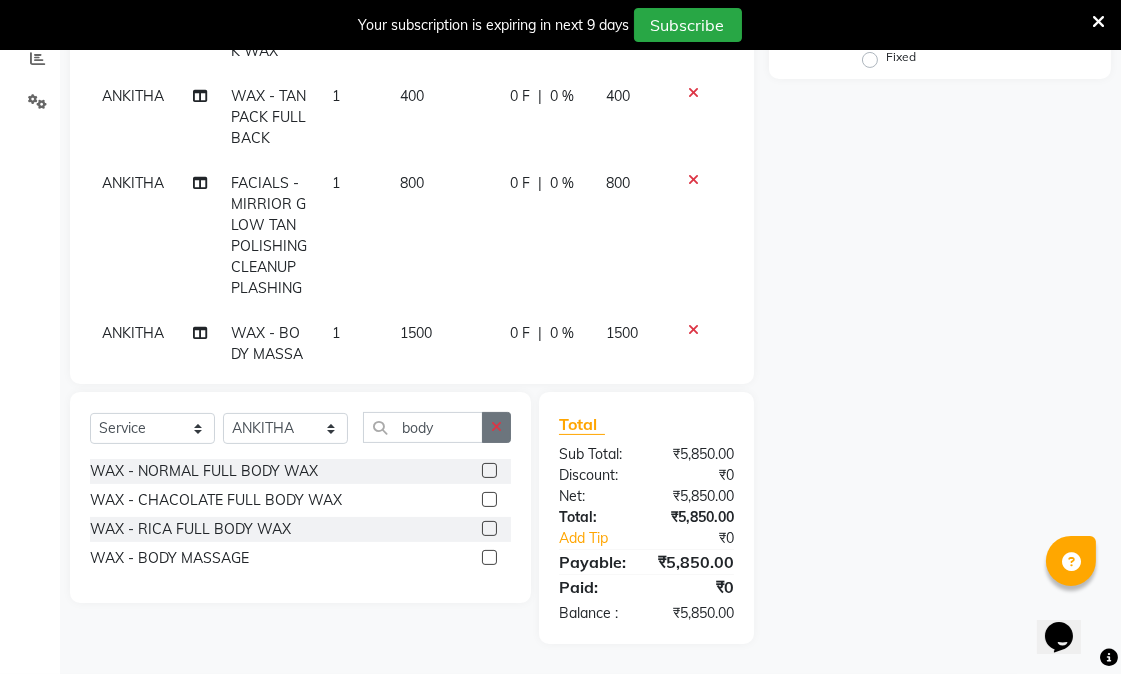 click 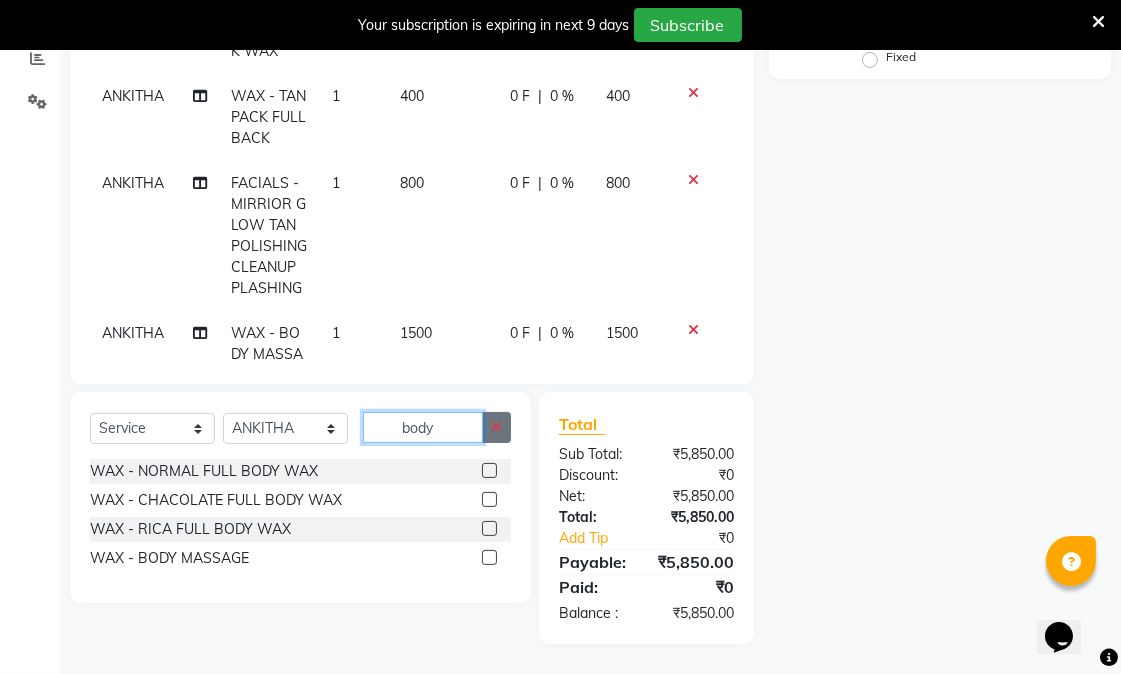 type 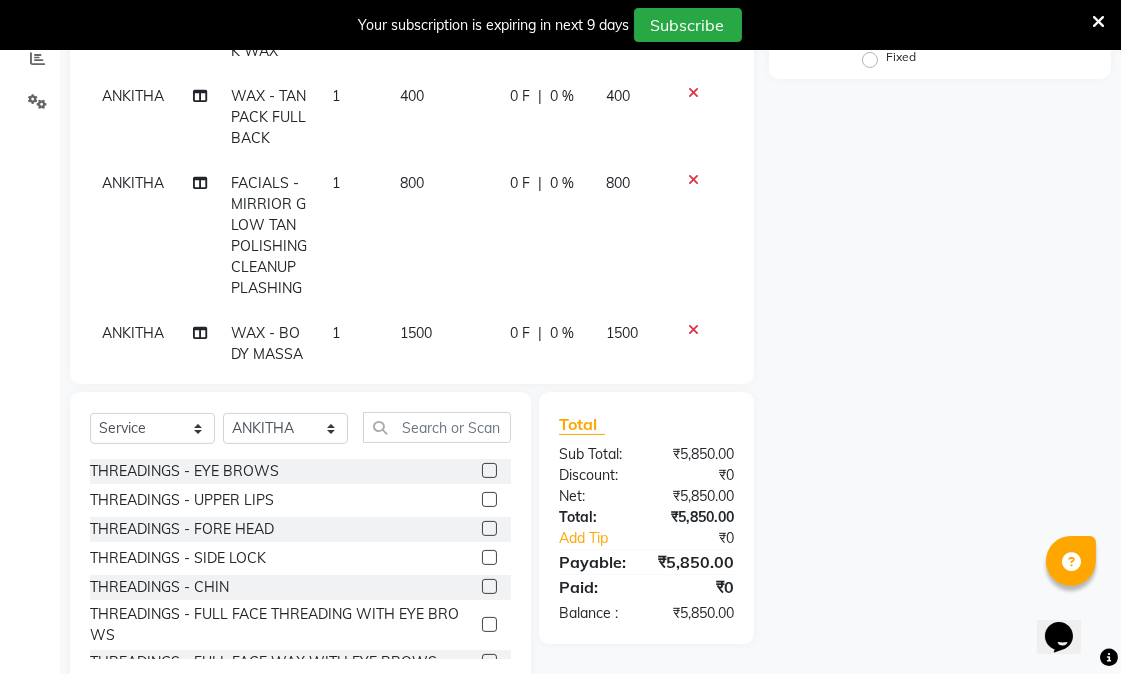 click 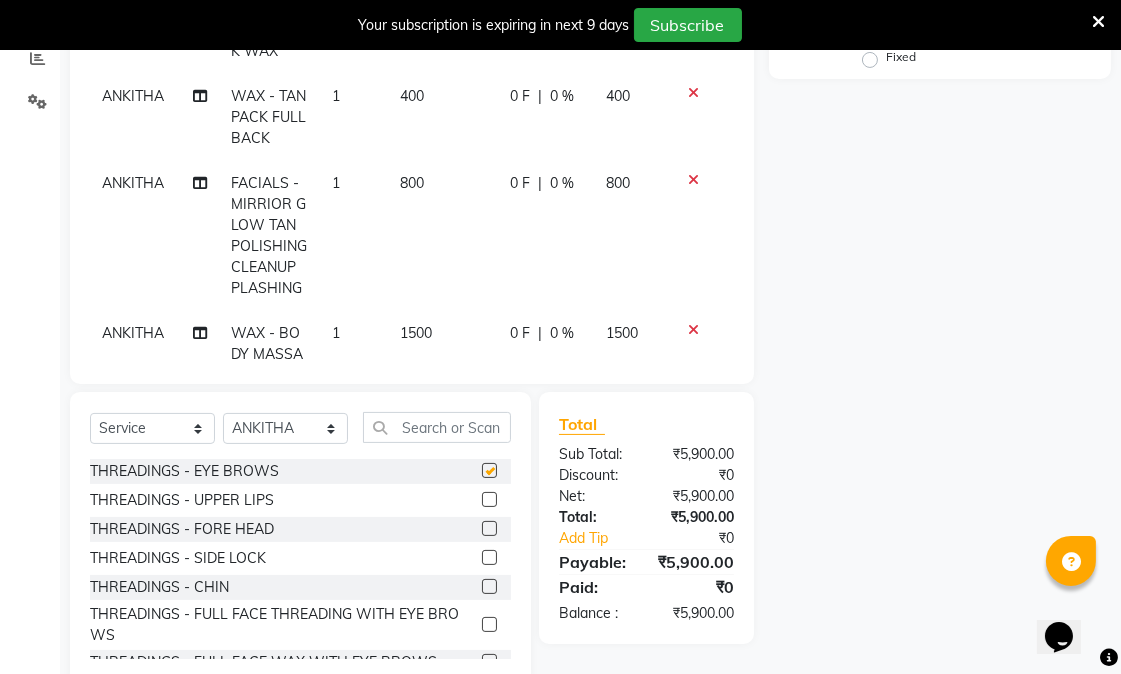 checkbox on "false" 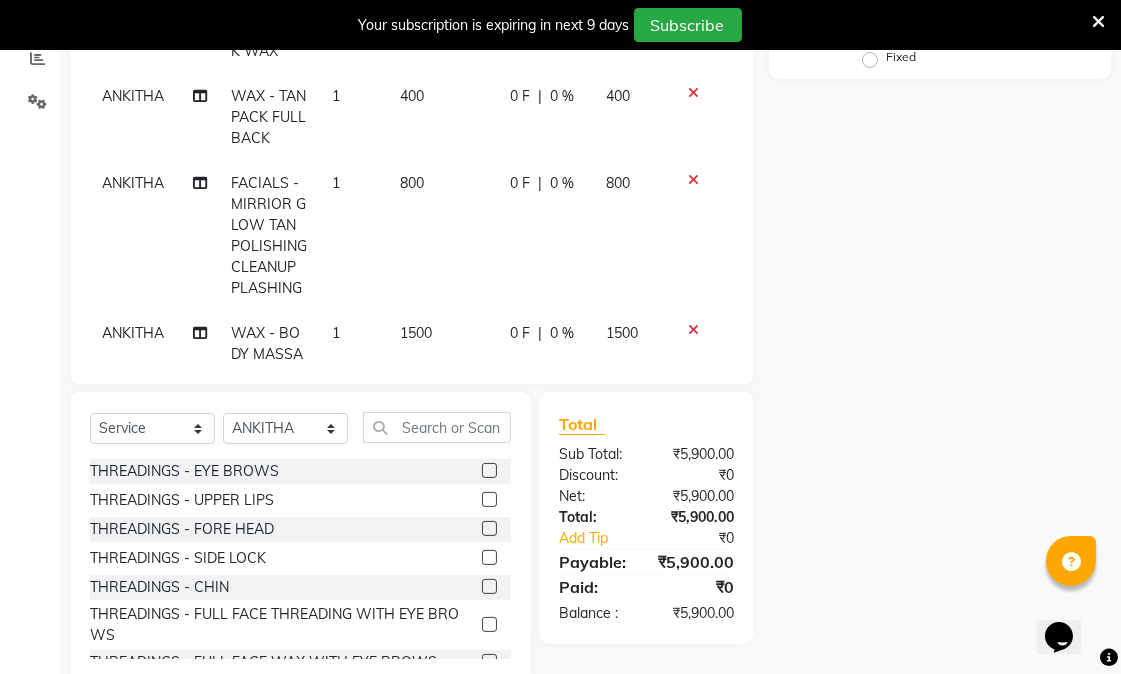 click 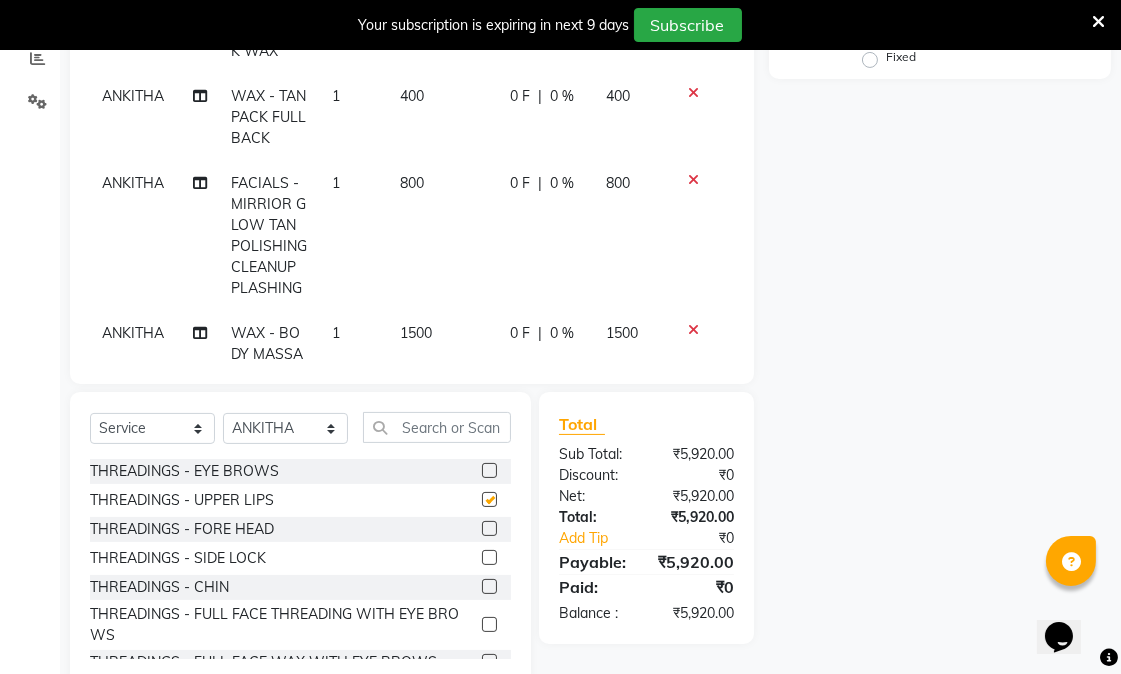 checkbox on "false" 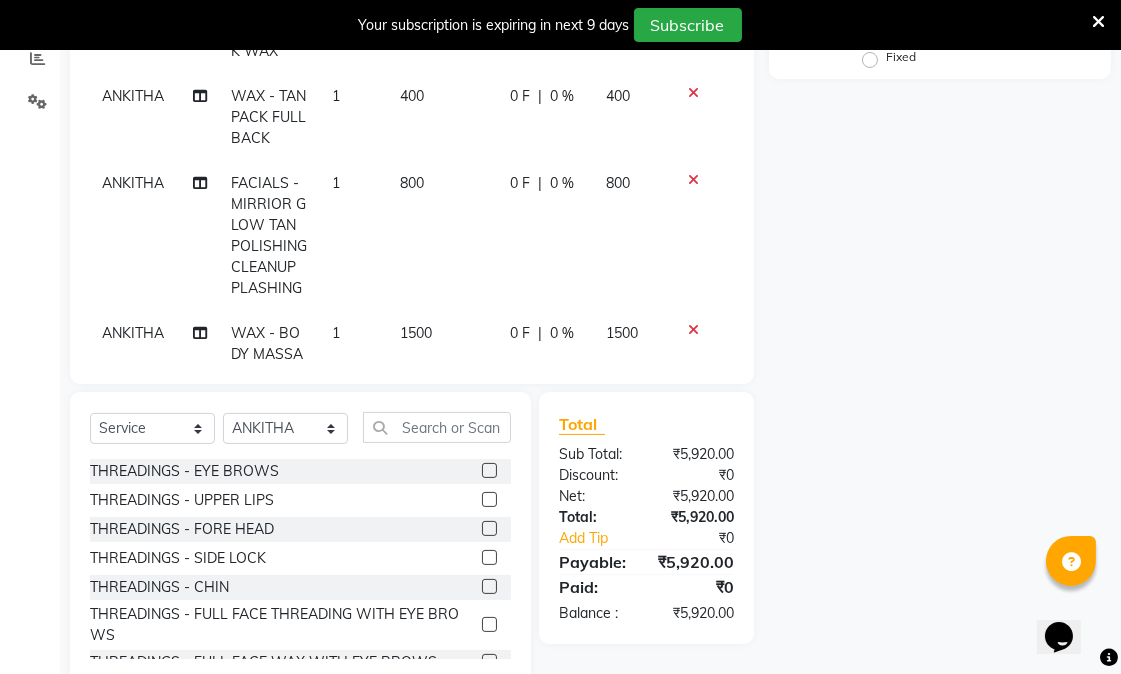 click 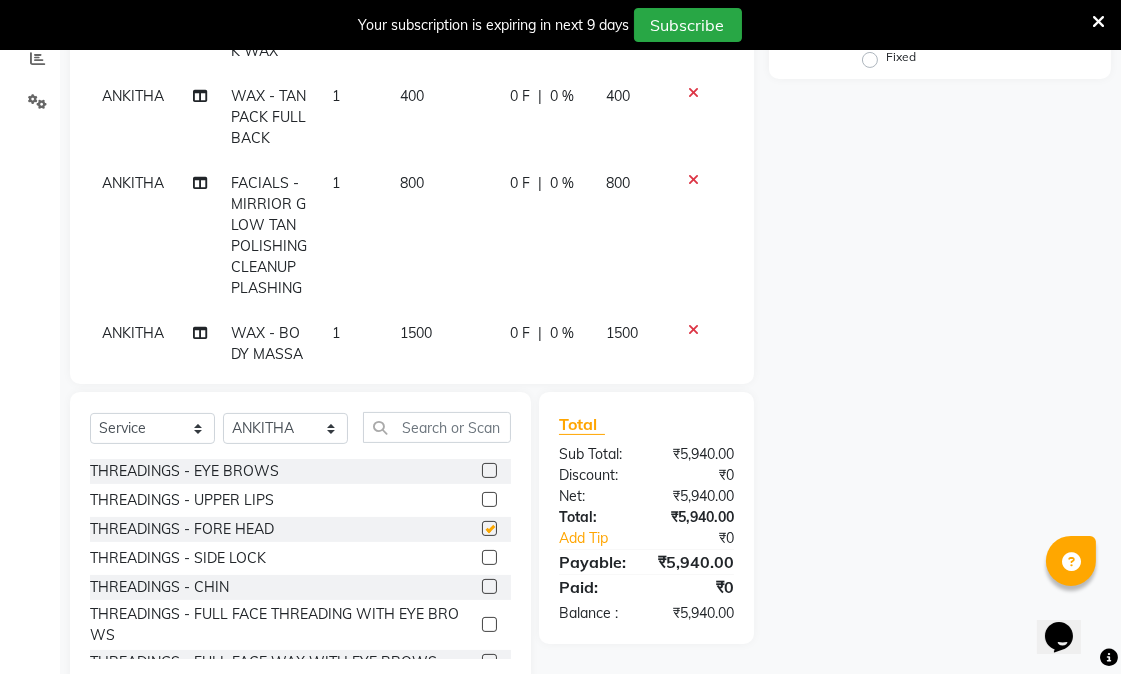 checkbox on "false" 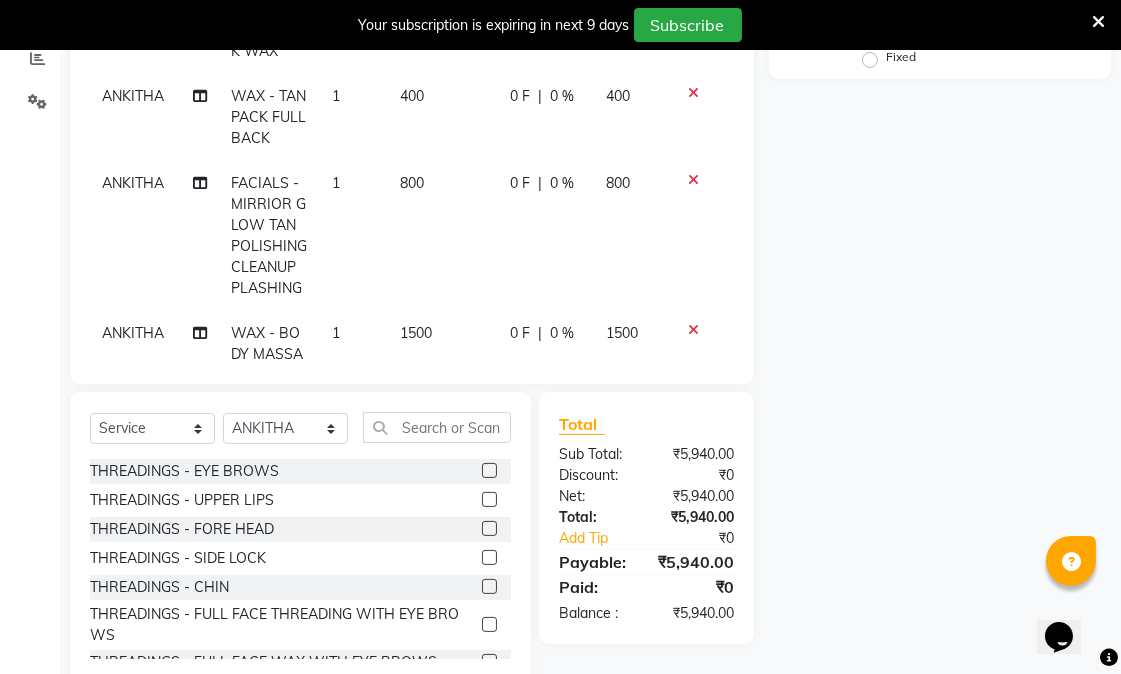 click 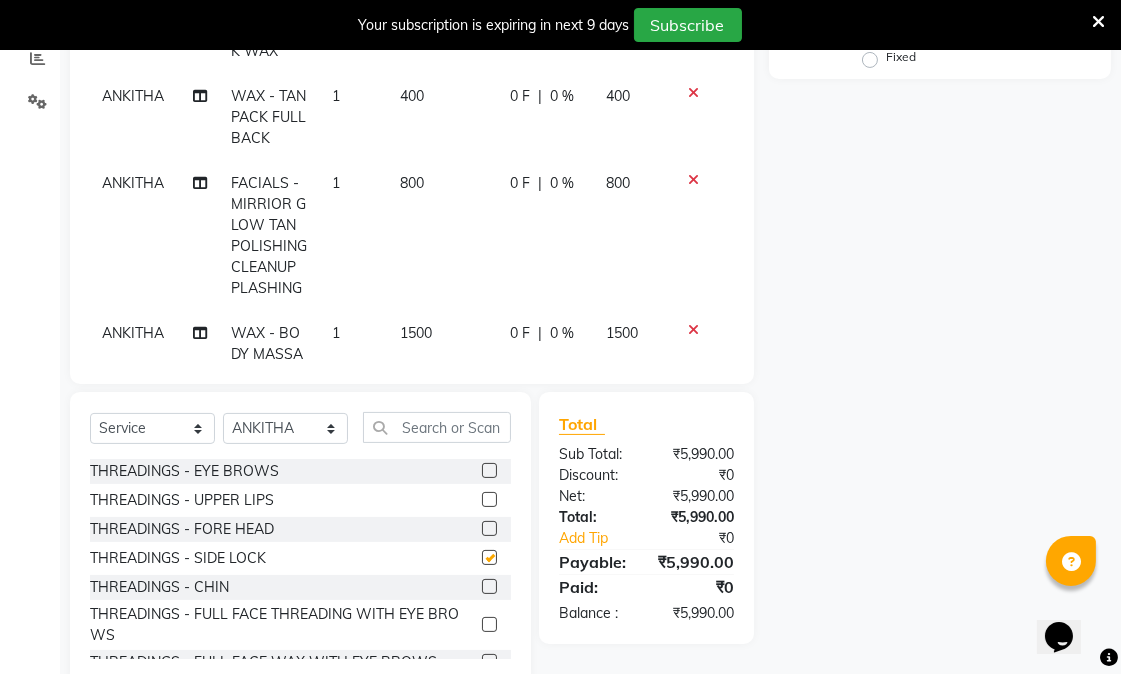 checkbox on "false" 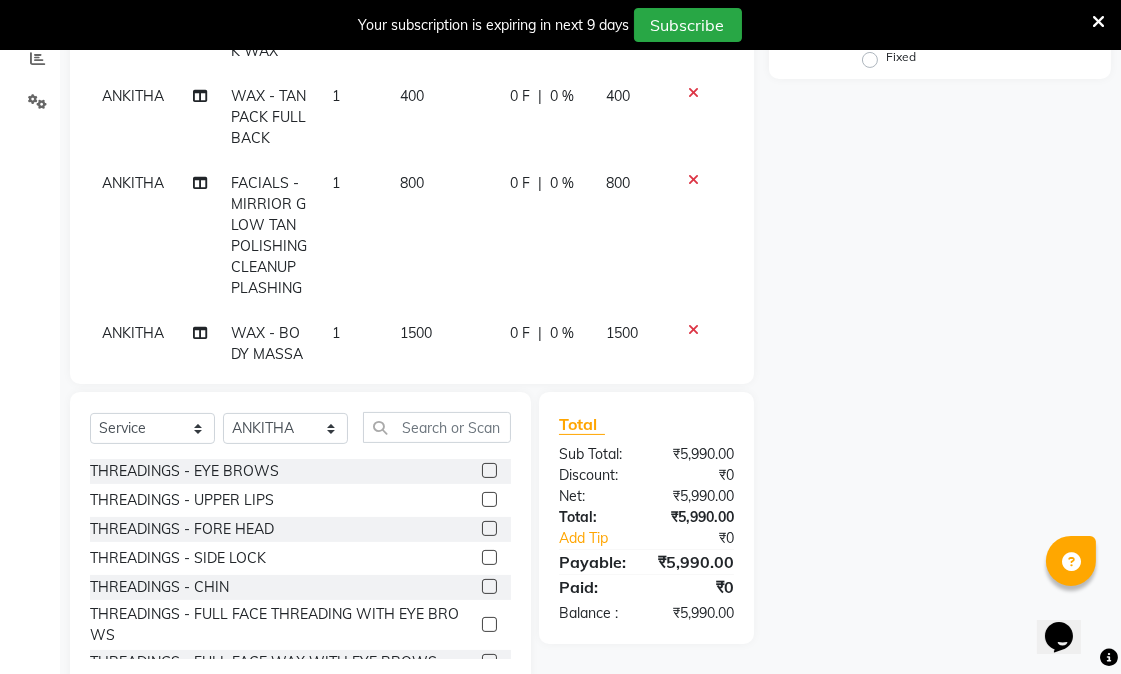 click 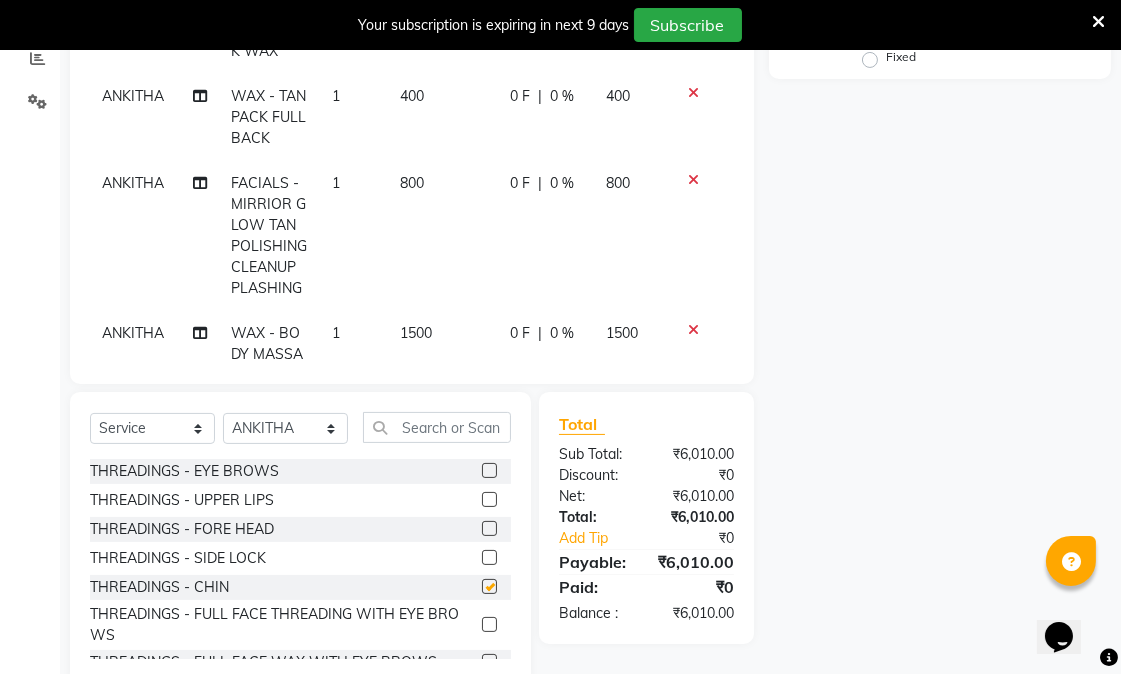 checkbox on "false" 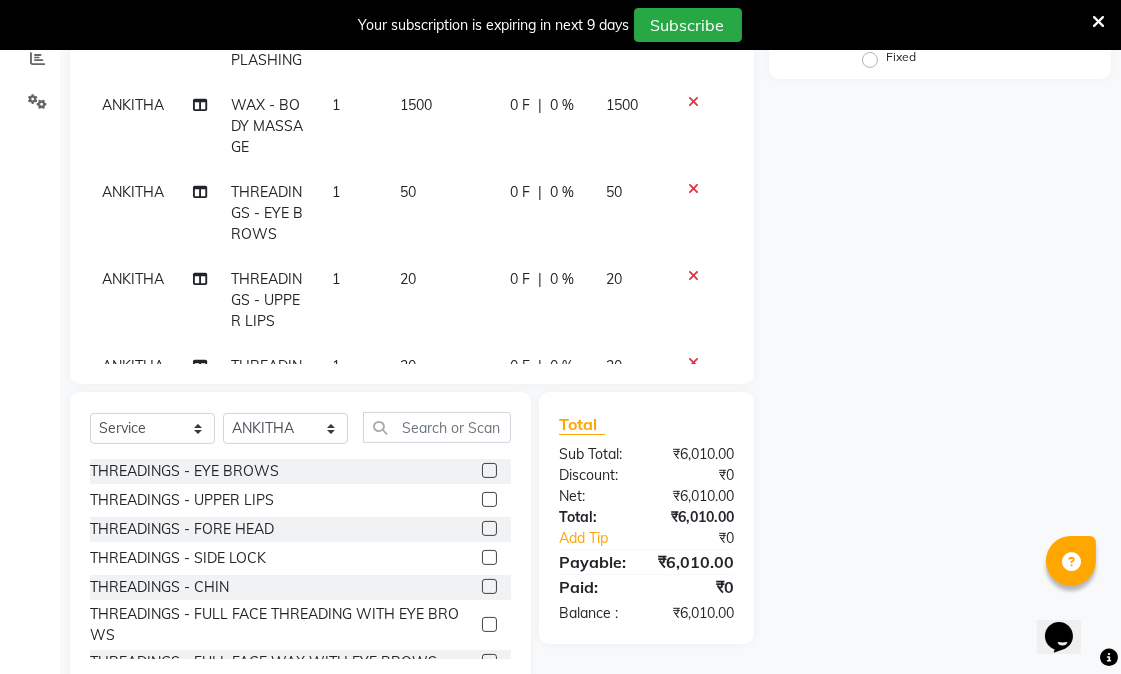 scroll, scrollTop: 1174, scrollLeft: 0, axis: vertical 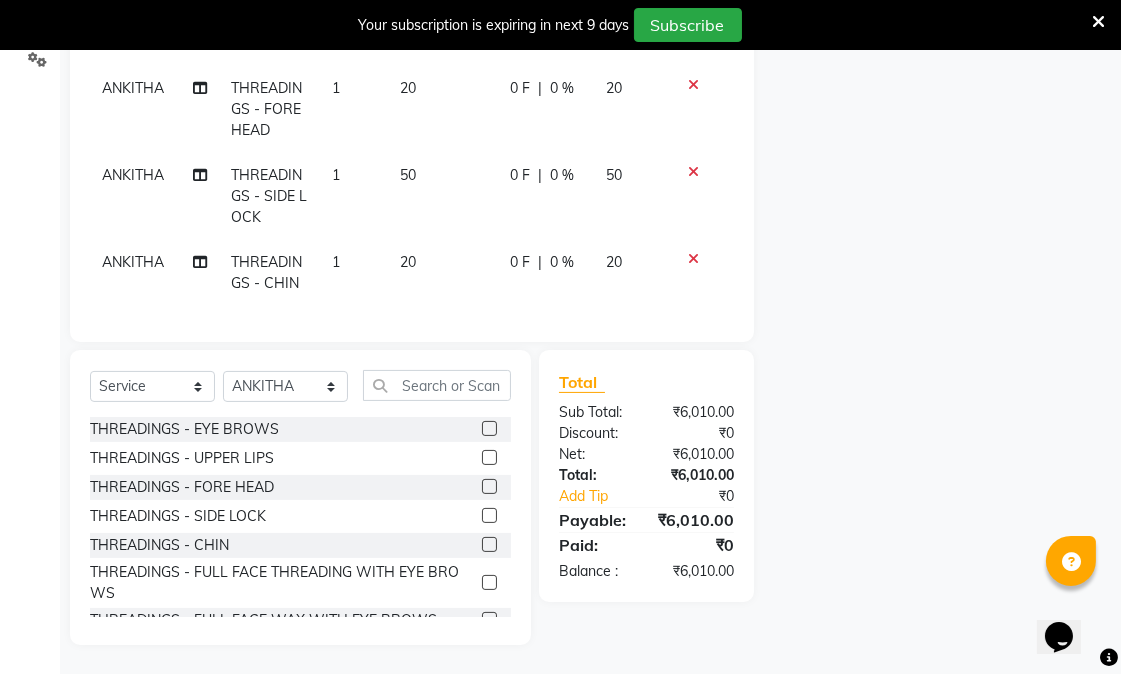 click 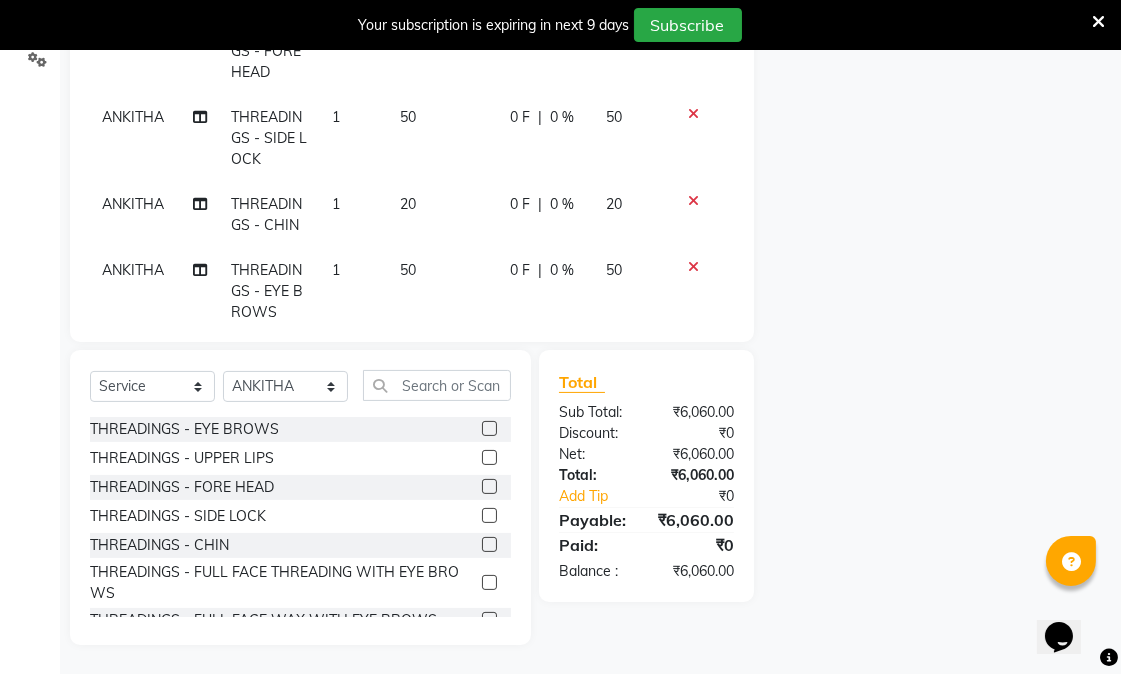 click 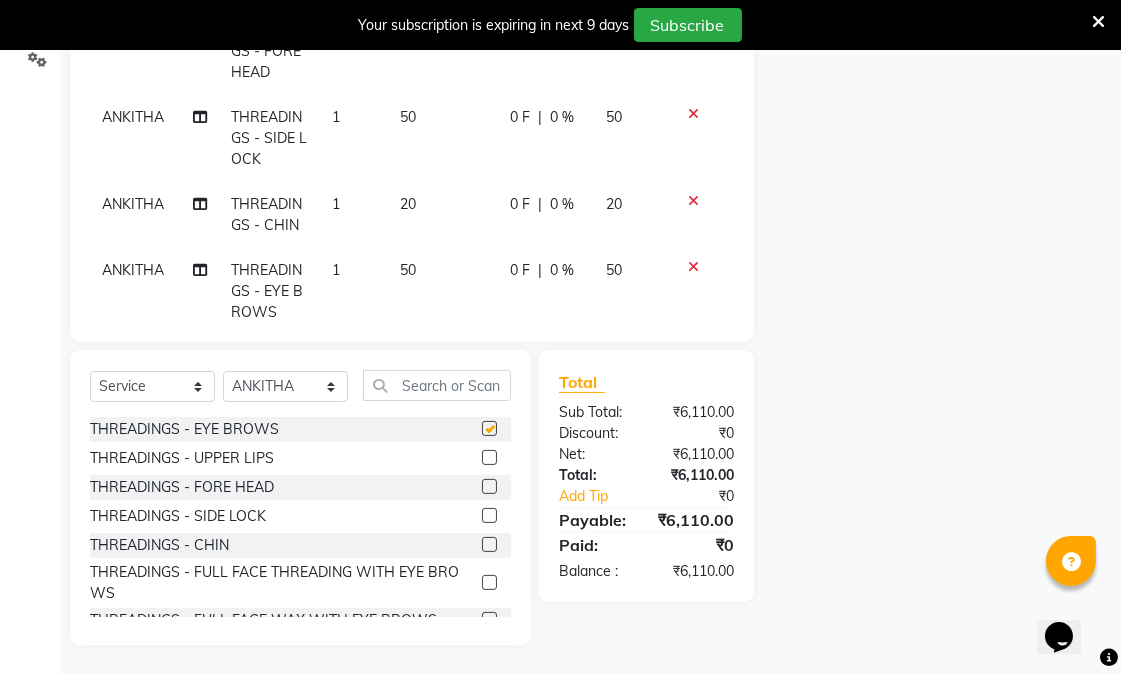 checkbox on "false" 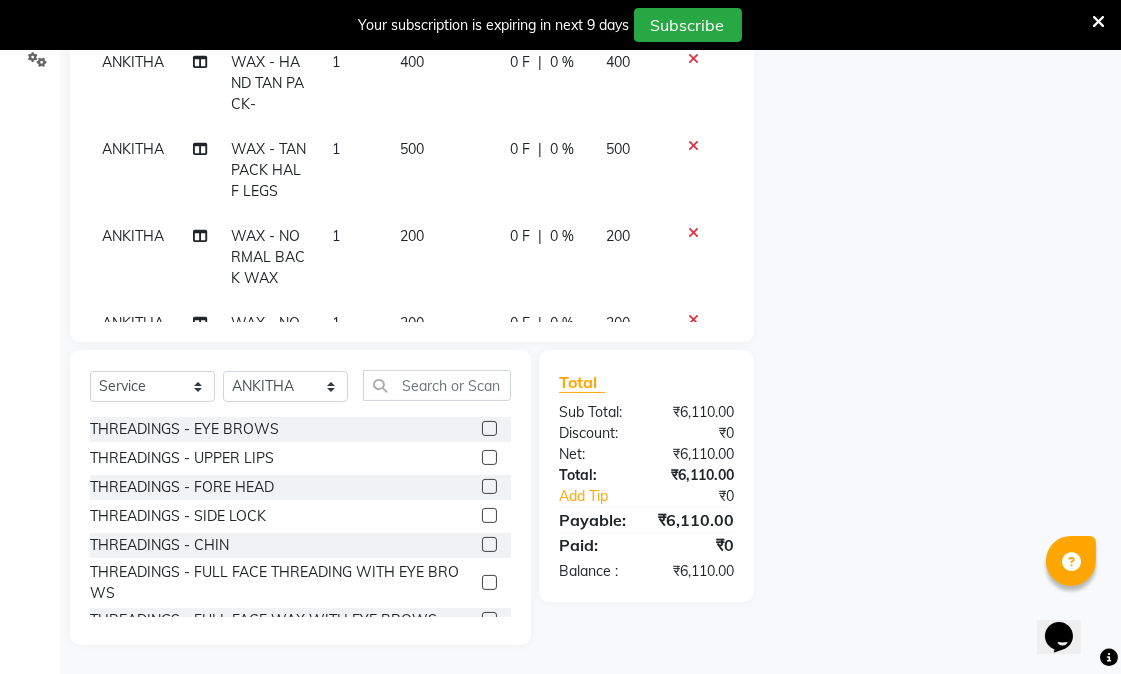 scroll, scrollTop: 125, scrollLeft: 0, axis: vertical 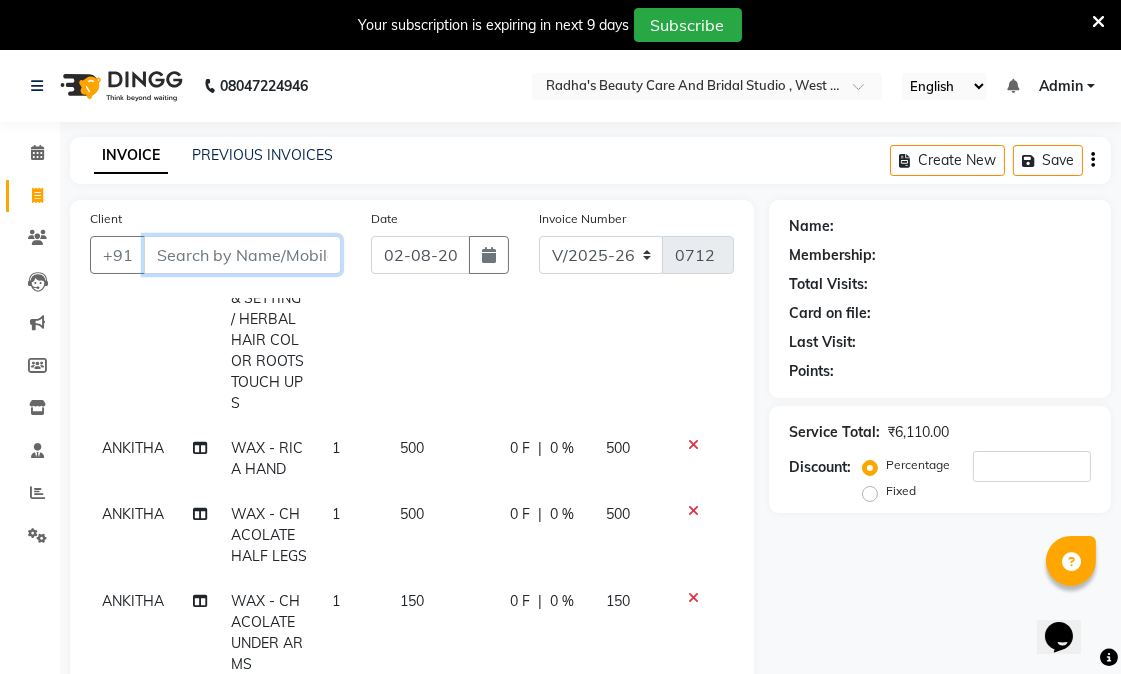click on "Client" at bounding box center (242, 255) 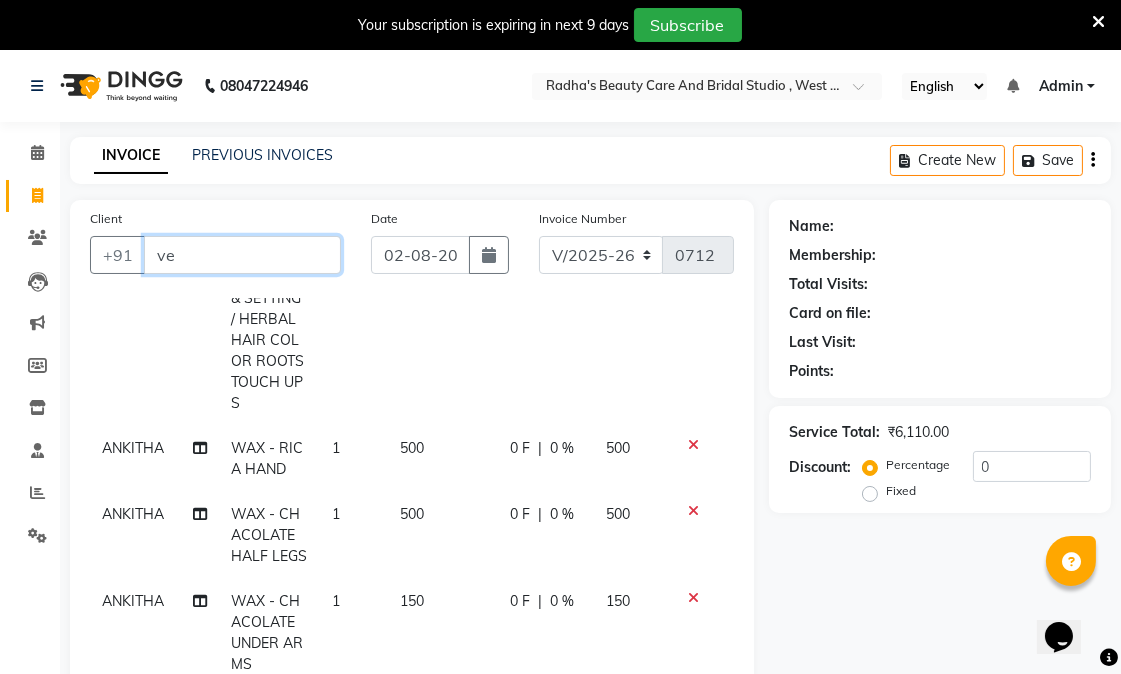 type on "v" 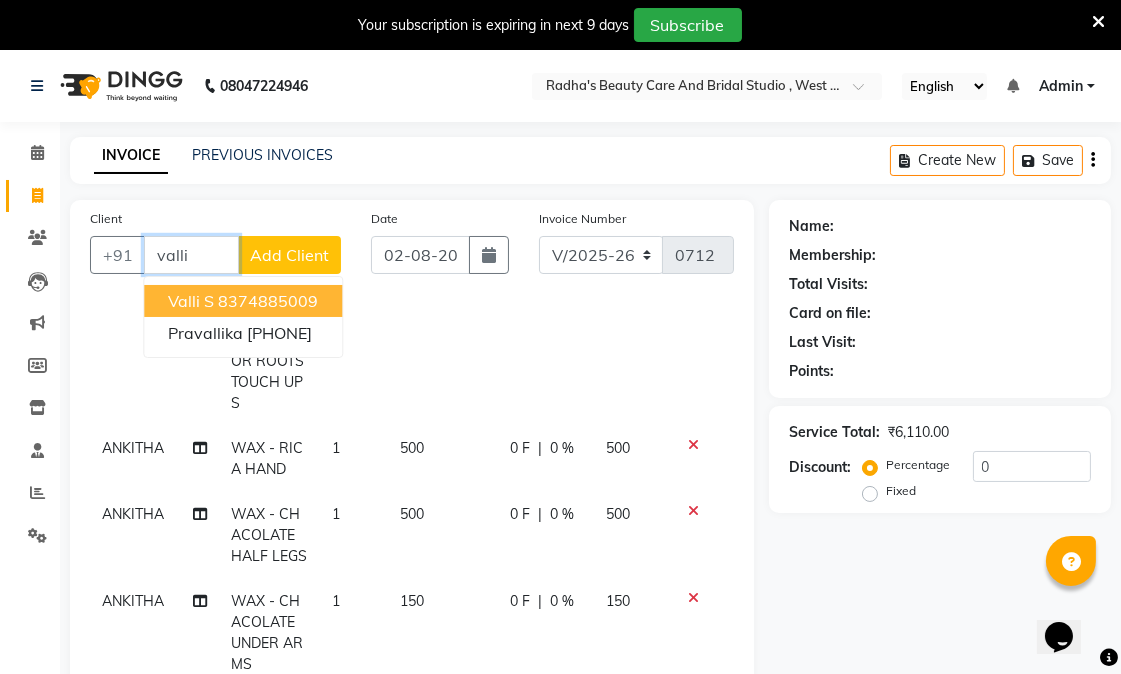 click on "8374885009" at bounding box center (268, 301) 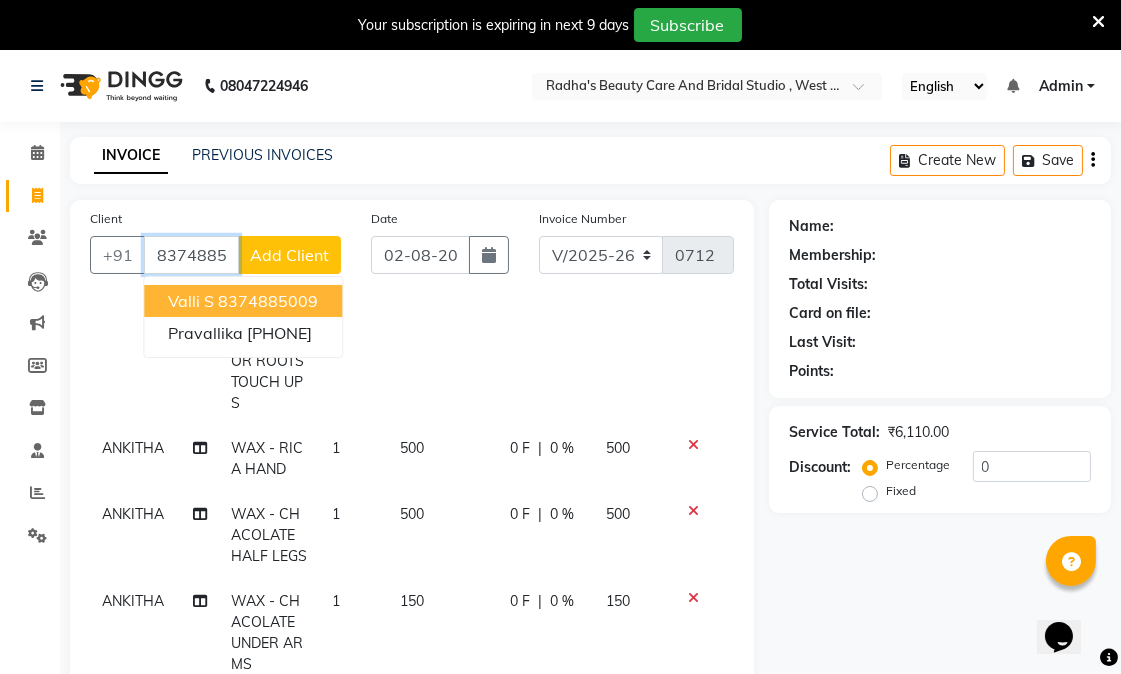 type on "8374885009" 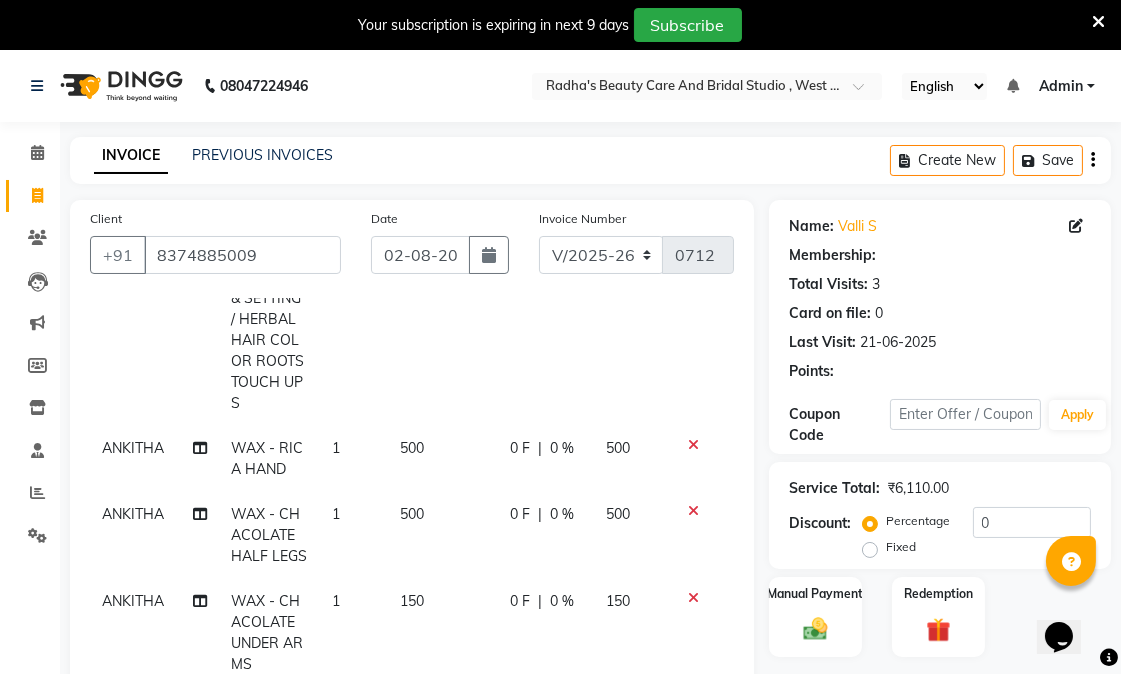 select on "1: Object" 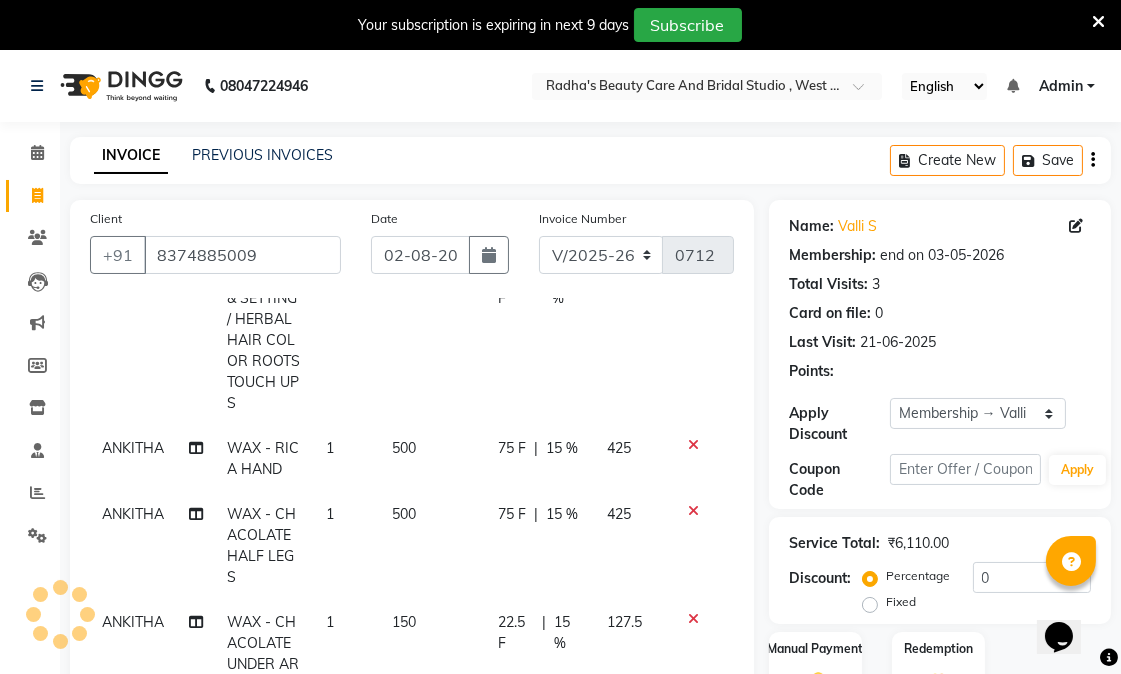 type on "15" 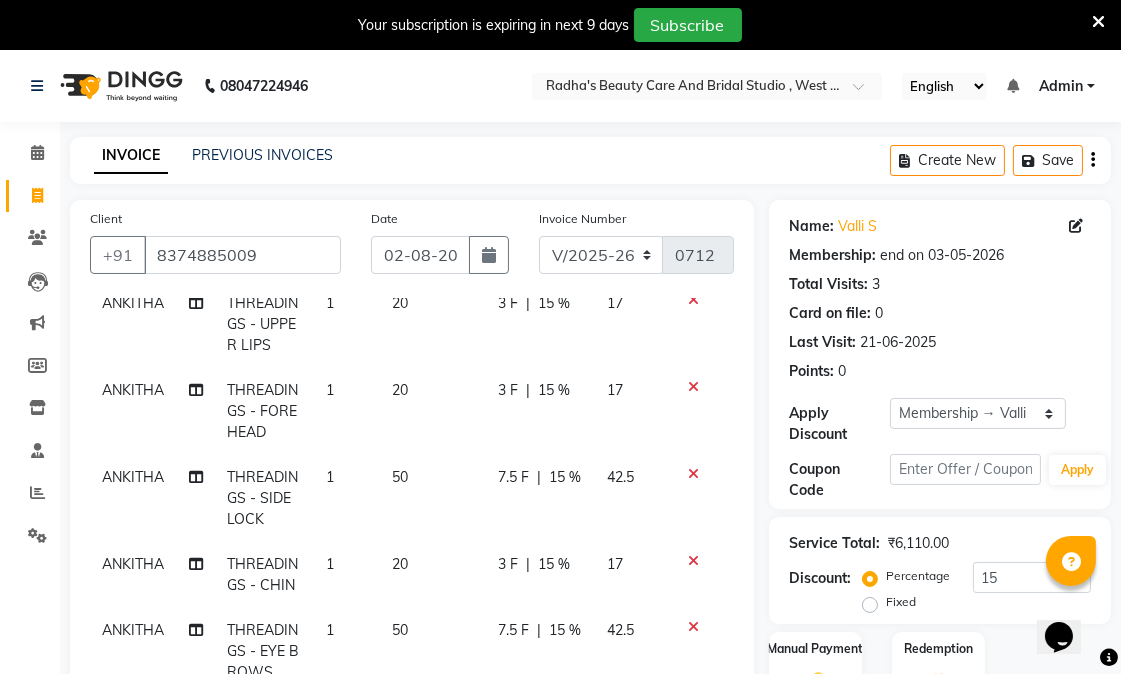 scroll, scrollTop: 1347, scrollLeft: 0, axis: vertical 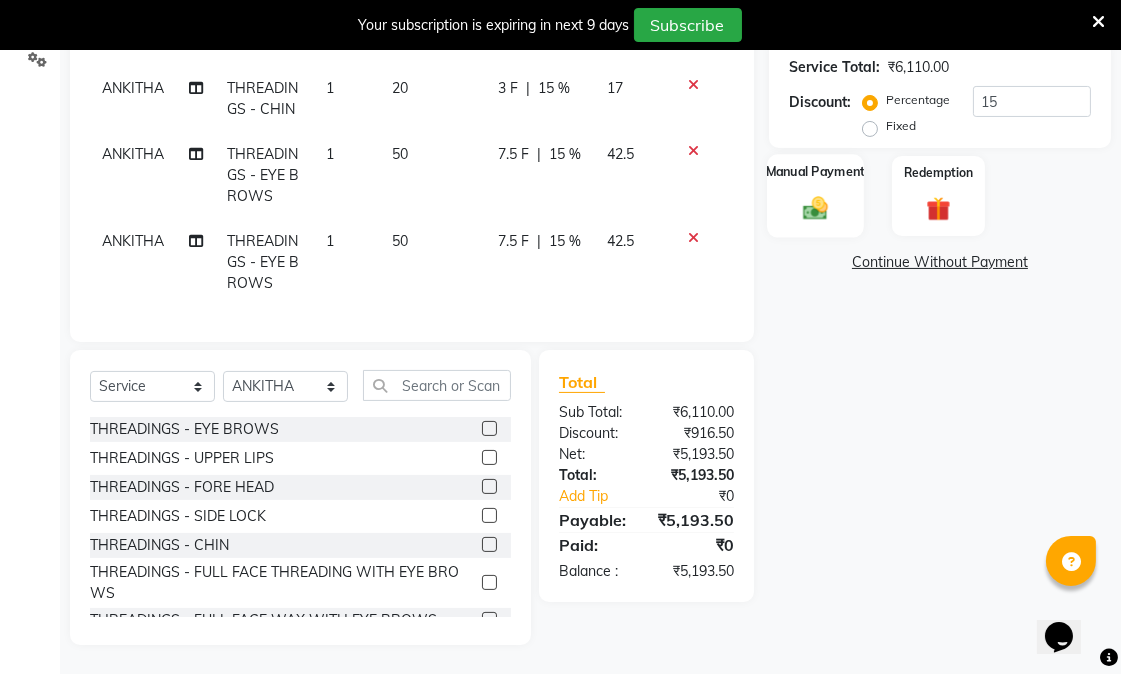 click 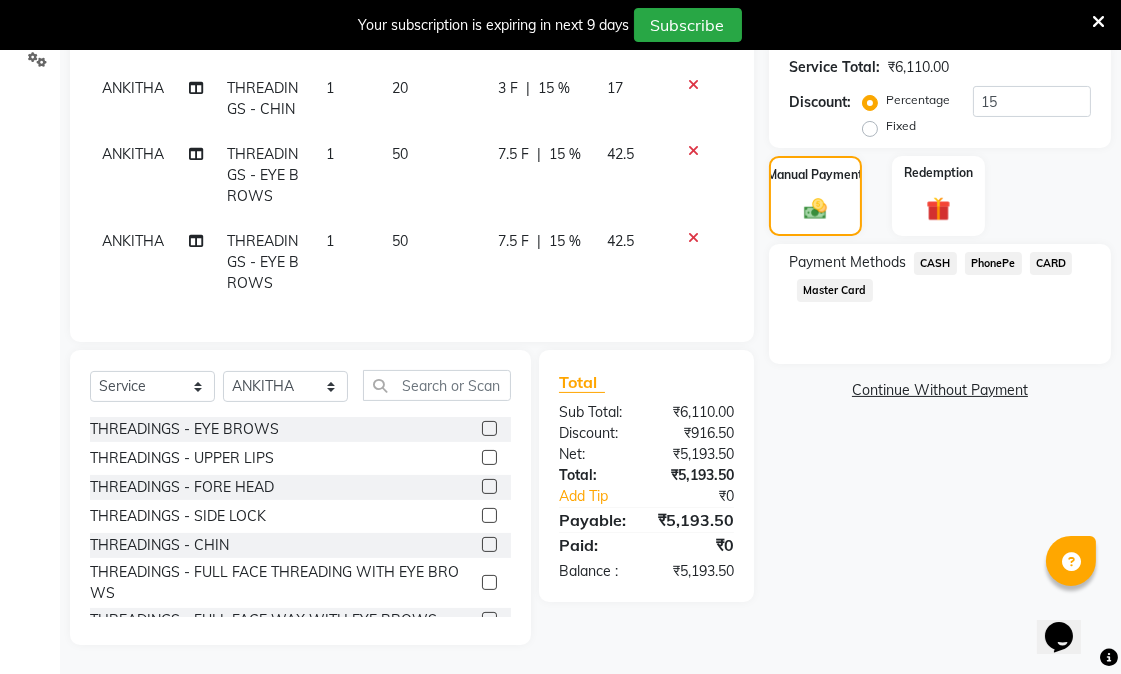 click on "CASH" 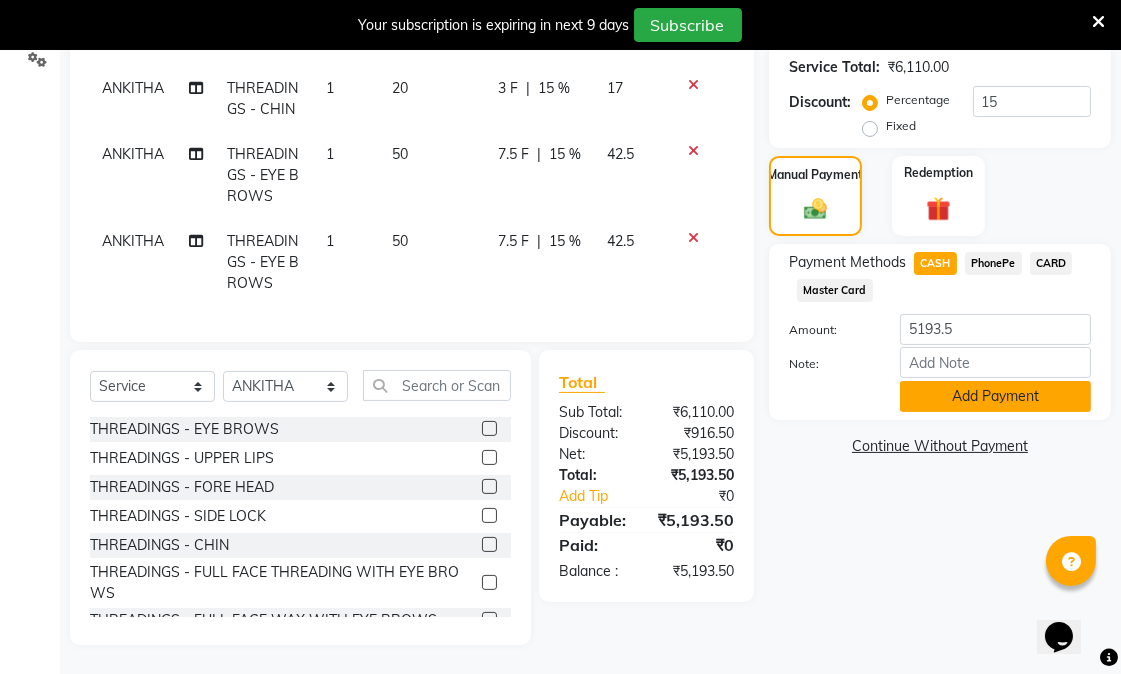 click on "Add Payment" 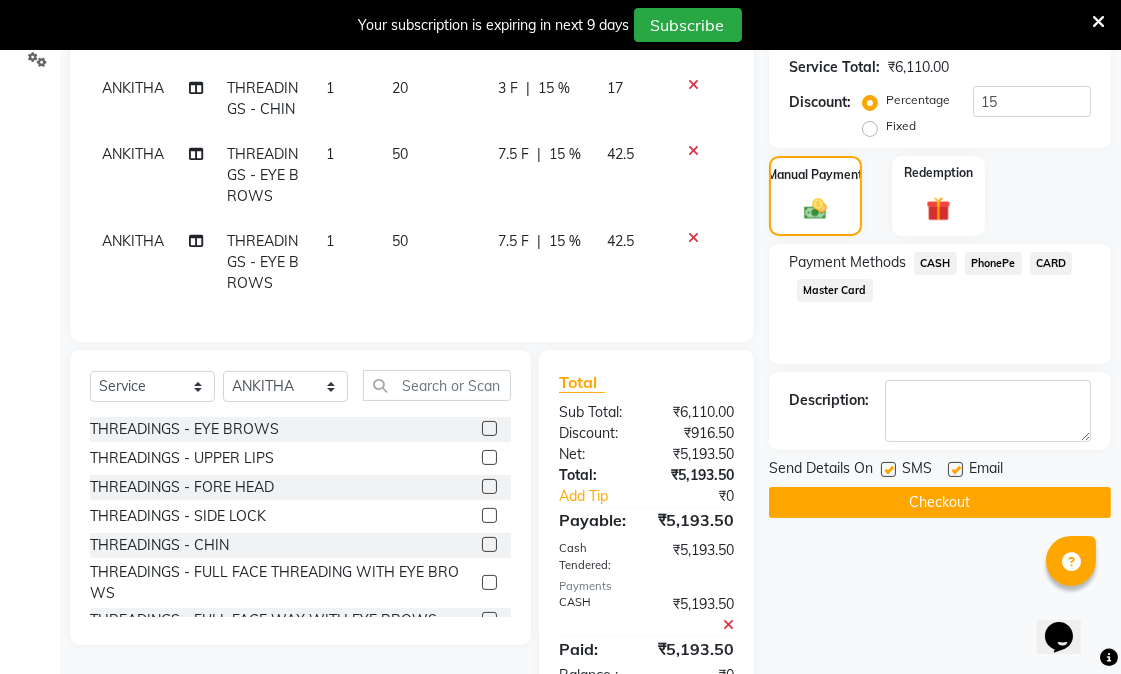 click on "Checkout" 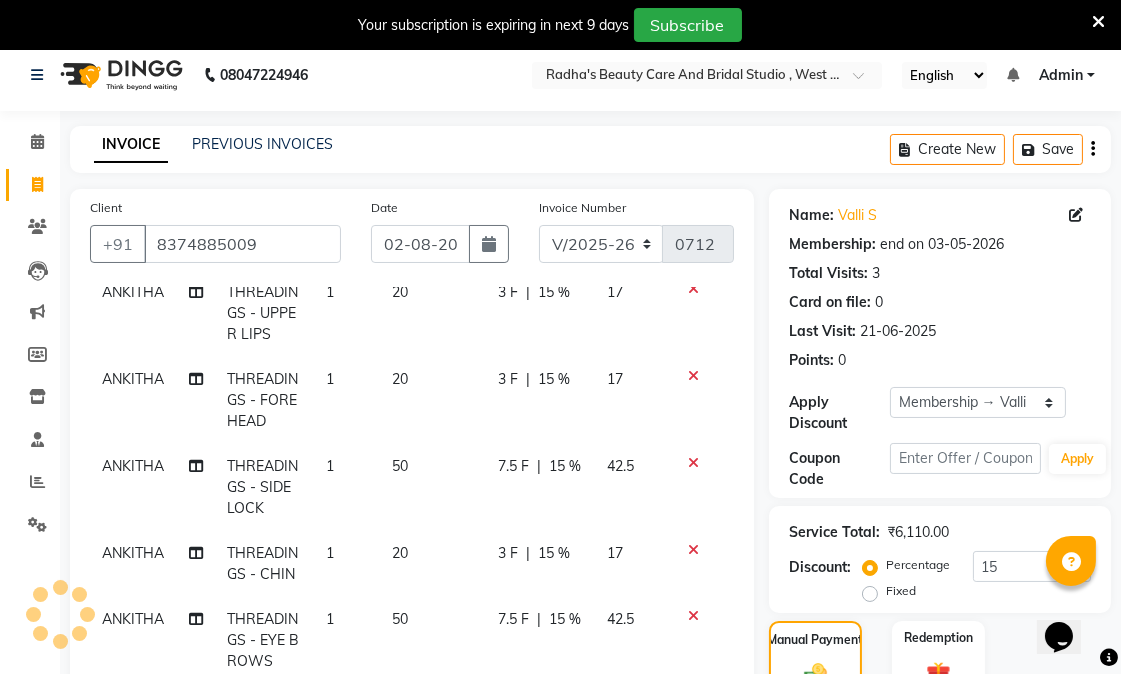 scroll, scrollTop: 0, scrollLeft: 0, axis: both 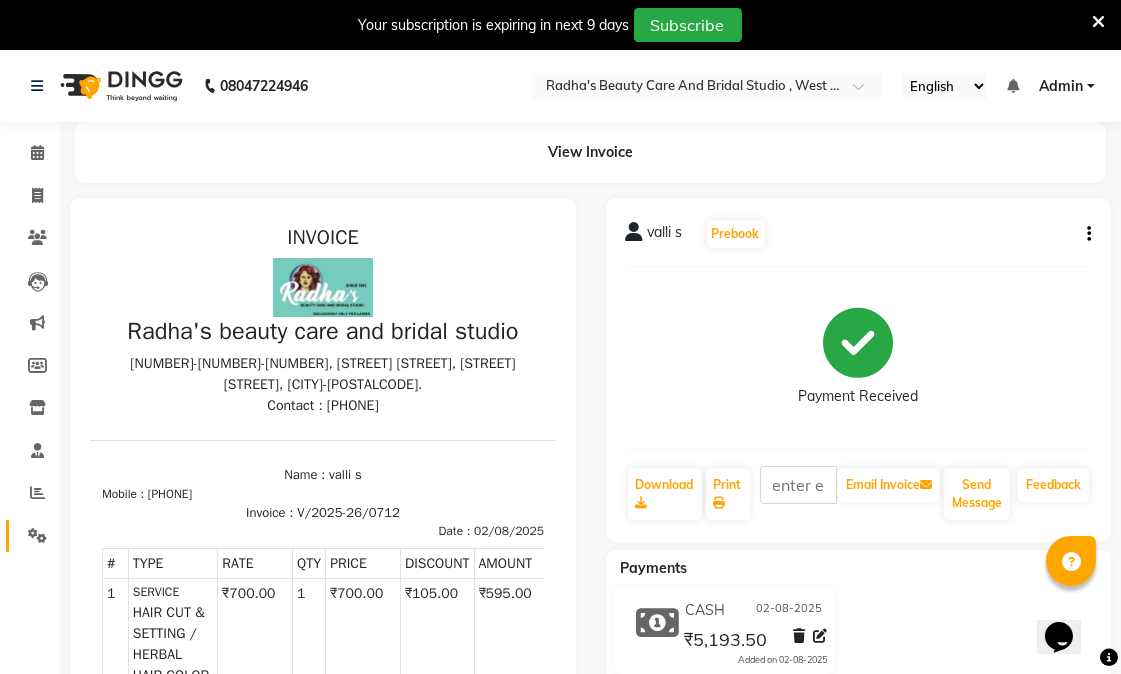click on "Calendar  Invoice  Clients  Leads   Marketing  Members  Inventory  Staff  Reports  Settings Completed InProgress Upcoming Dropped Tentative Check-In Confirm Bookings Generate Report Segments Page Builder" 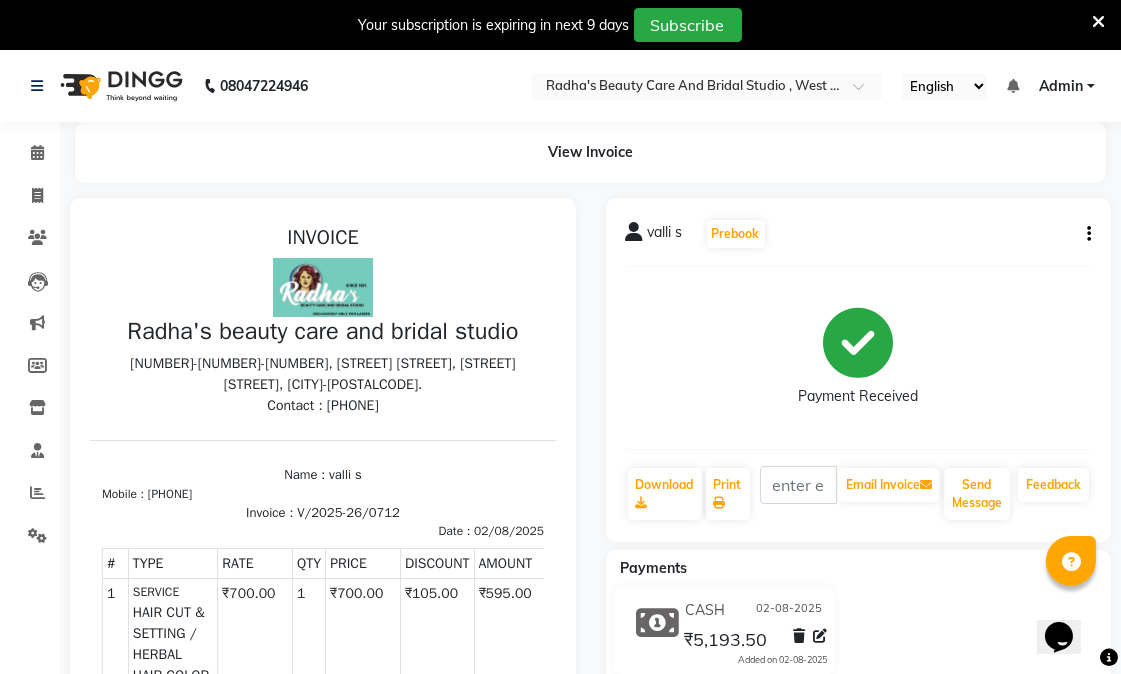 drag, startPoint x: 602, startPoint y: 632, endPoint x: 593, endPoint y: 687, distance: 55.7315 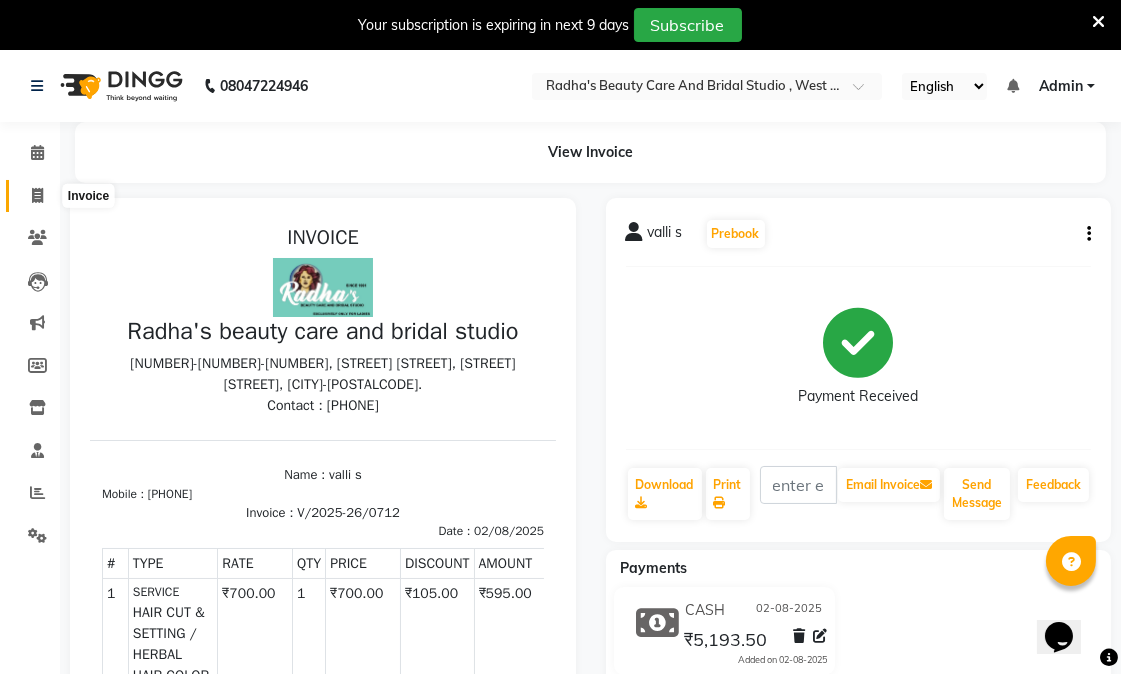 click 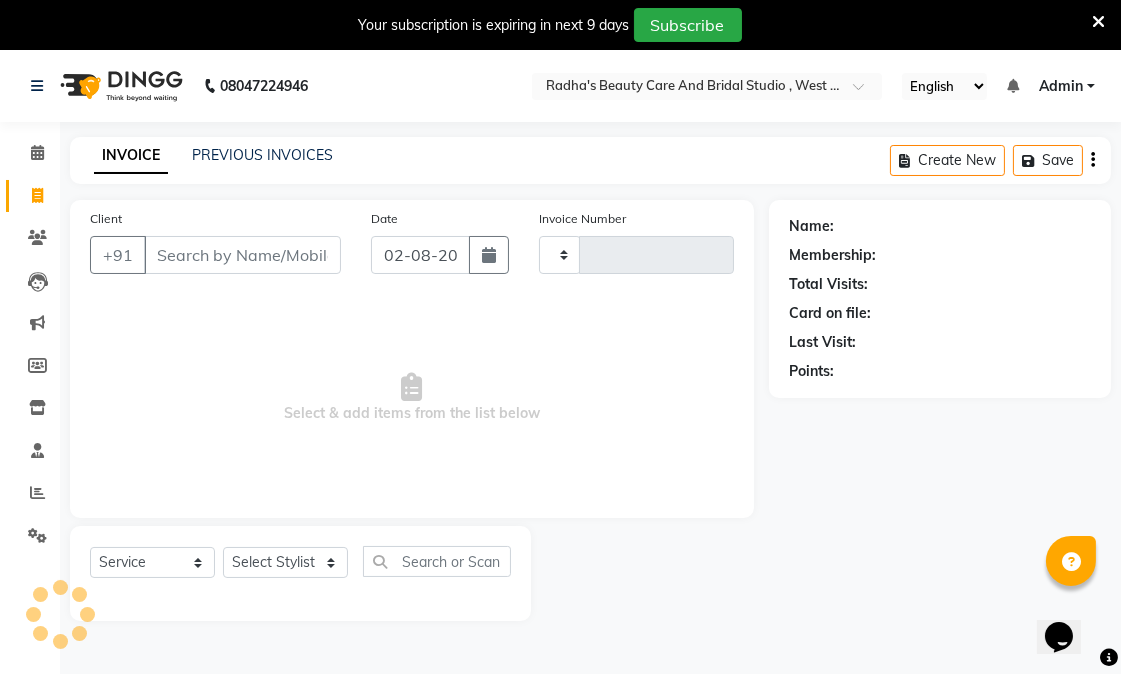 scroll, scrollTop: 50, scrollLeft: 0, axis: vertical 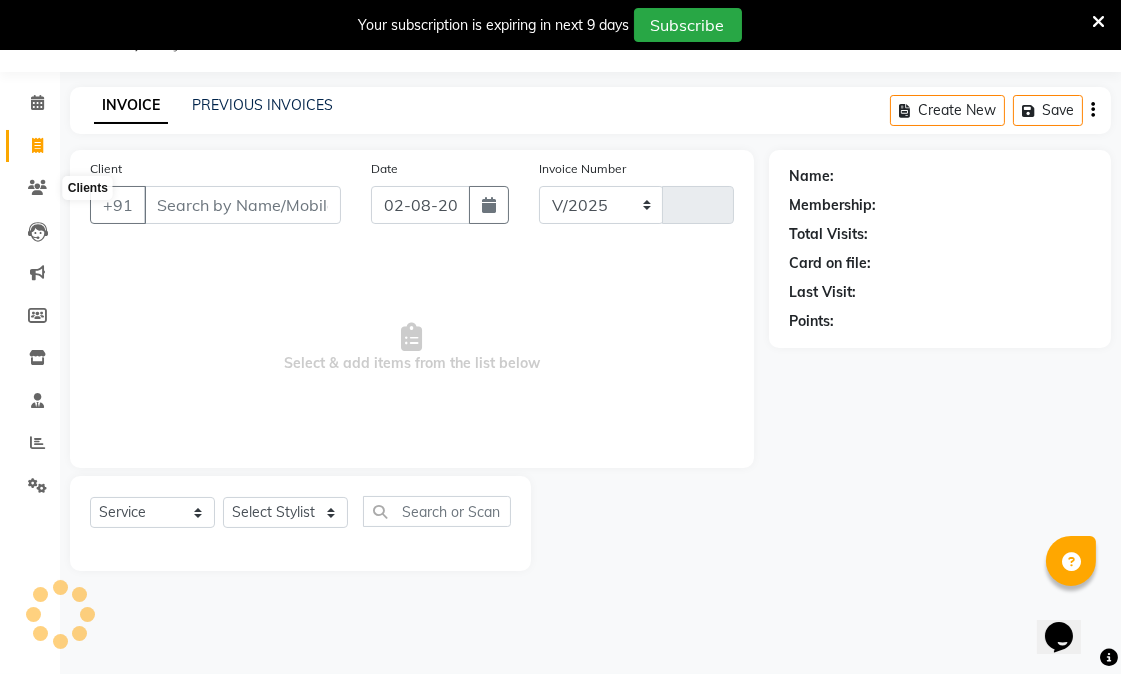 select on "6153" 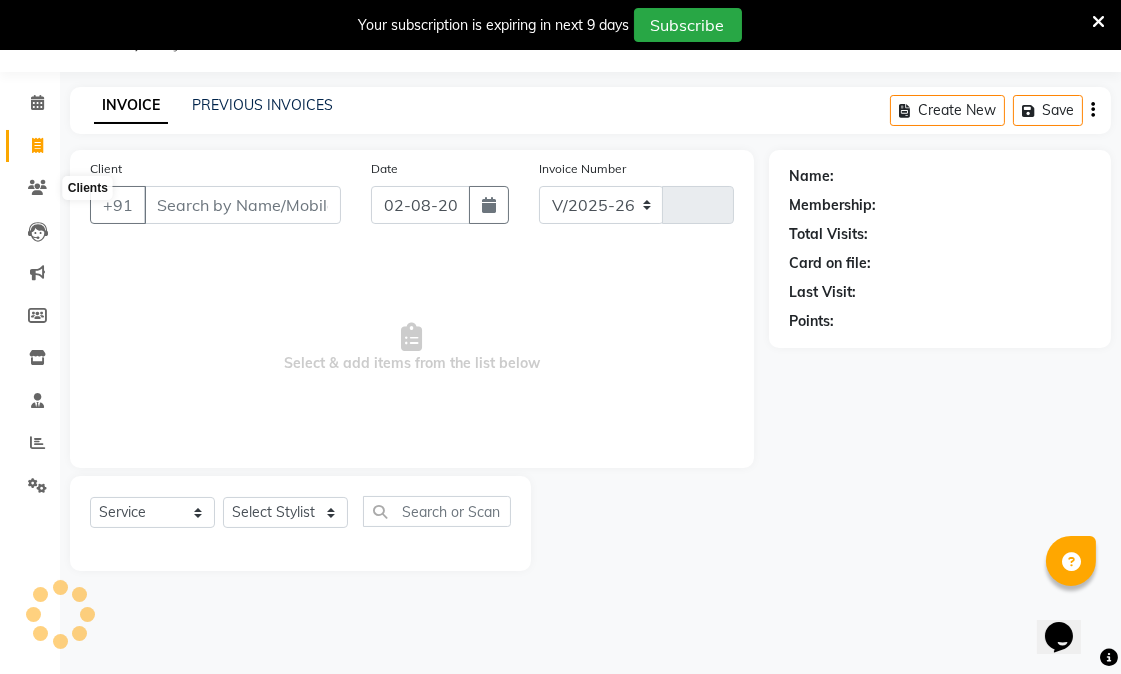 type on "0713" 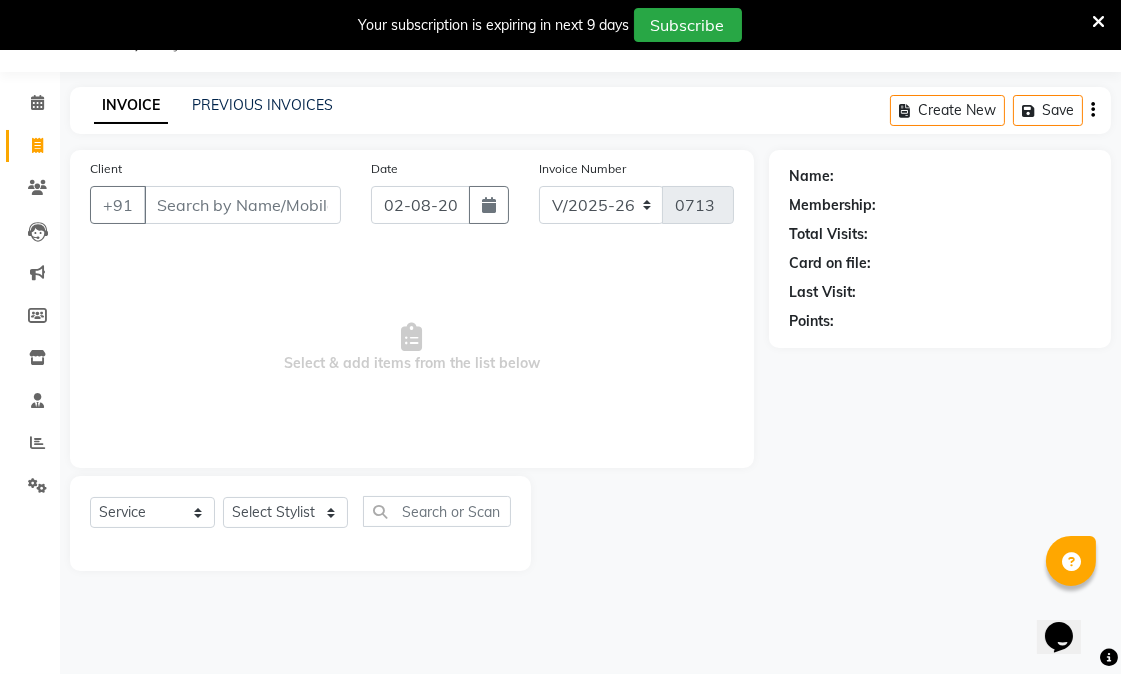 select on "80239" 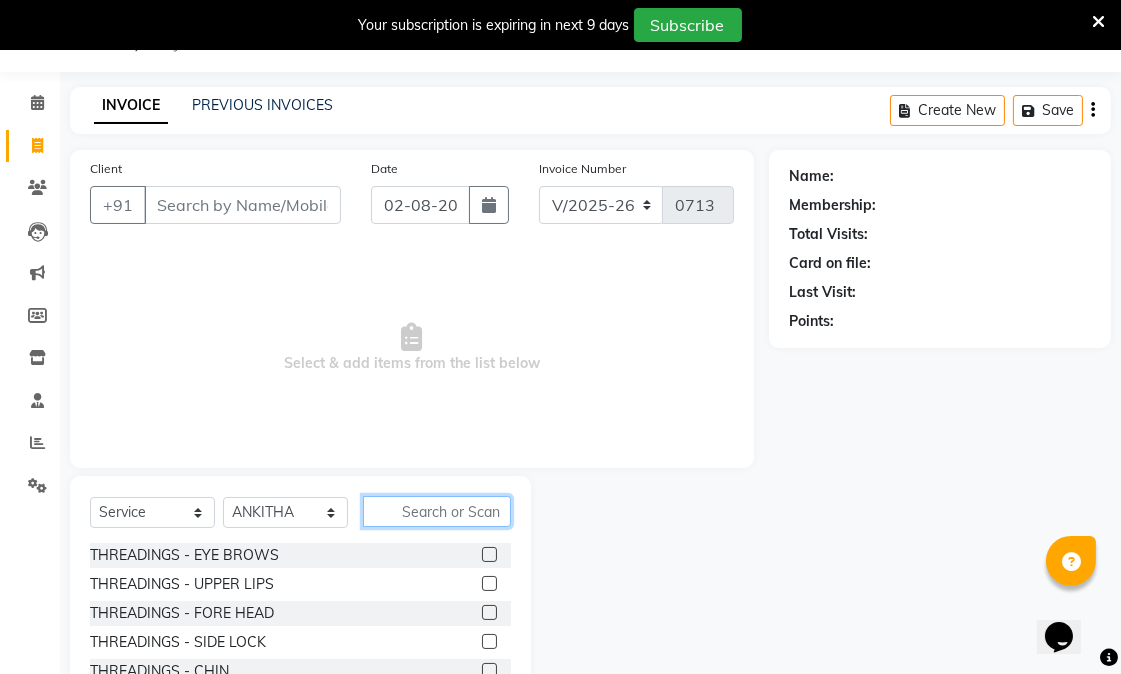 click 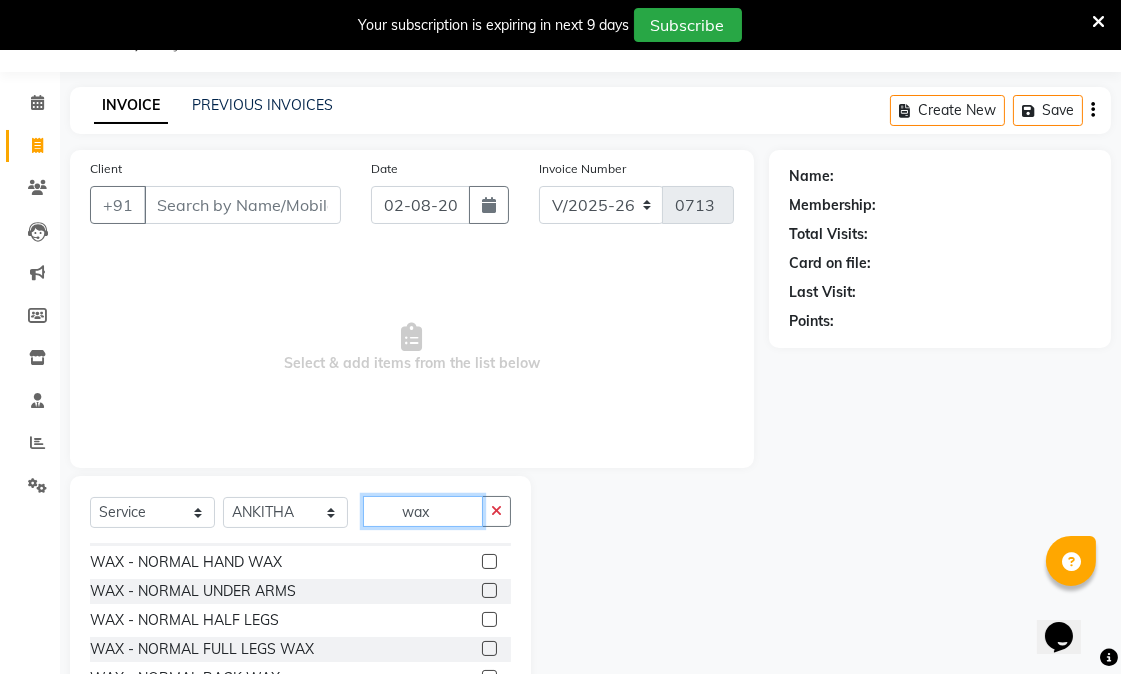 scroll, scrollTop: 0, scrollLeft: 0, axis: both 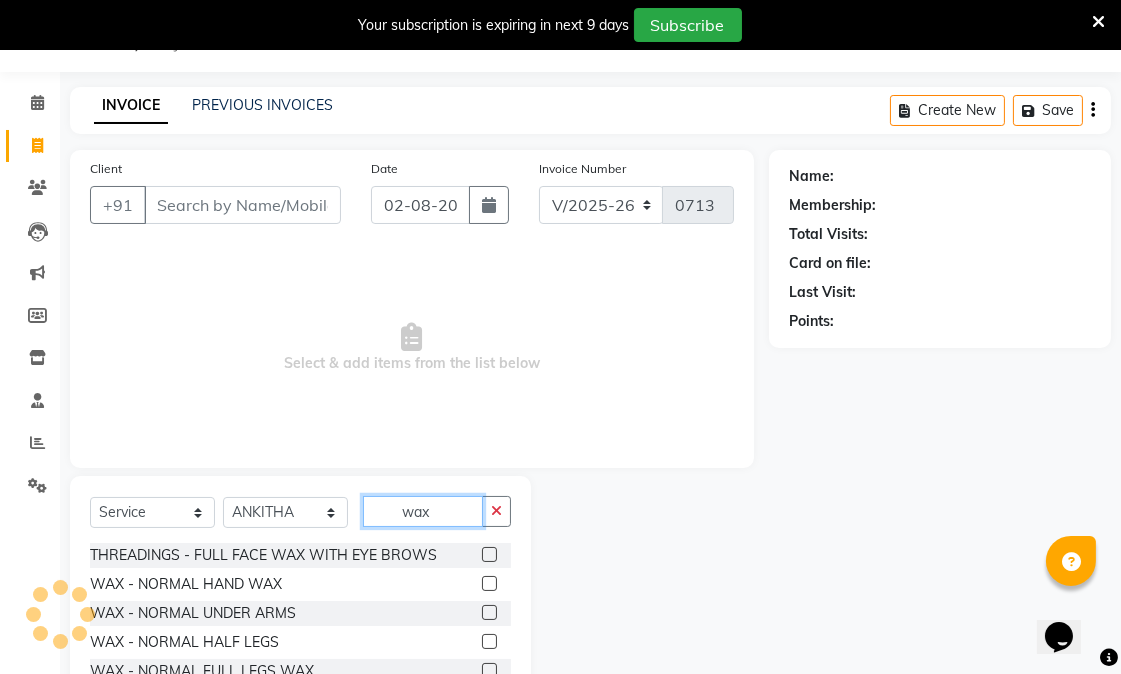type on "wax" 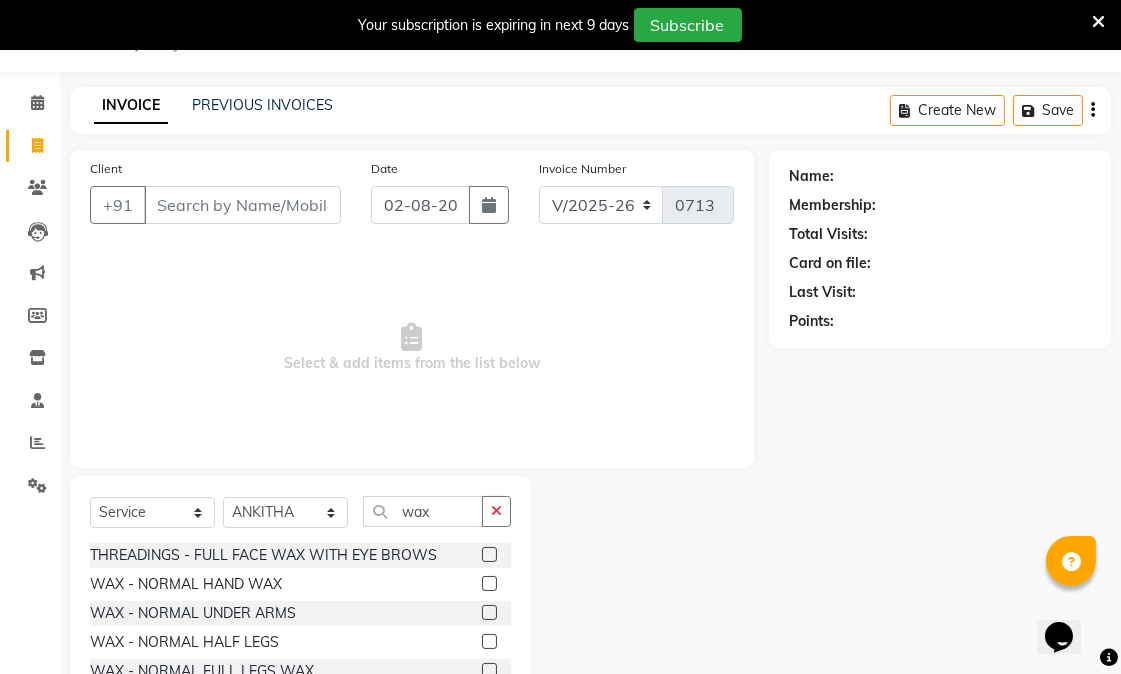 click 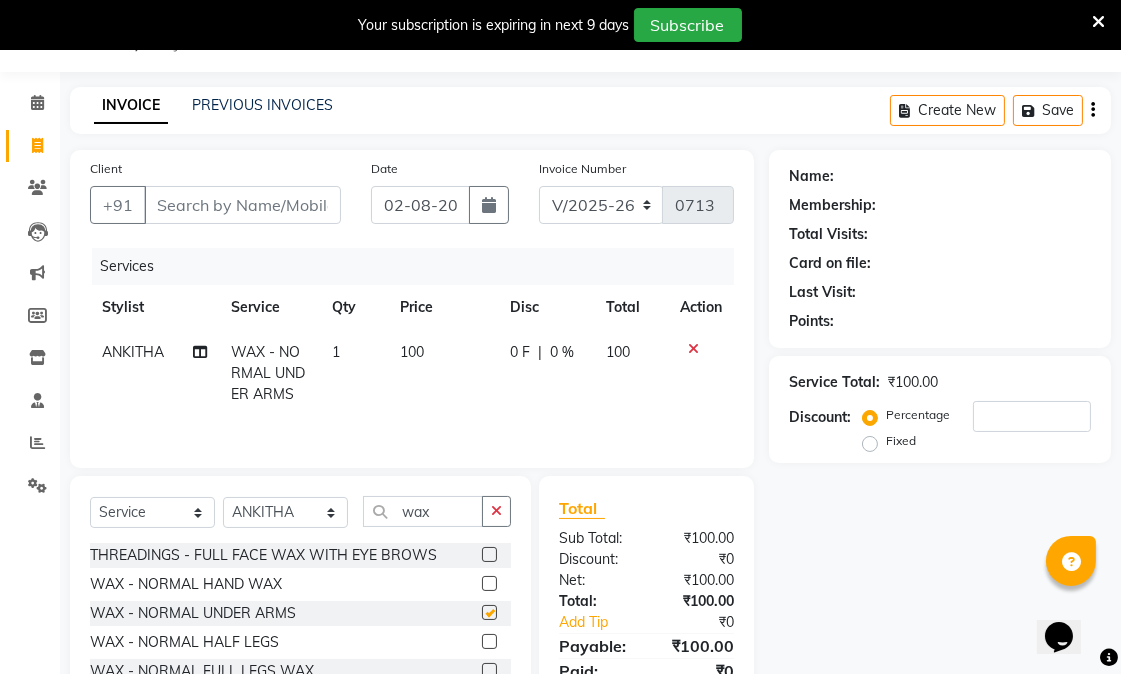 checkbox on "false" 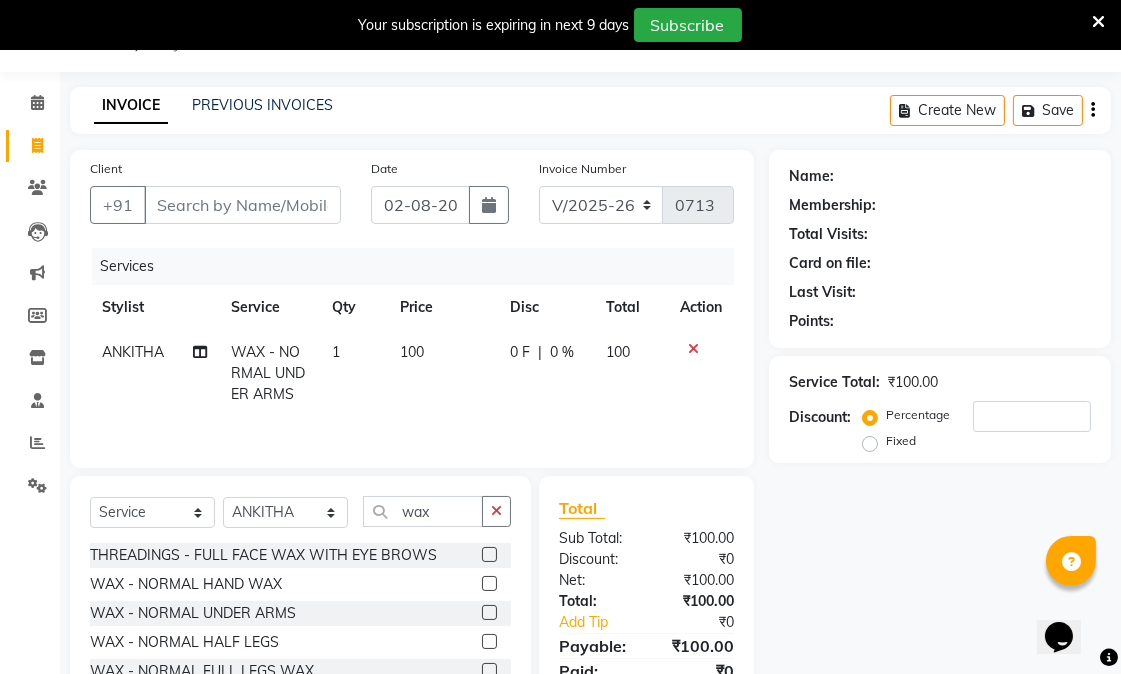 click 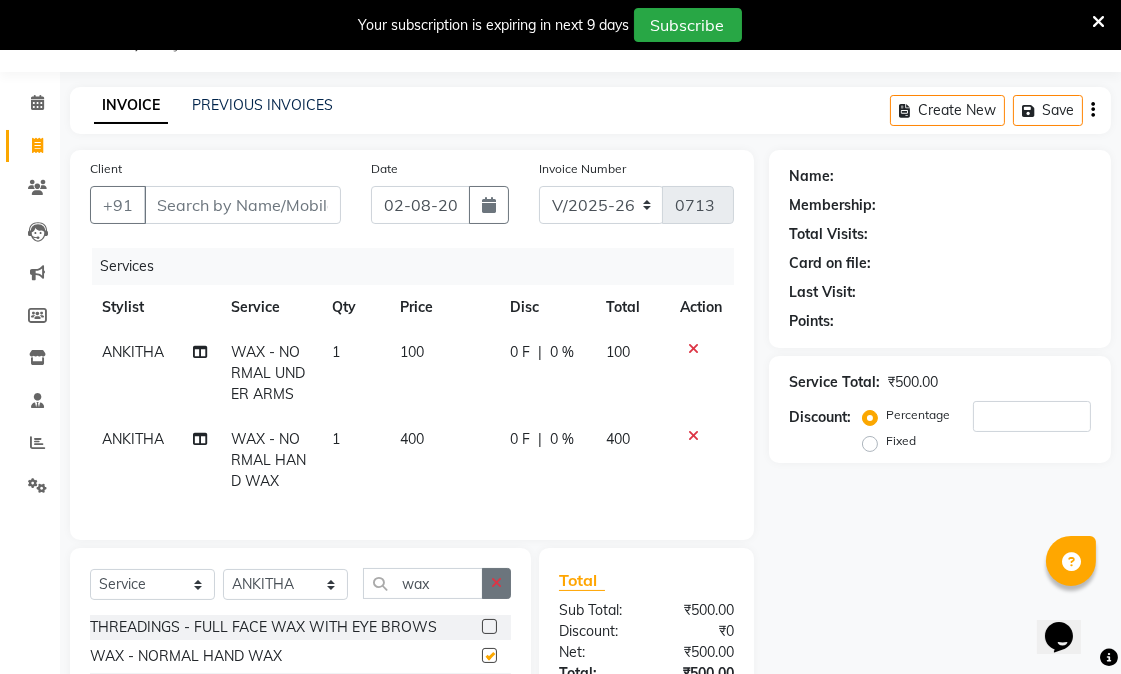 checkbox on "false" 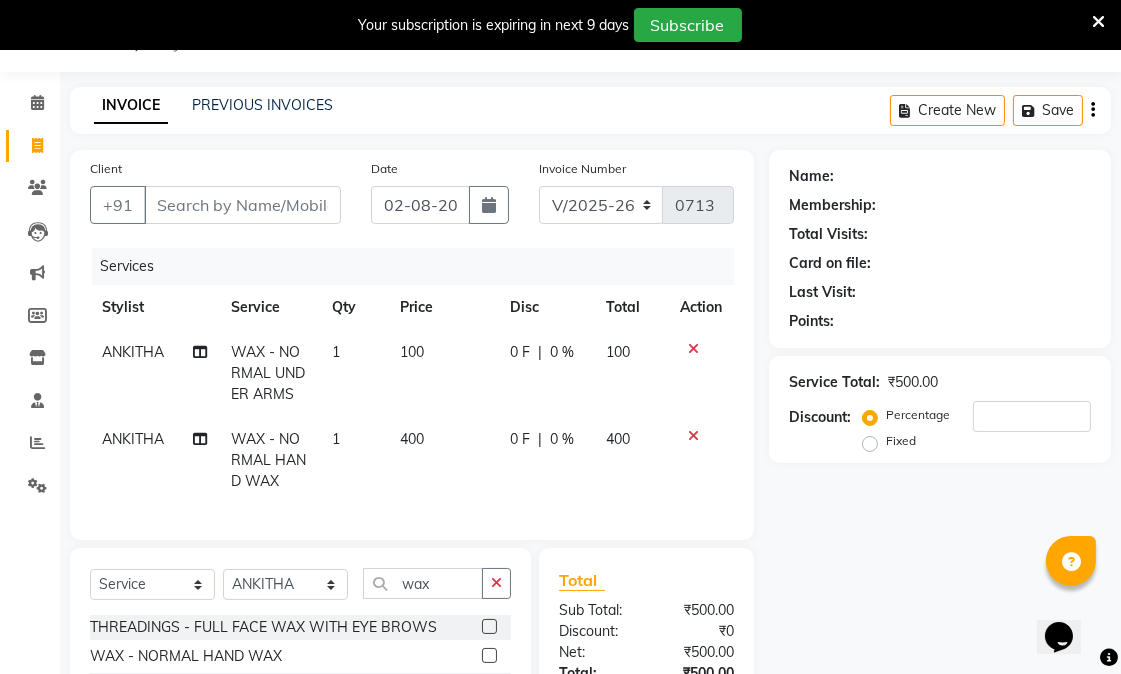 click 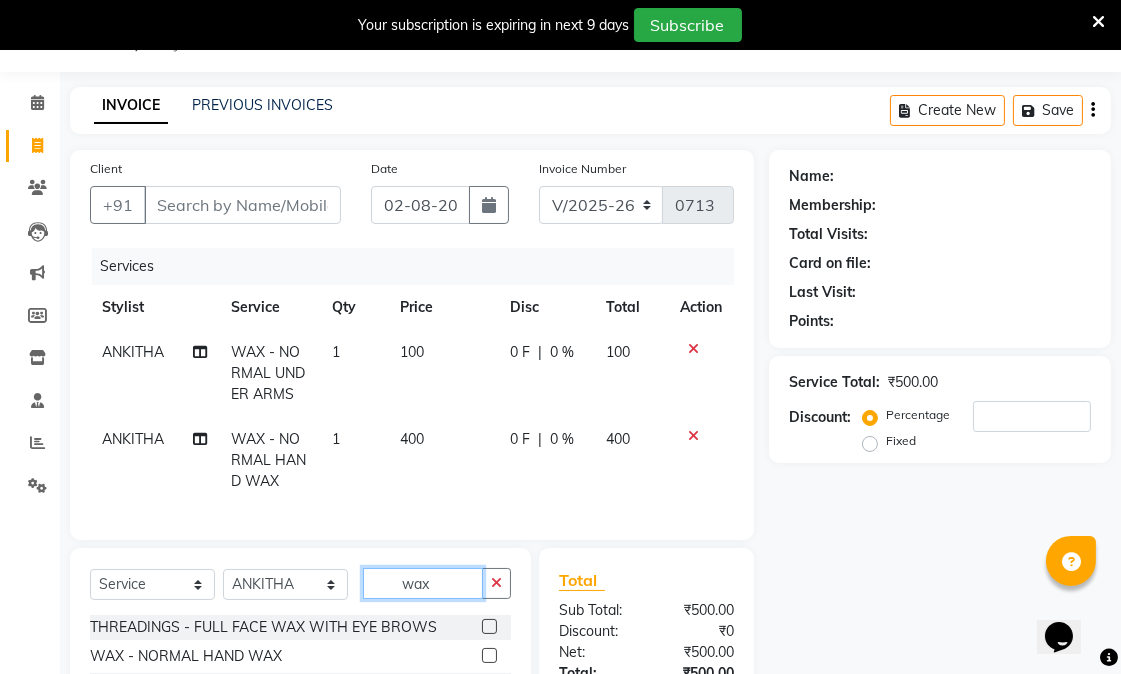 type 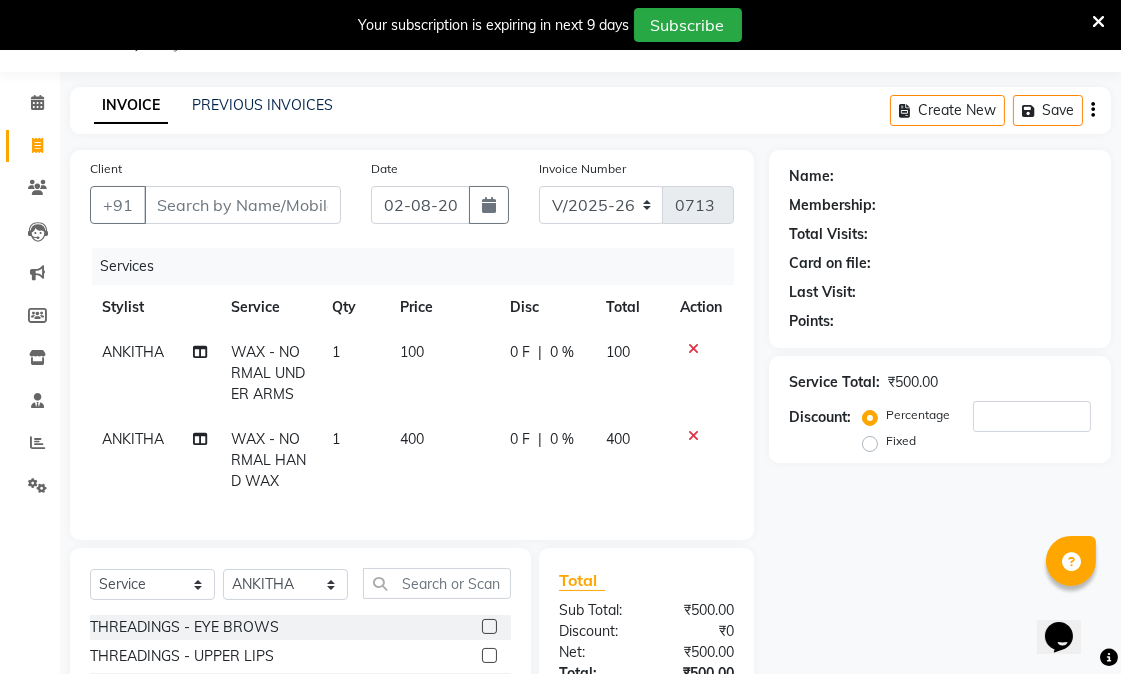 click 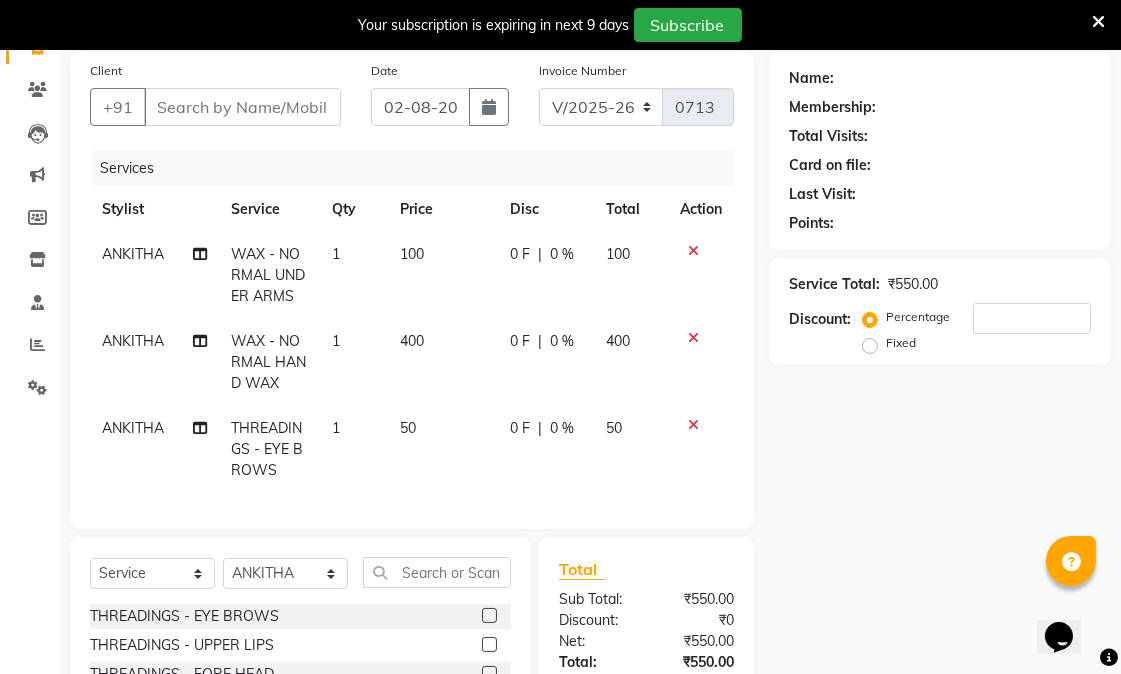 scroll, scrollTop: 352, scrollLeft: 0, axis: vertical 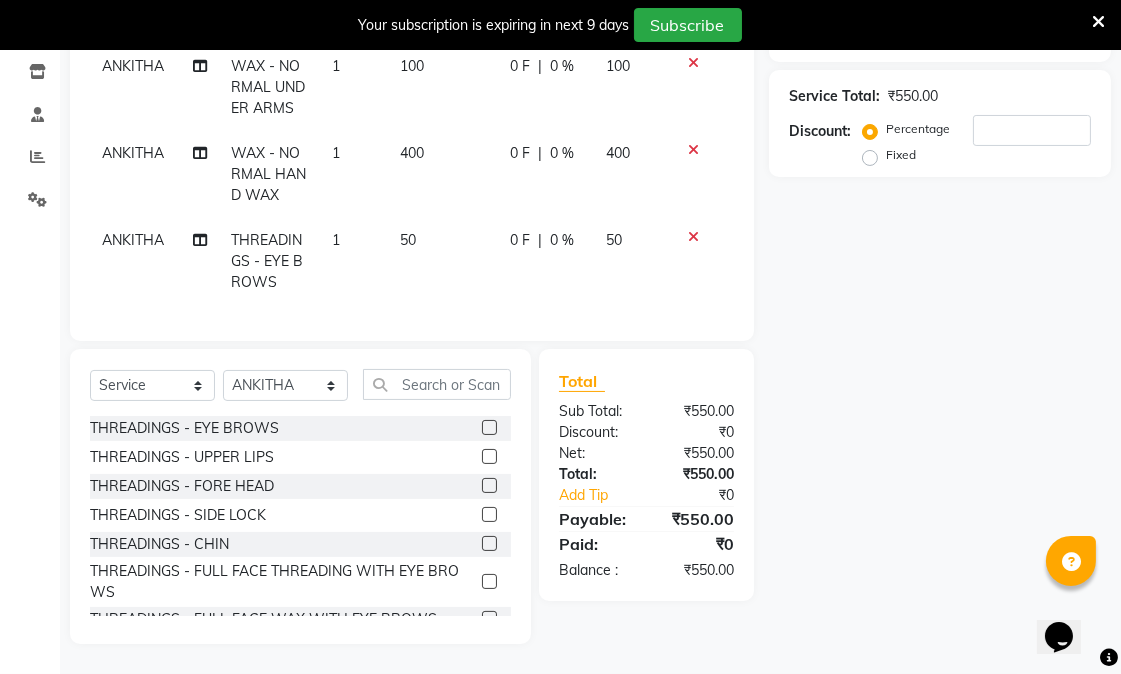 click 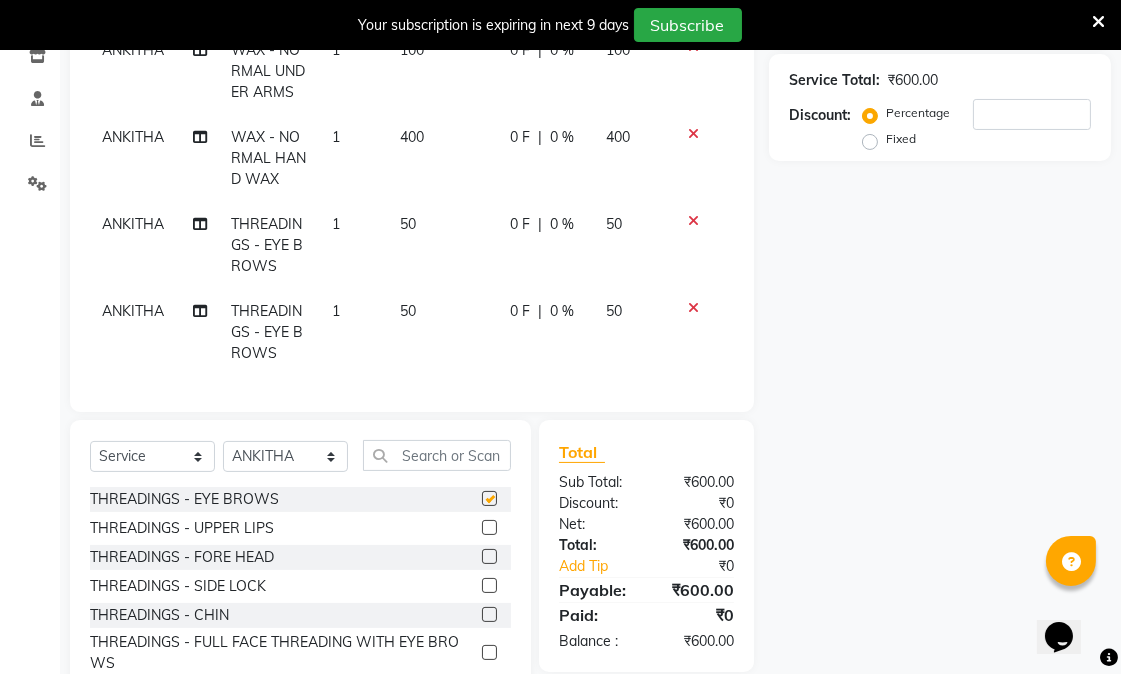 checkbox on "false" 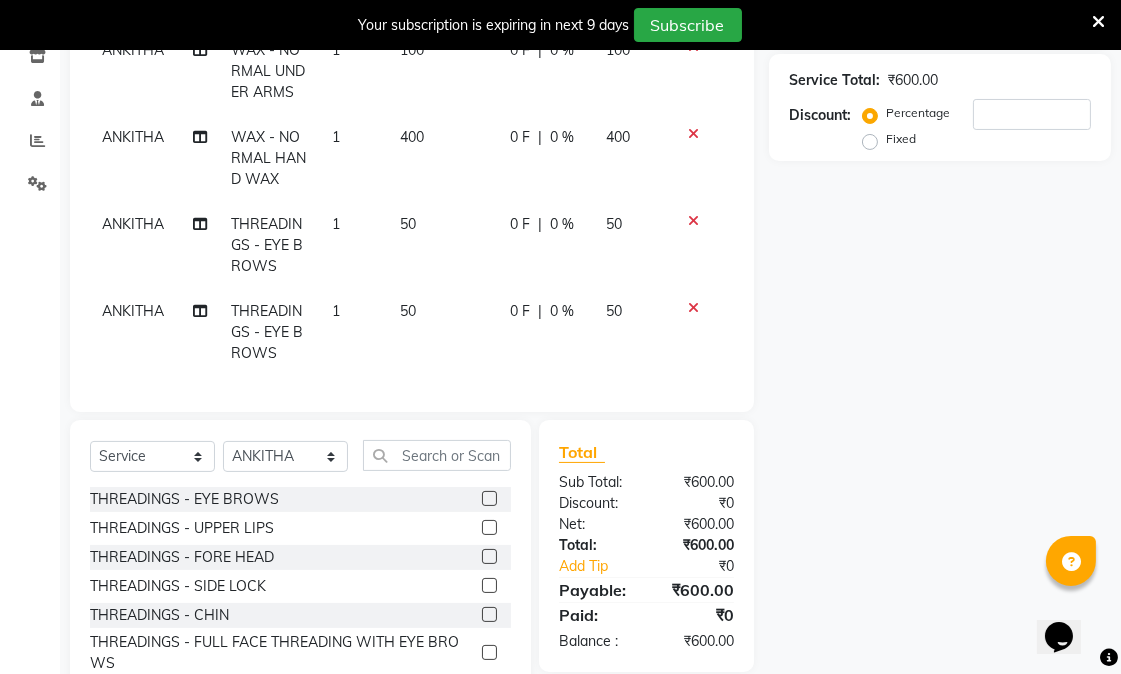 click 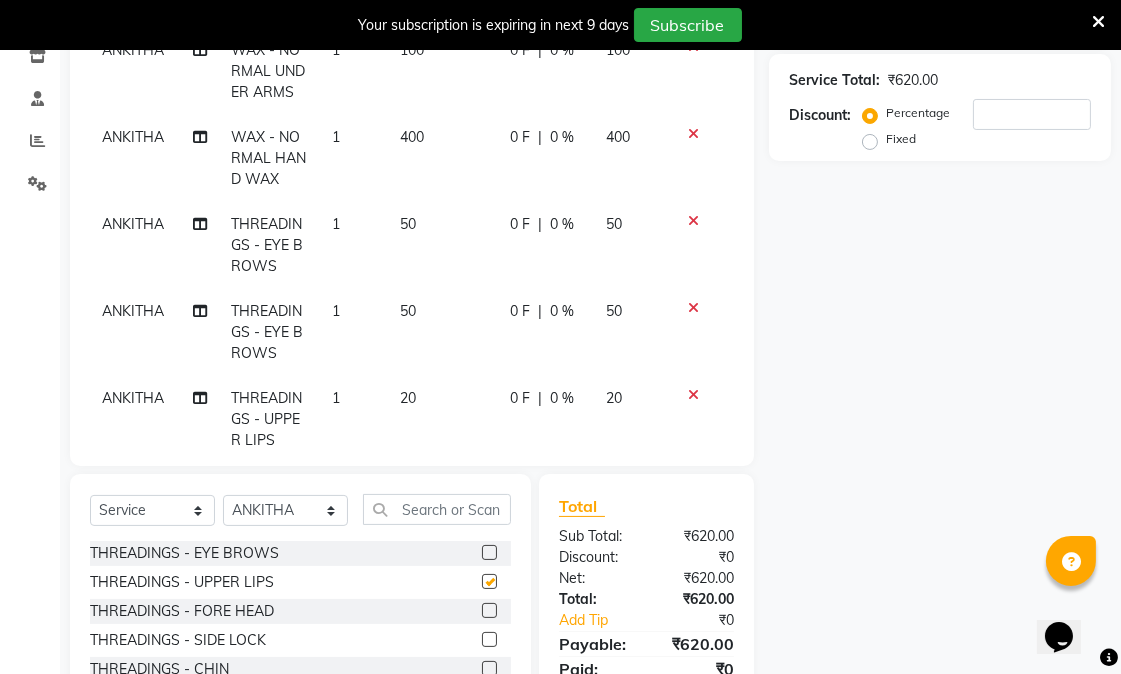 checkbox on "false" 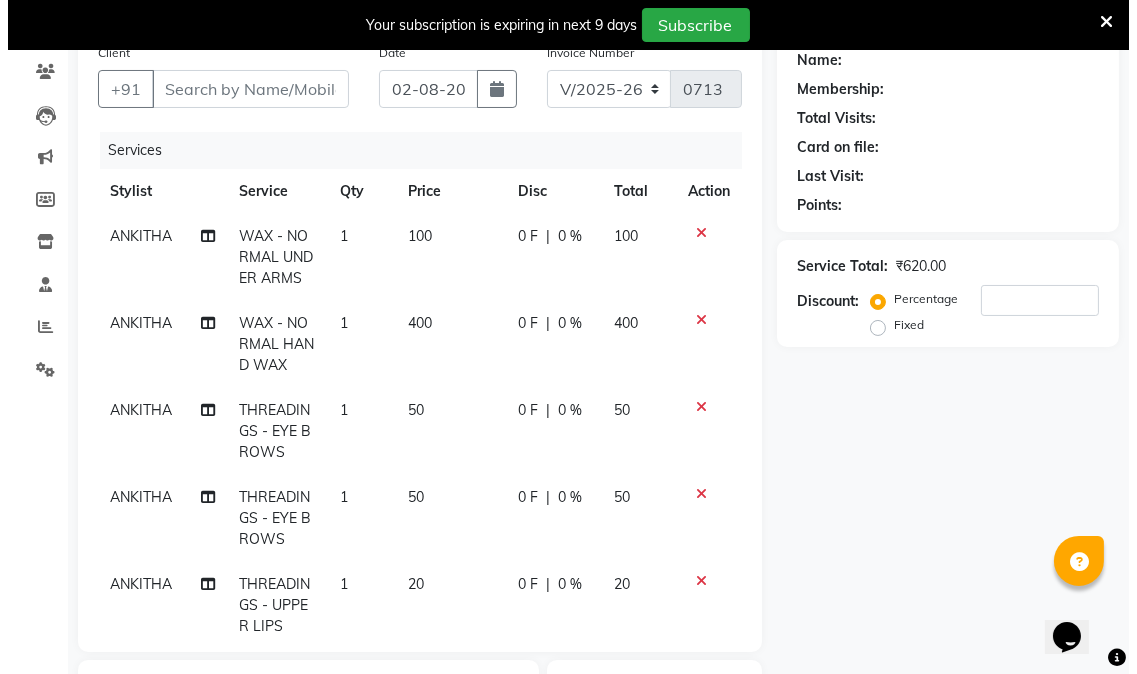 scroll, scrollTop: 0, scrollLeft: 0, axis: both 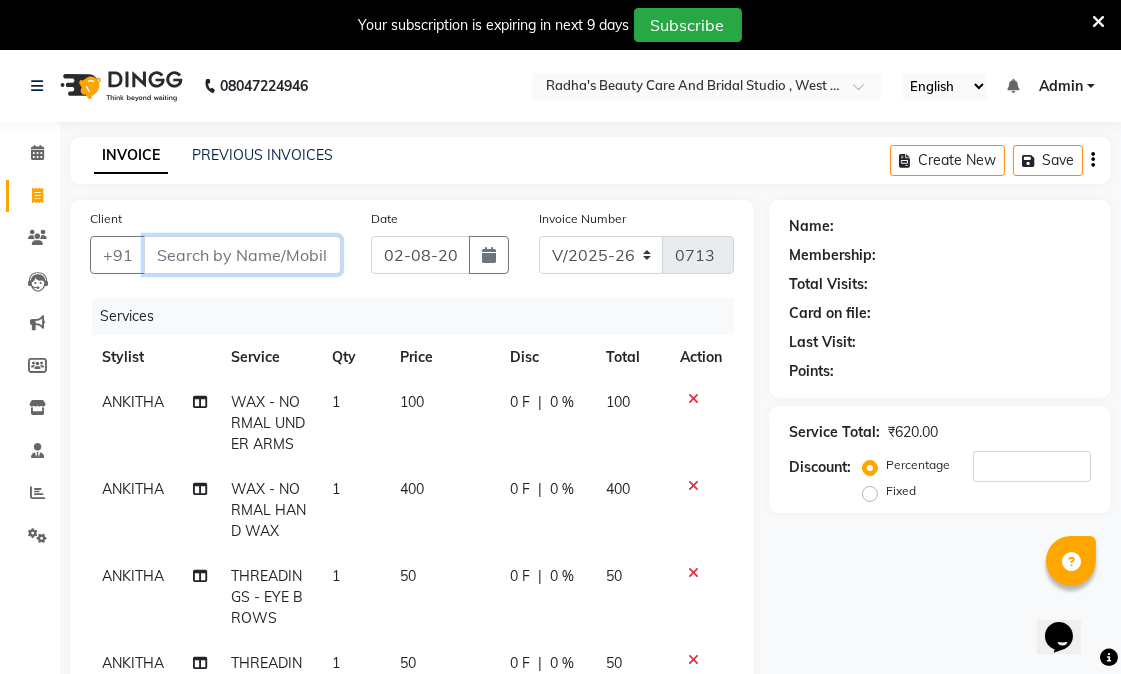 click on "Client" at bounding box center (242, 255) 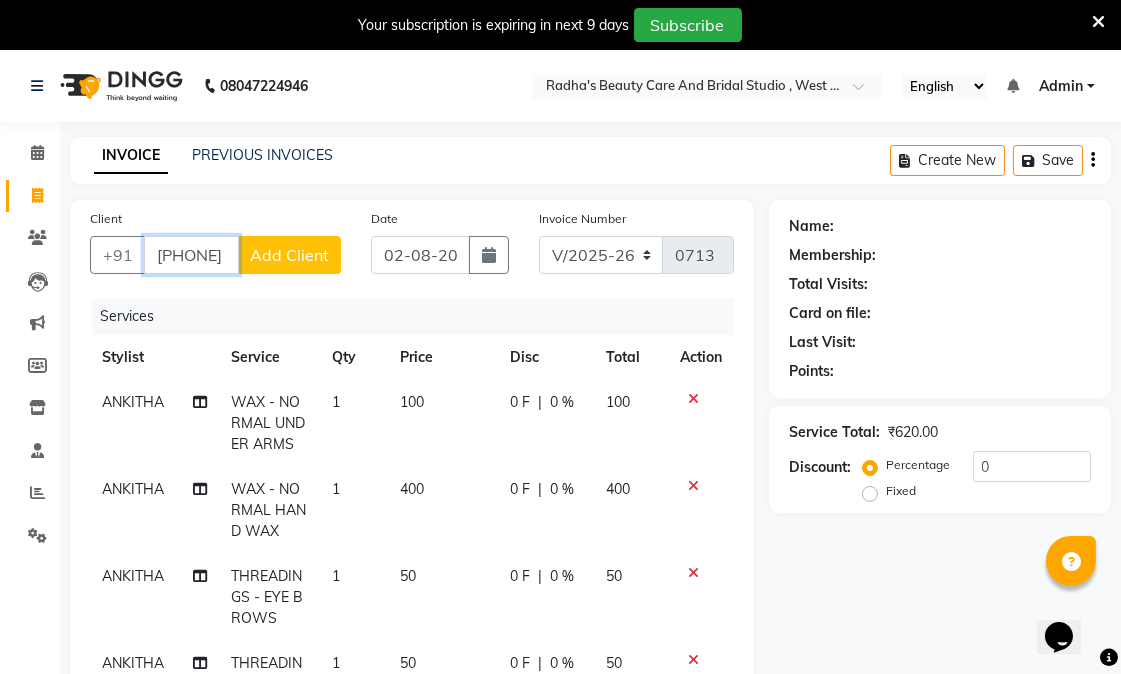 type on "[PHONE]" 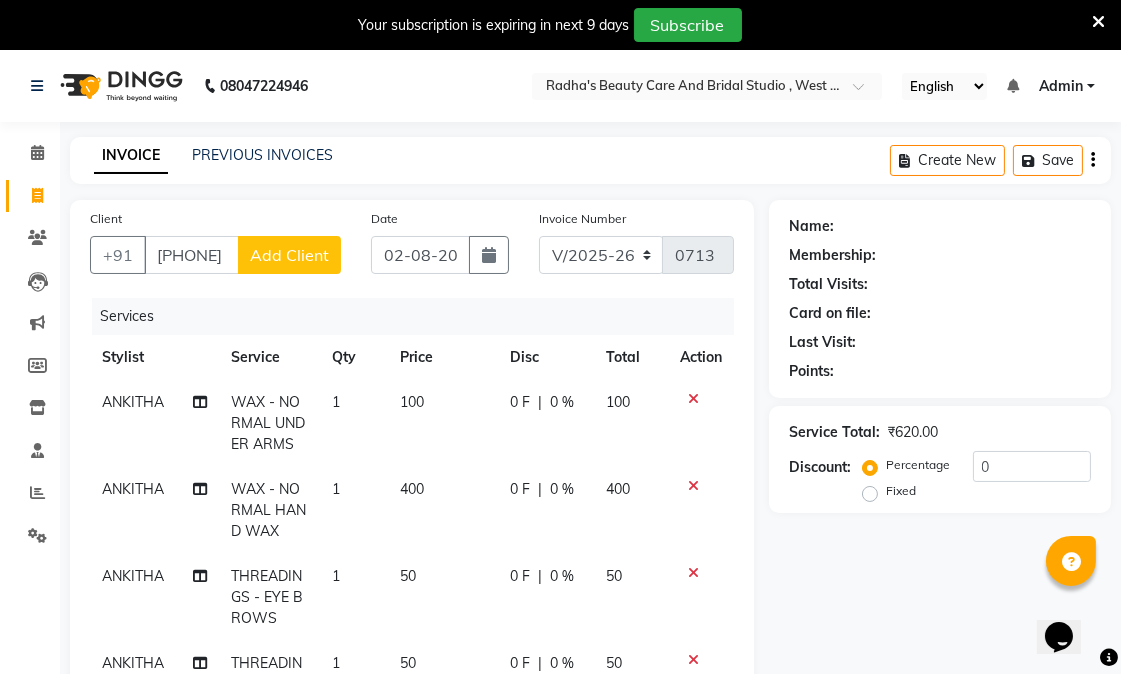 click on "Add Client" 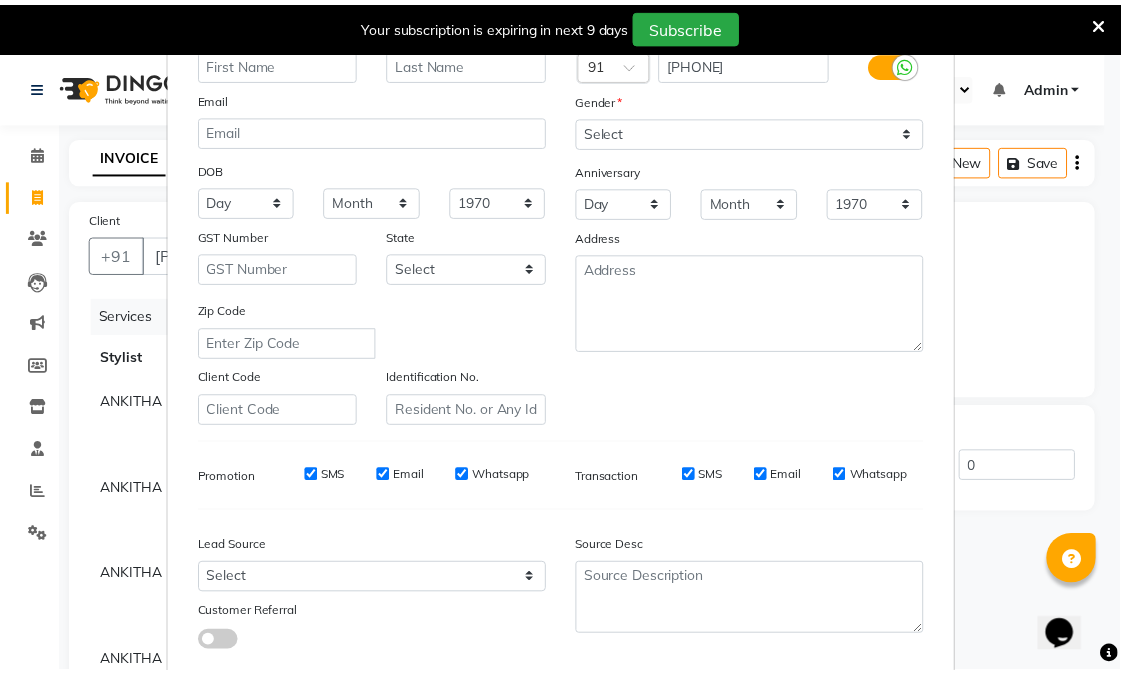 scroll, scrollTop: 250, scrollLeft: 0, axis: vertical 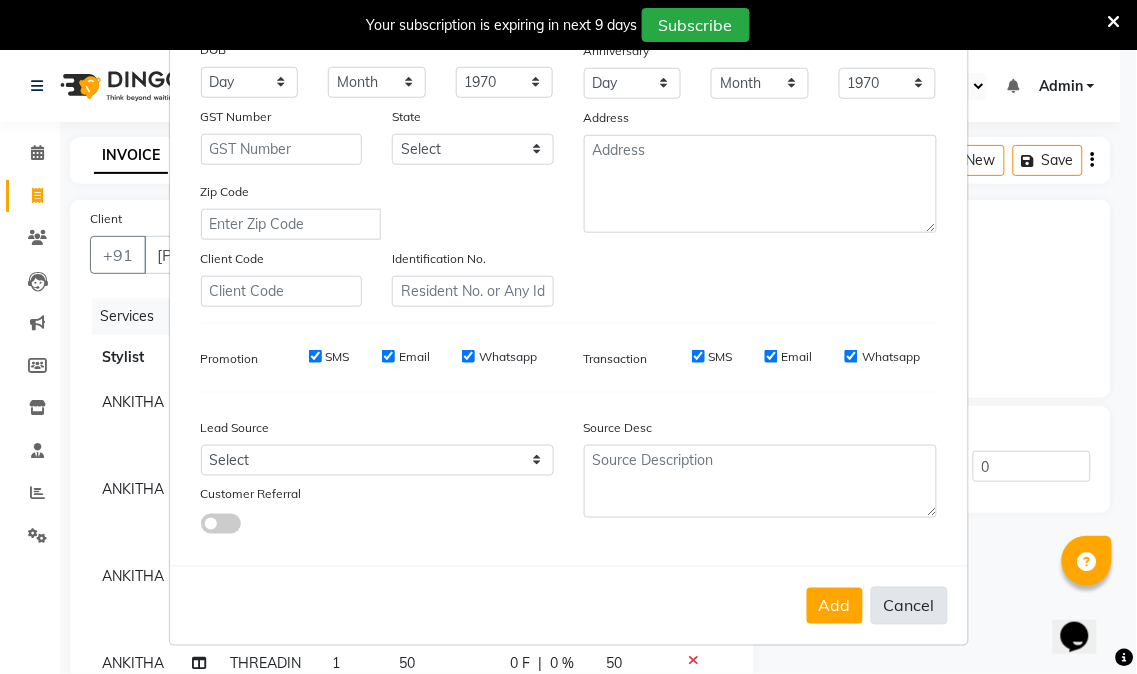 click on "Cancel" at bounding box center (909, 606) 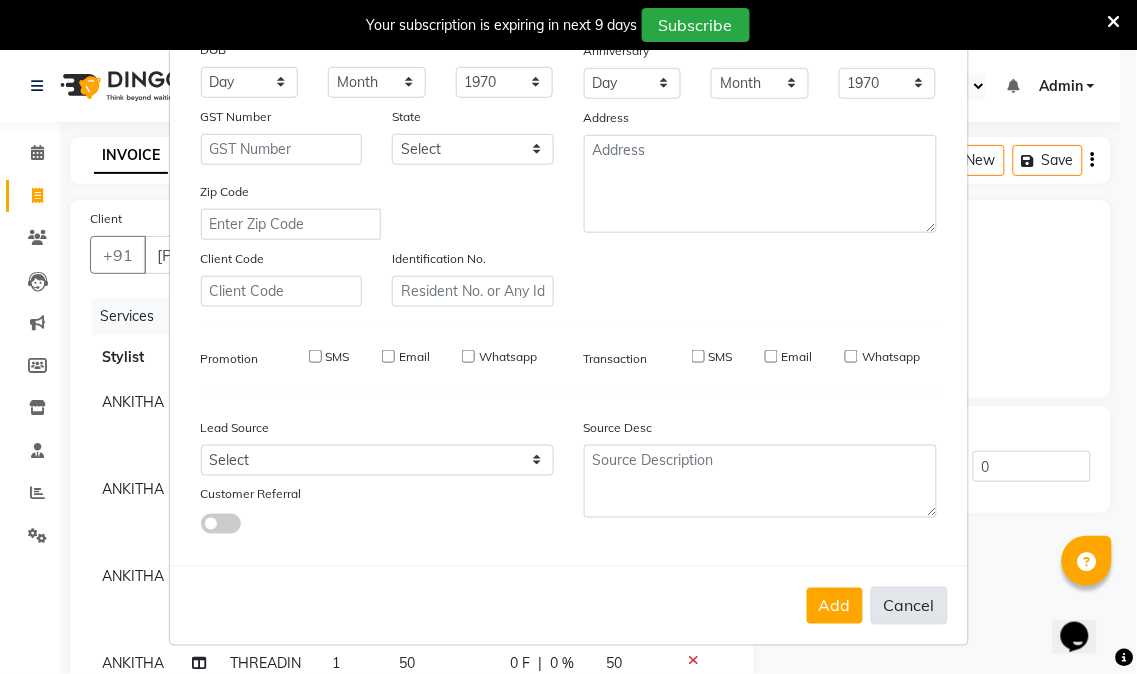 select 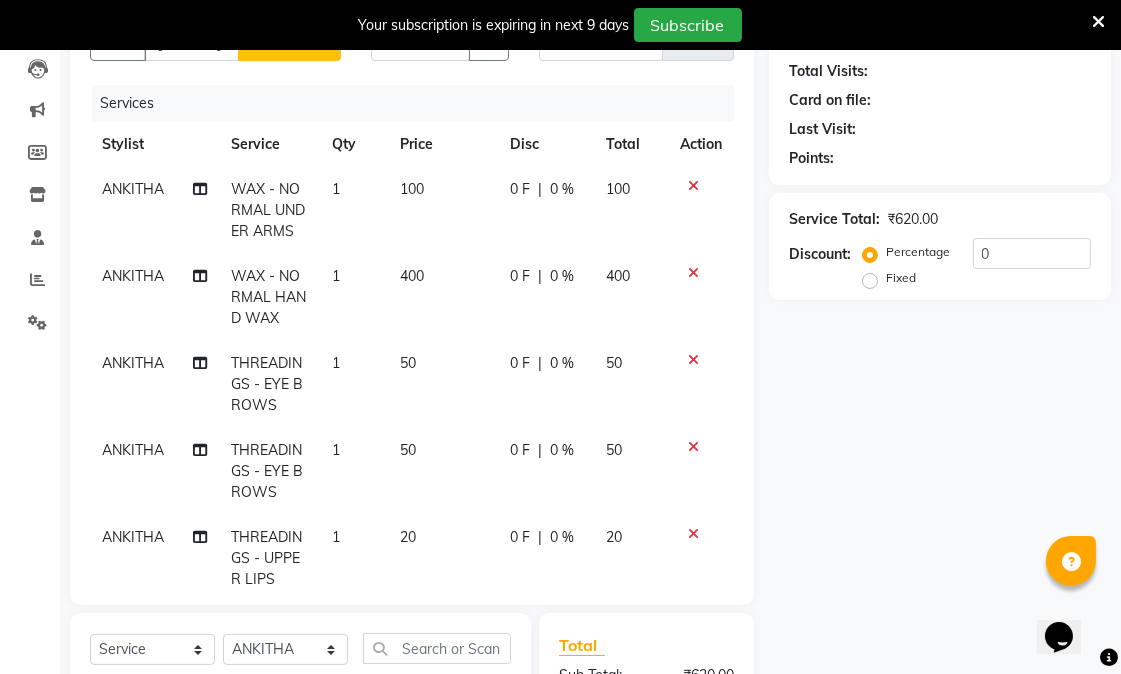 scroll, scrollTop: 222, scrollLeft: 0, axis: vertical 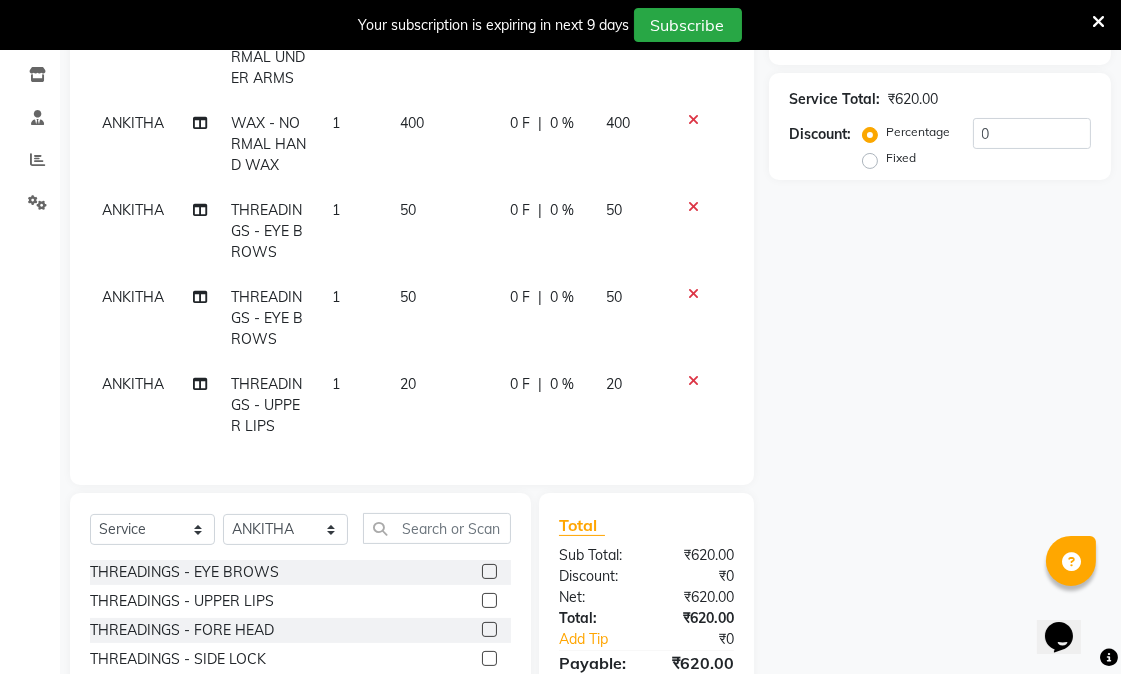 click 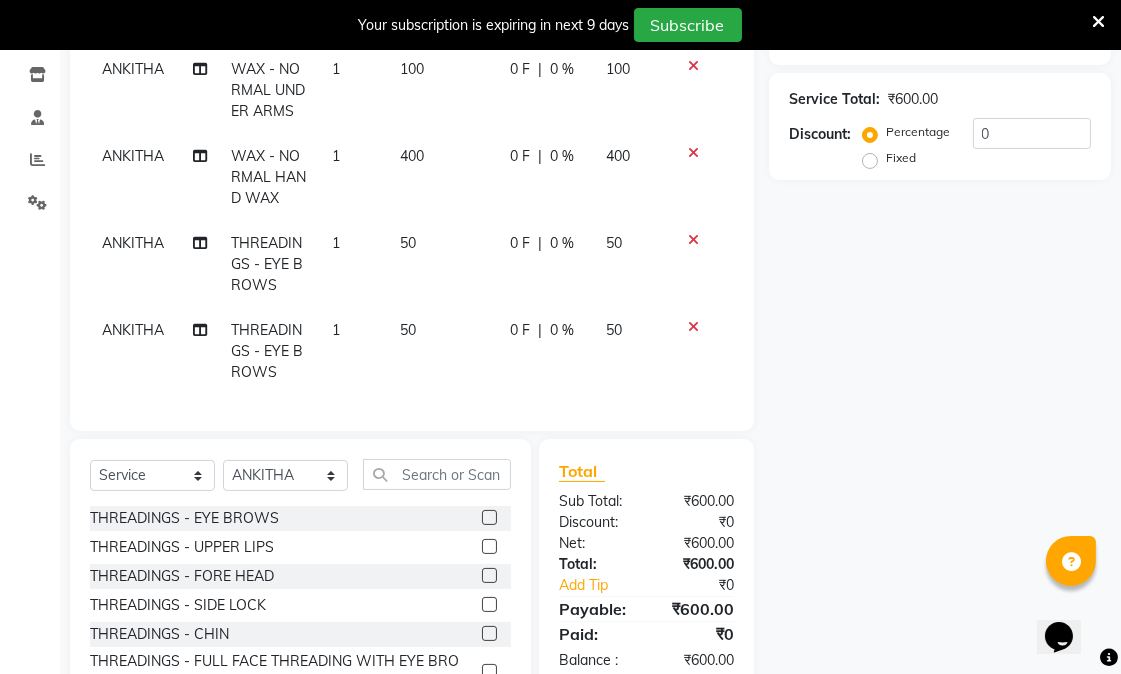 click 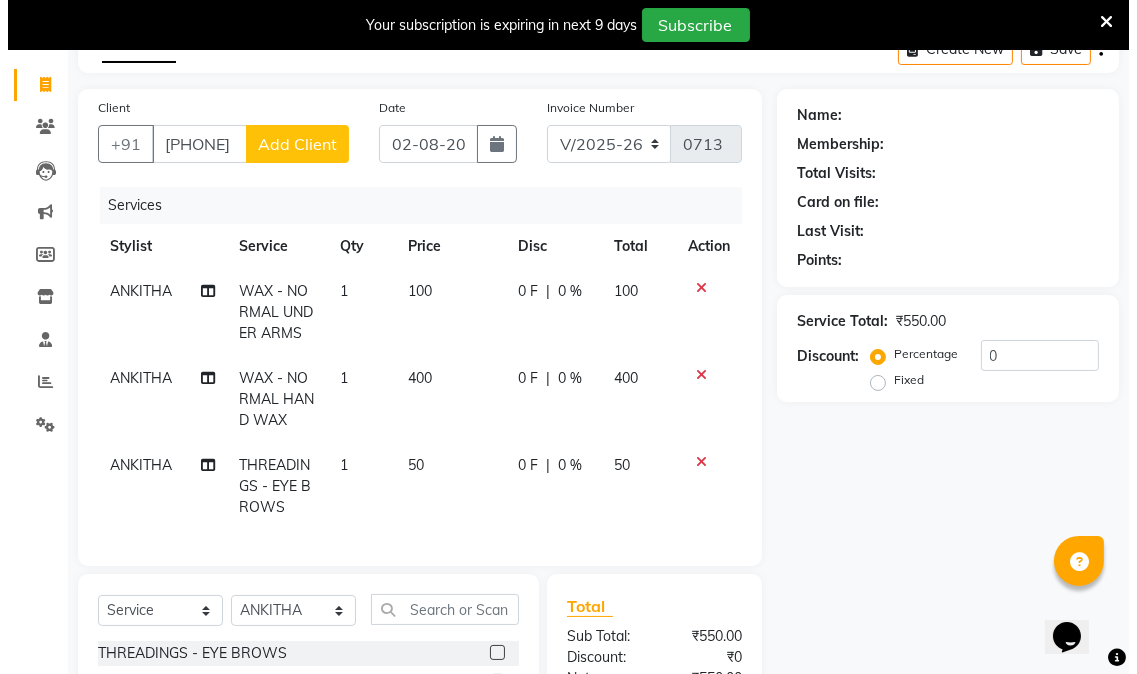 scroll, scrollTop: 0, scrollLeft: 0, axis: both 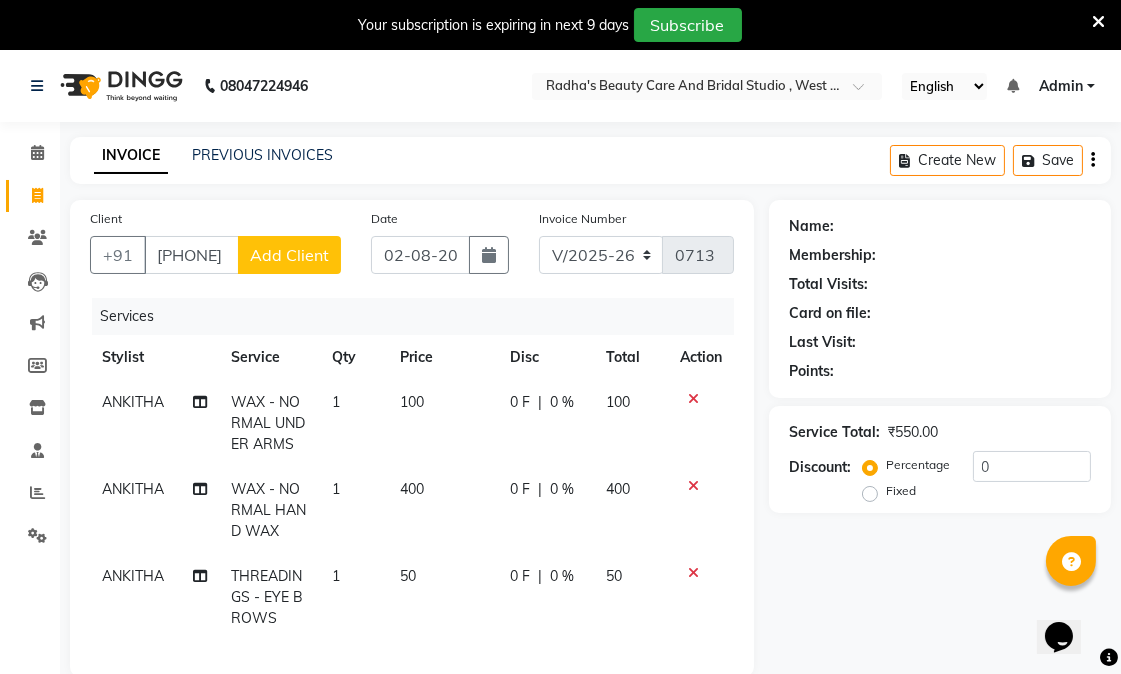 click on "Add Client" 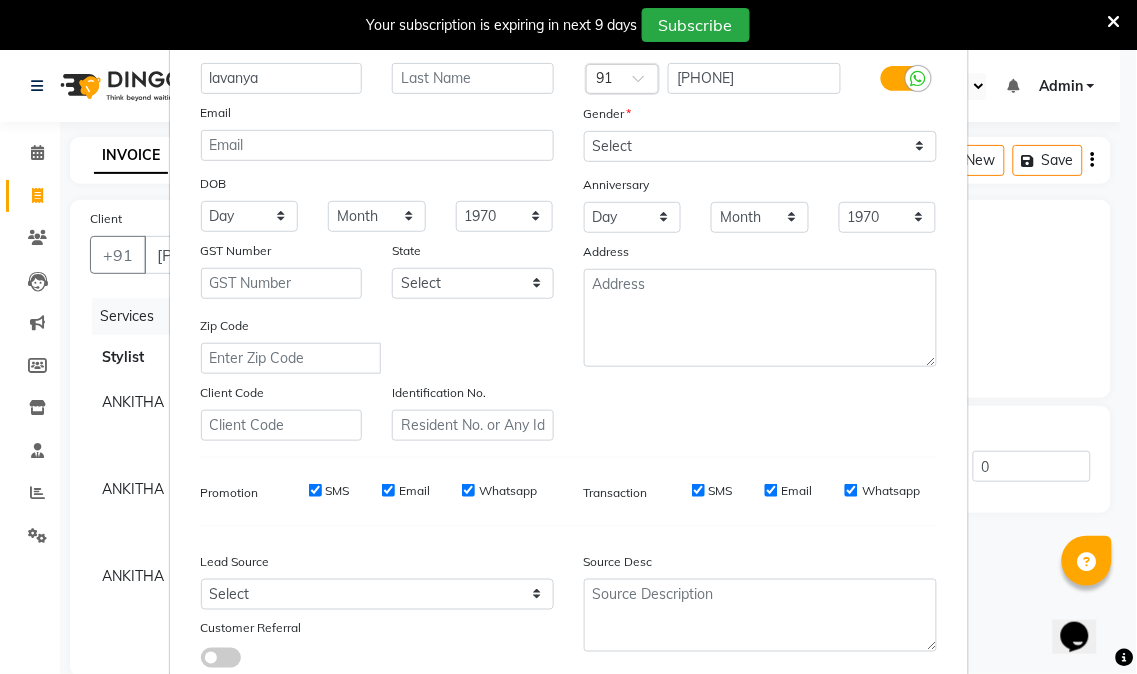 scroll, scrollTop: 250, scrollLeft: 0, axis: vertical 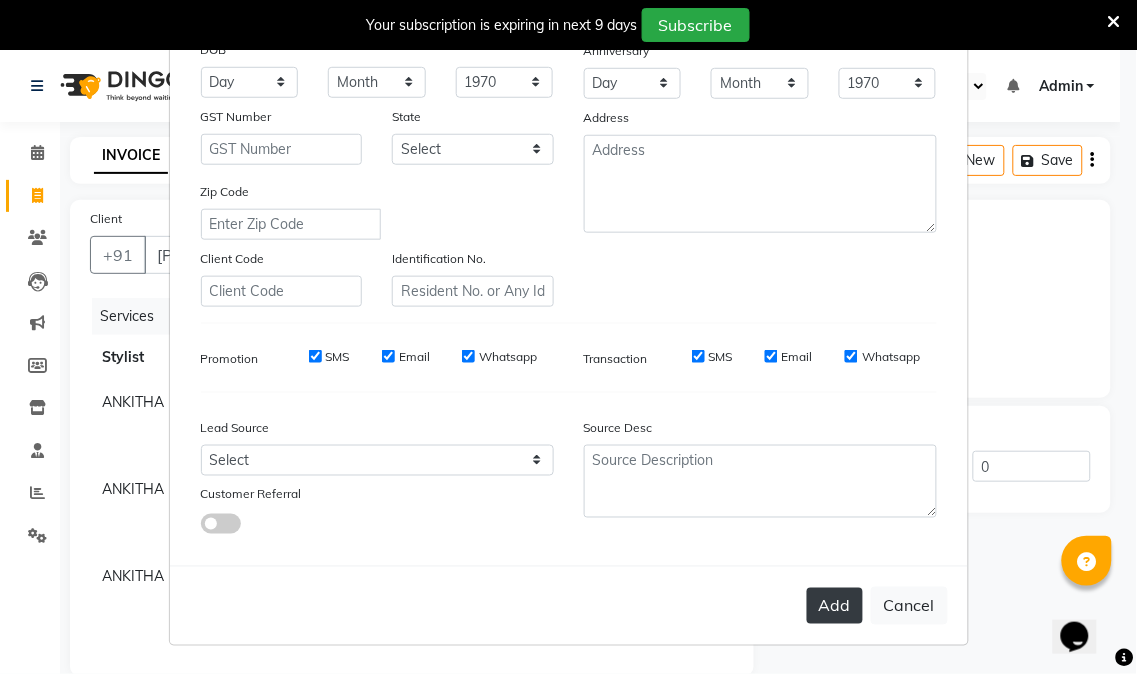 type on "lavanya" 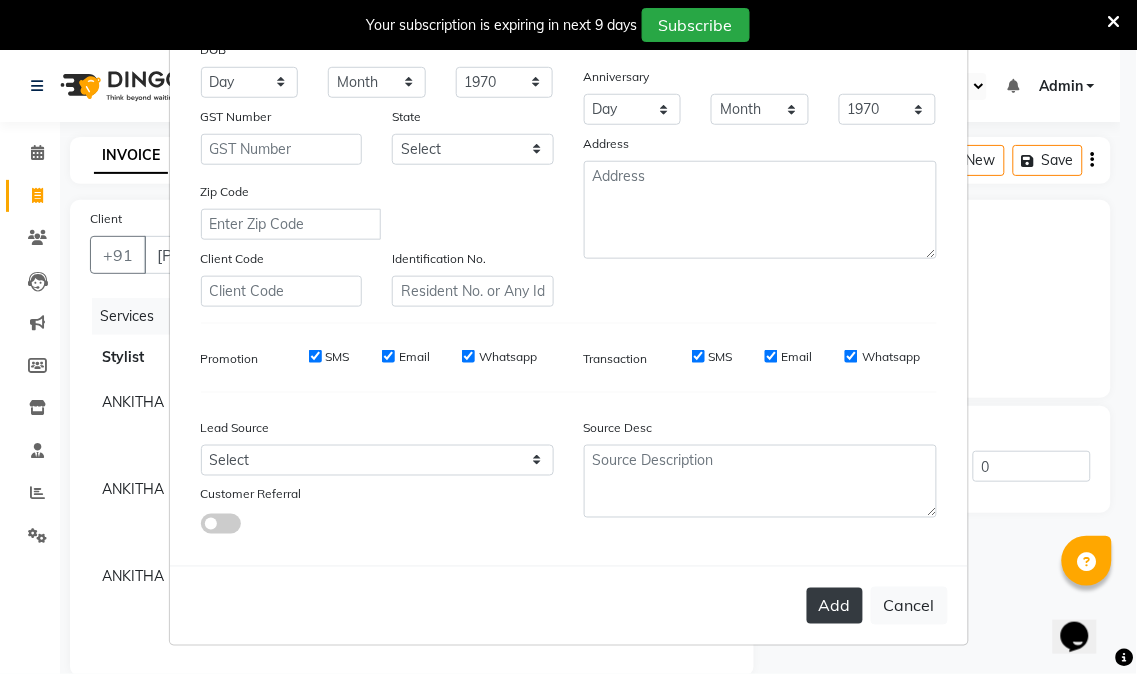 click on "Add" at bounding box center (835, 606) 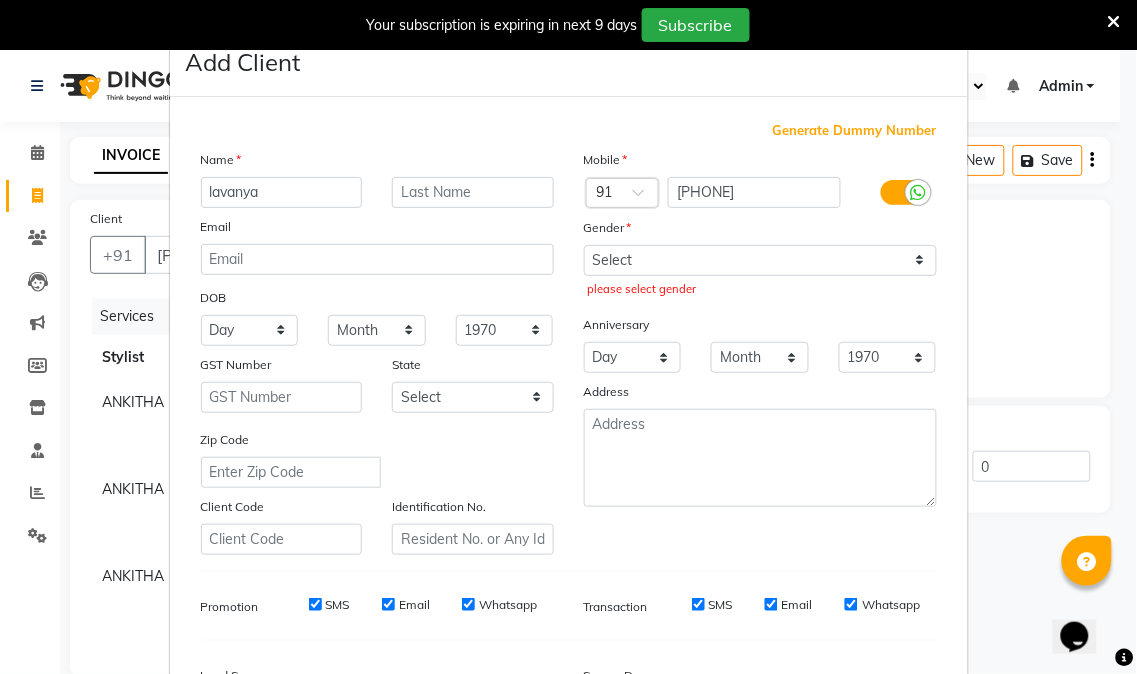 scroll, scrollTop: 0, scrollLeft: 0, axis: both 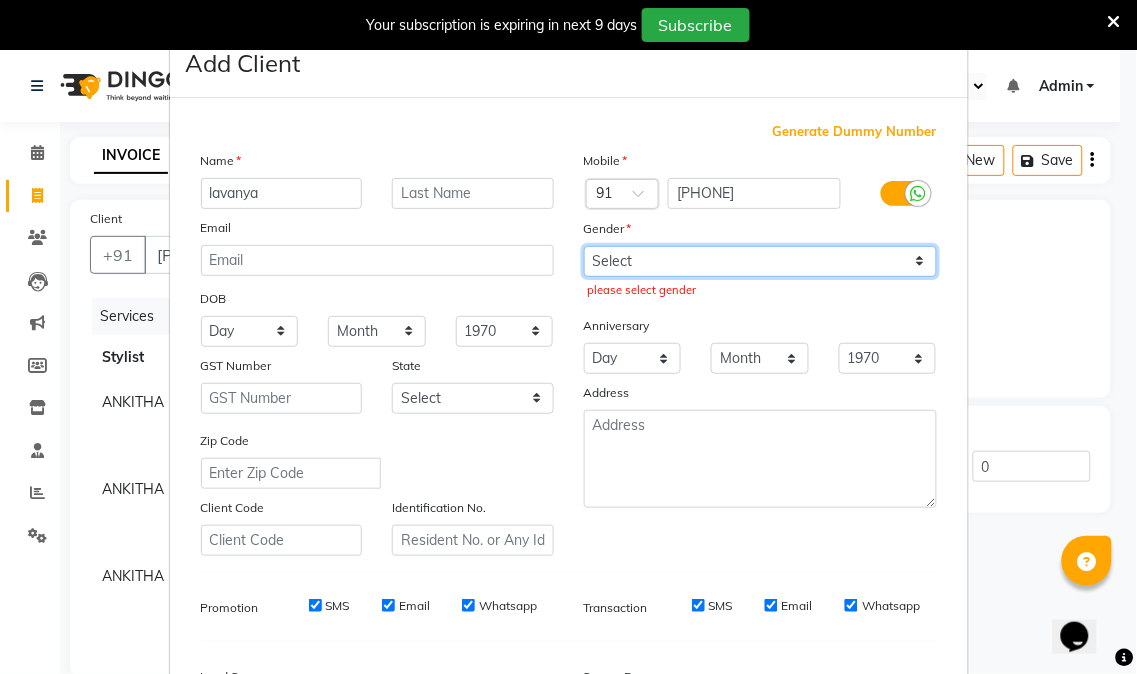 click on "Select Male Female Other Prefer Not To Say" at bounding box center (760, 261) 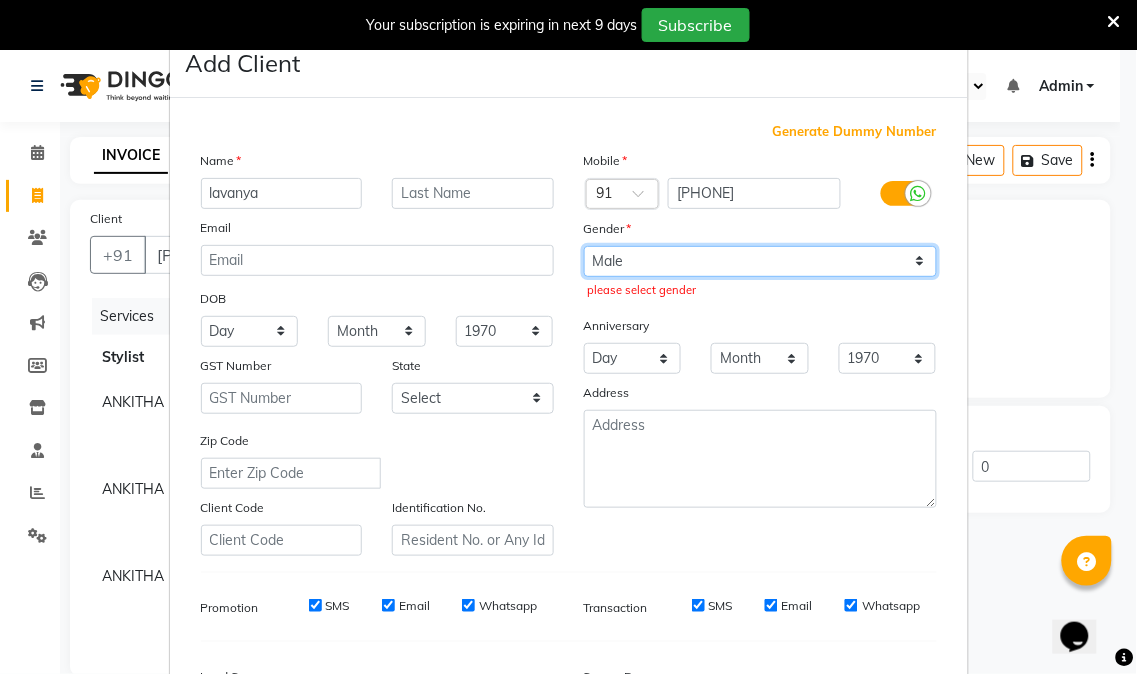 click on "Select Male Female Other Prefer Not To Say" at bounding box center [760, 261] 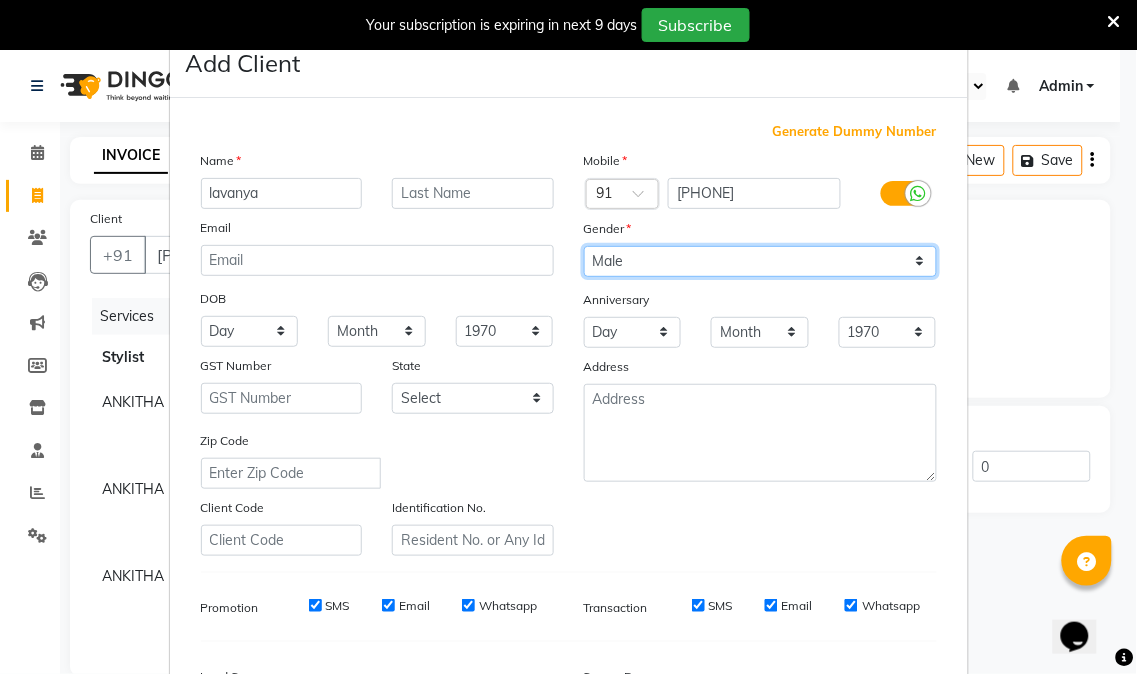click on "Select Male Female Other Prefer Not To Say" at bounding box center [760, 261] 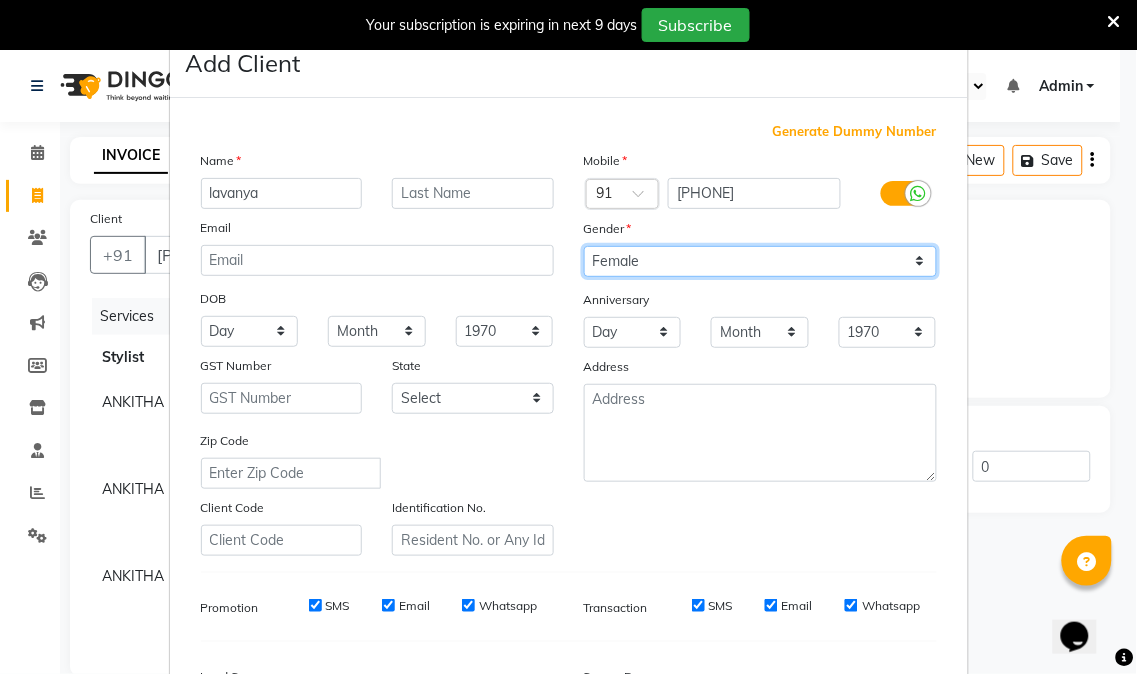 click on "Select Male Female Other Prefer Not To Say" at bounding box center (760, 261) 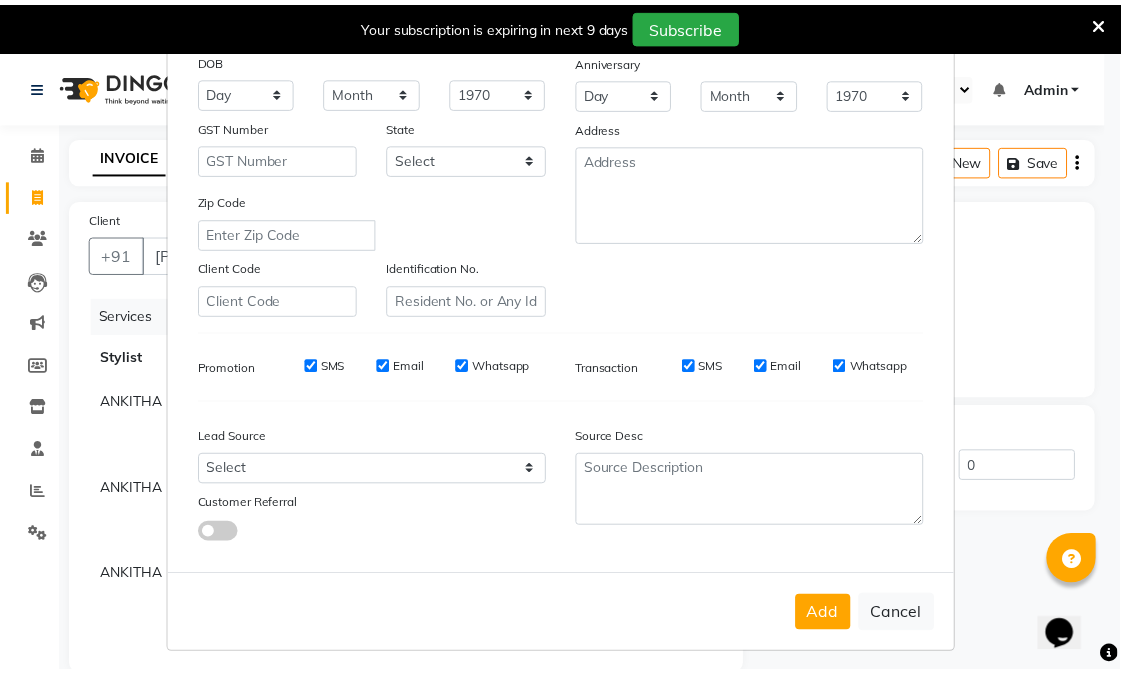 scroll, scrollTop: 250, scrollLeft: 0, axis: vertical 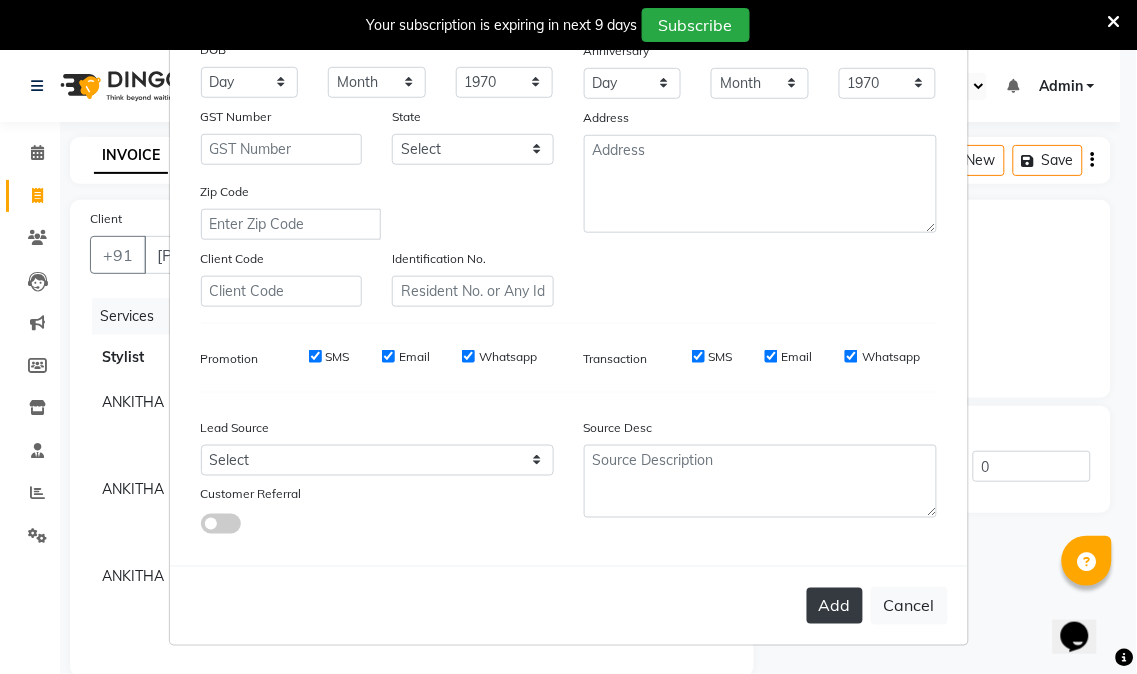 click on "Add" at bounding box center [835, 606] 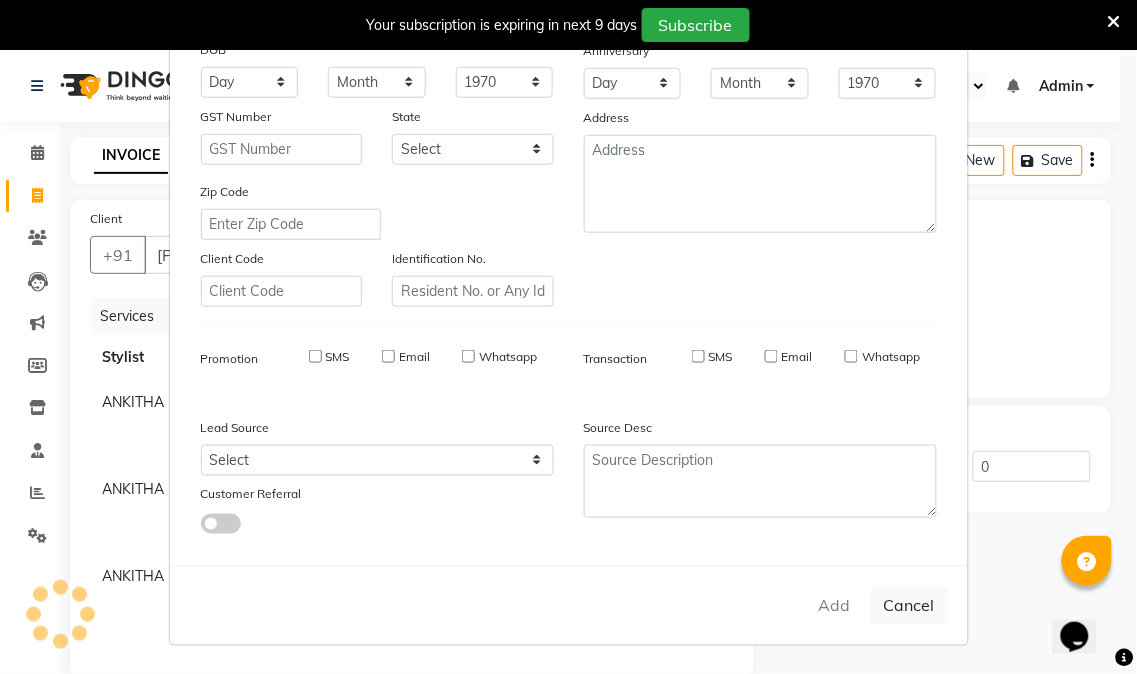 type 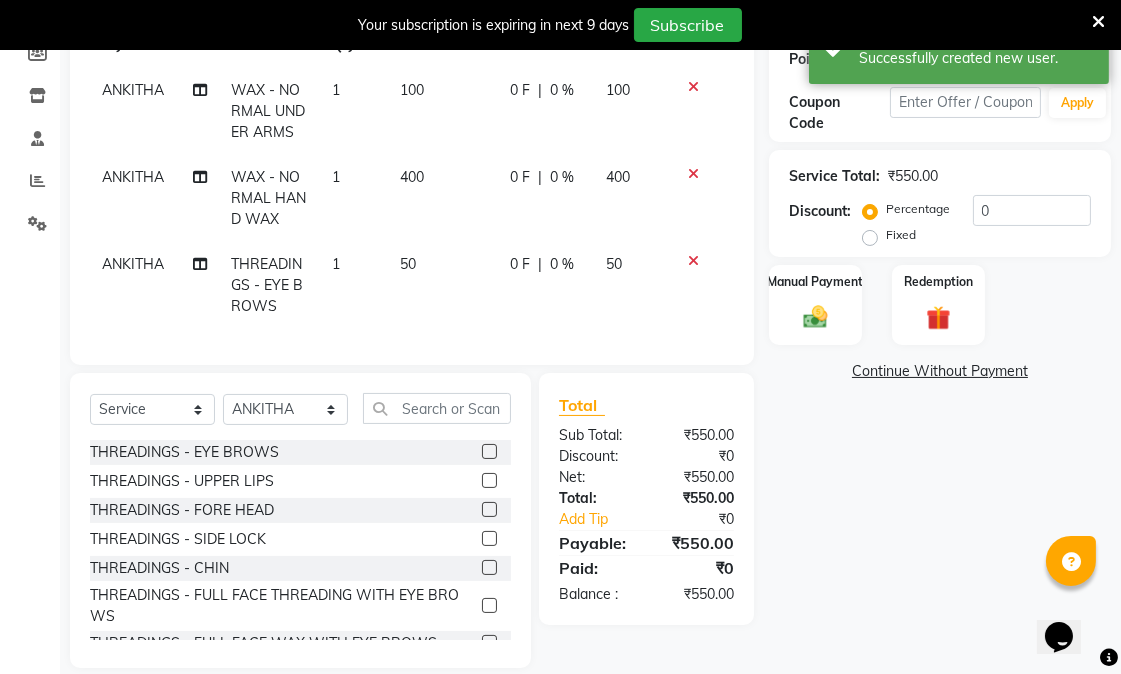 scroll, scrollTop: 352, scrollLeft: 0, axis: vertical 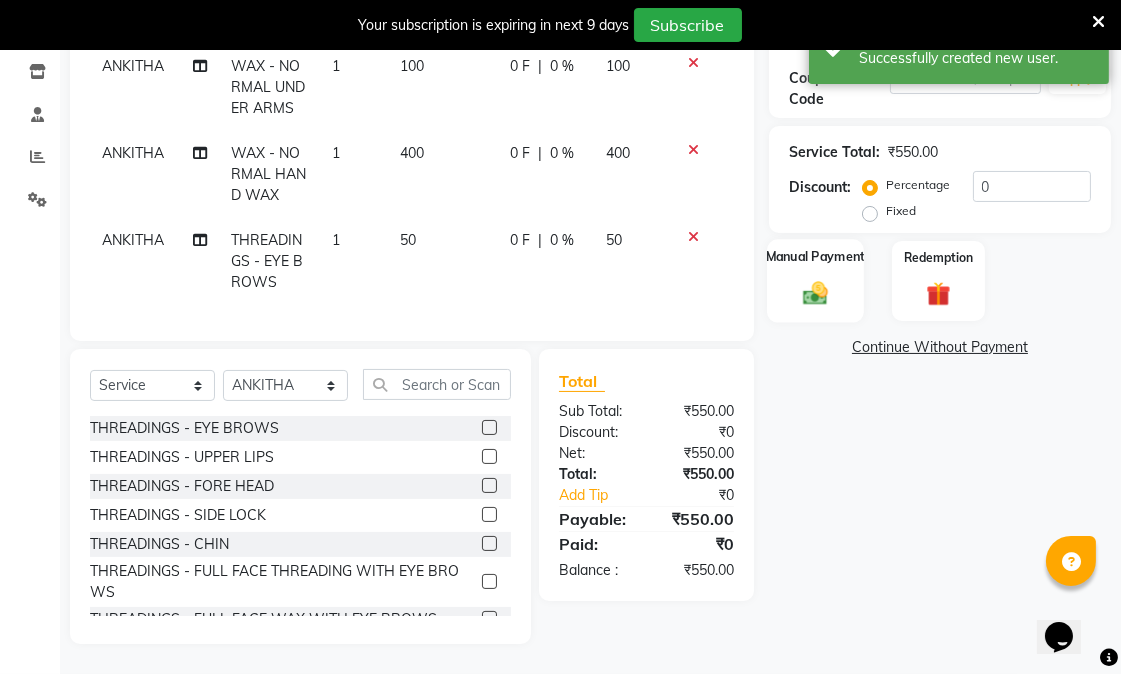 click on "Manual Payment" 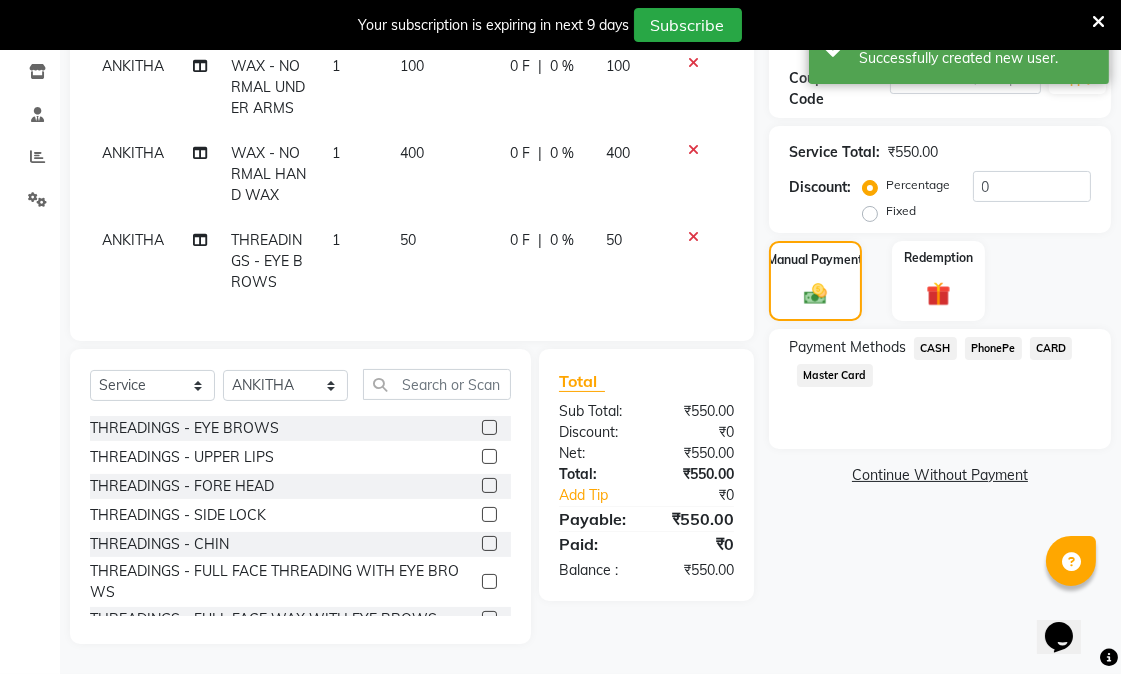 click on "PhonePe" 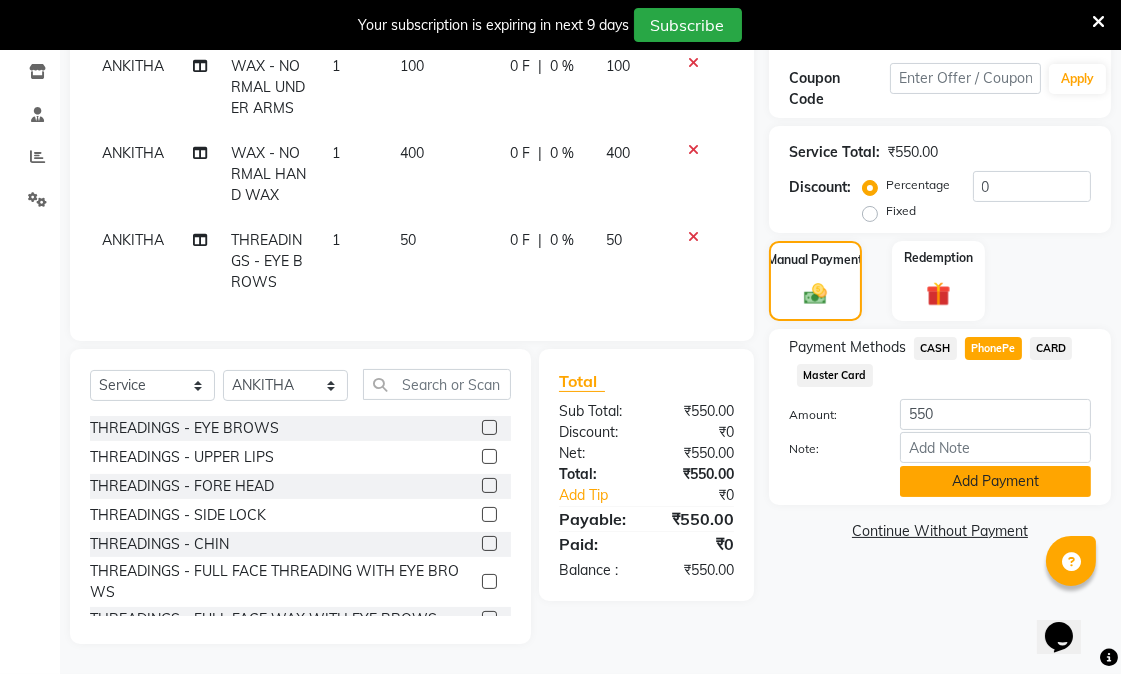 click on "Add Payment" 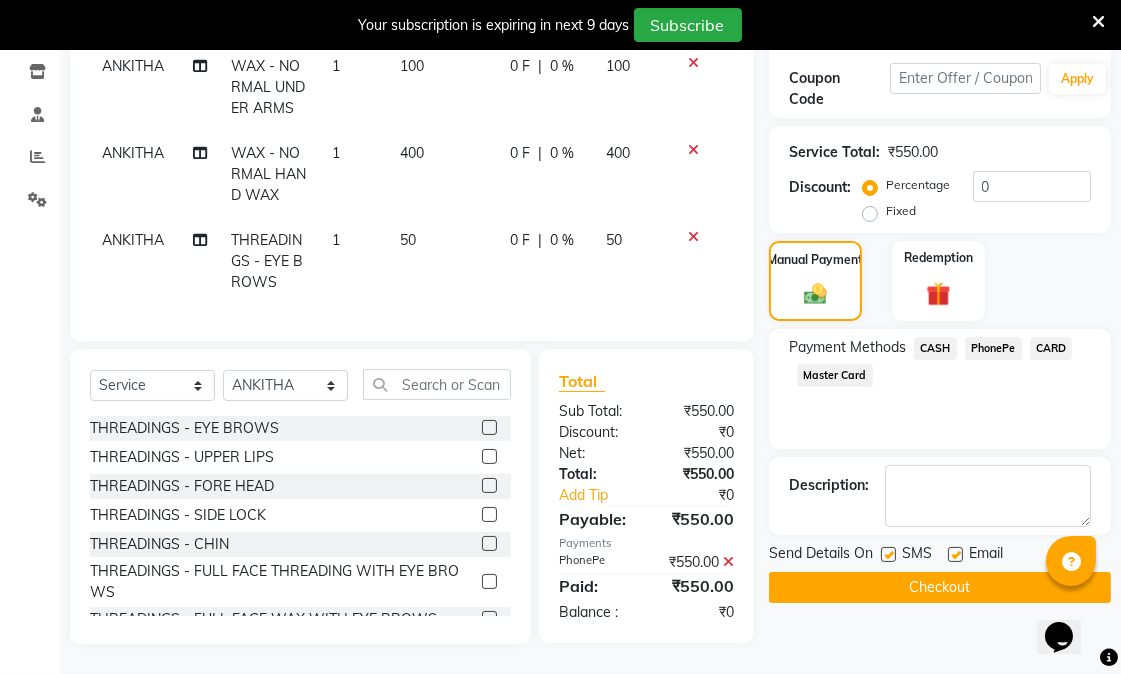 click on "Checkout" 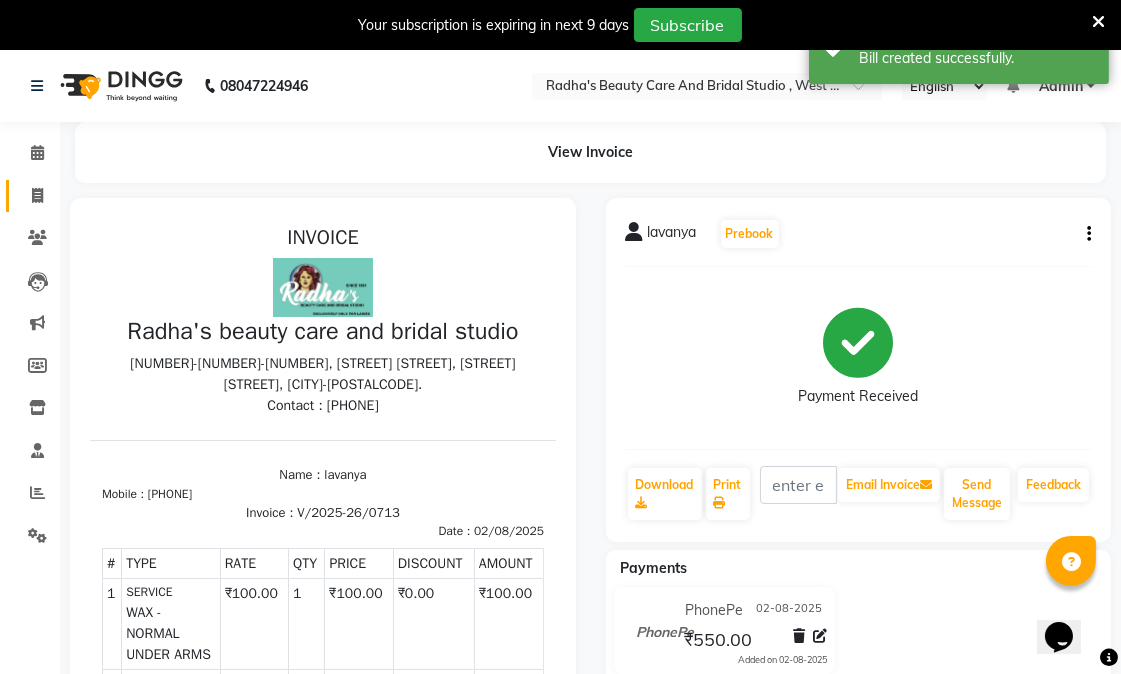 scroll, scrollTop: 0, scrollLeft: 0, axis: both 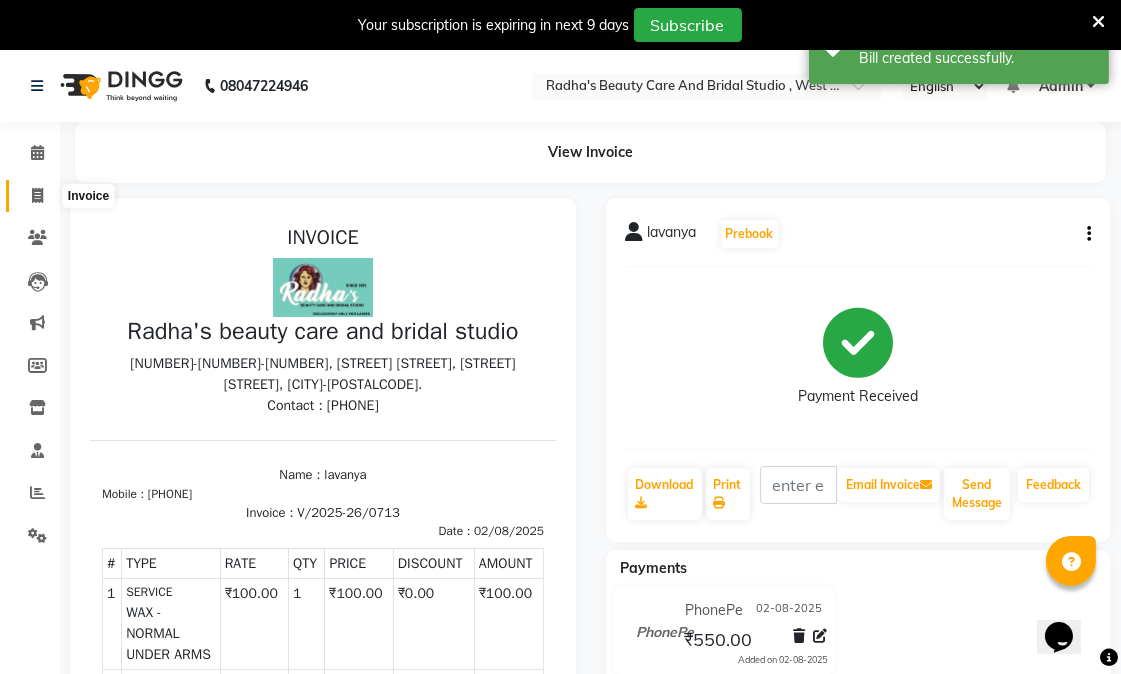 click 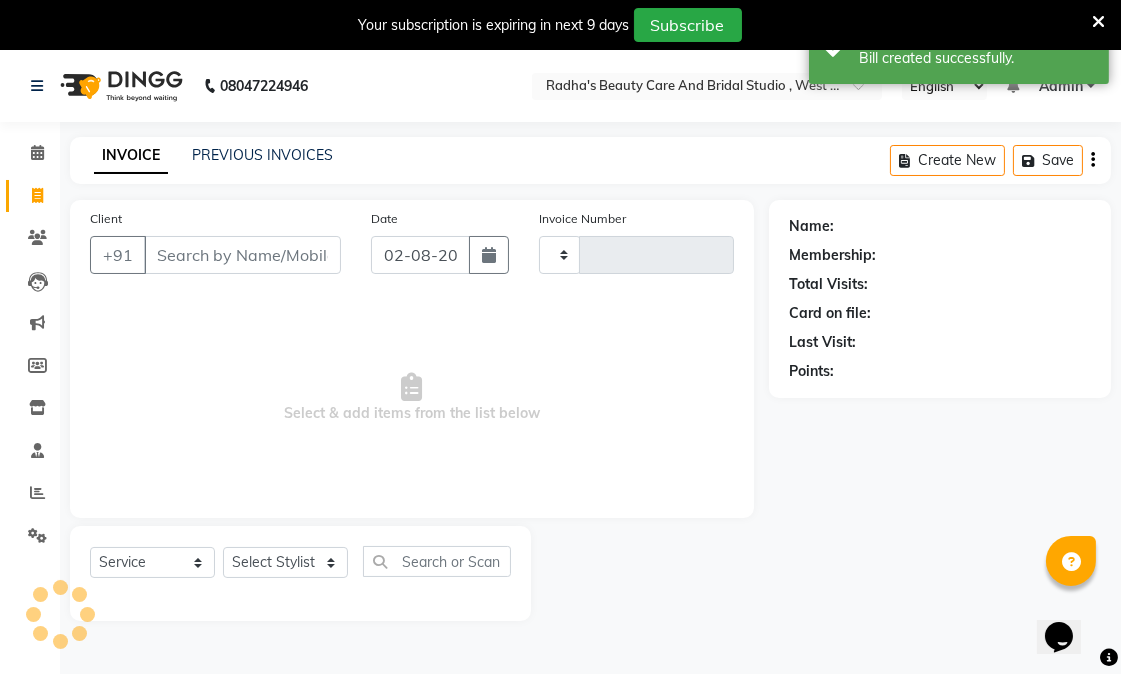 scroll, scrollTop: 50, scrollLeft: 0, axis: vertical 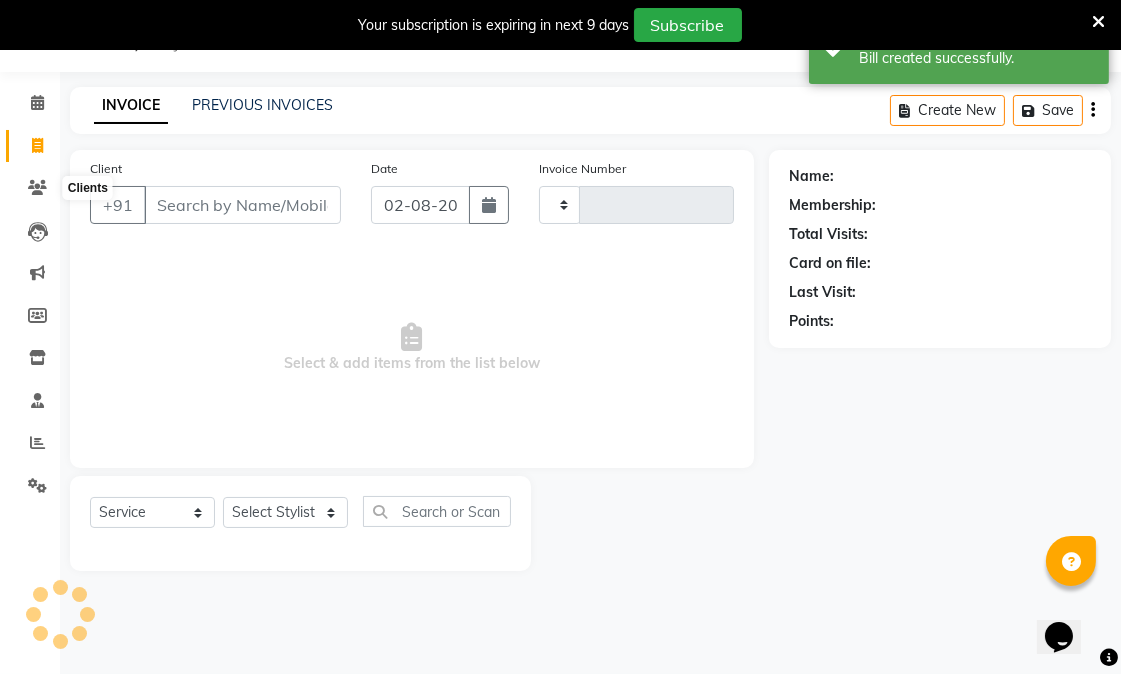 type on "0714" 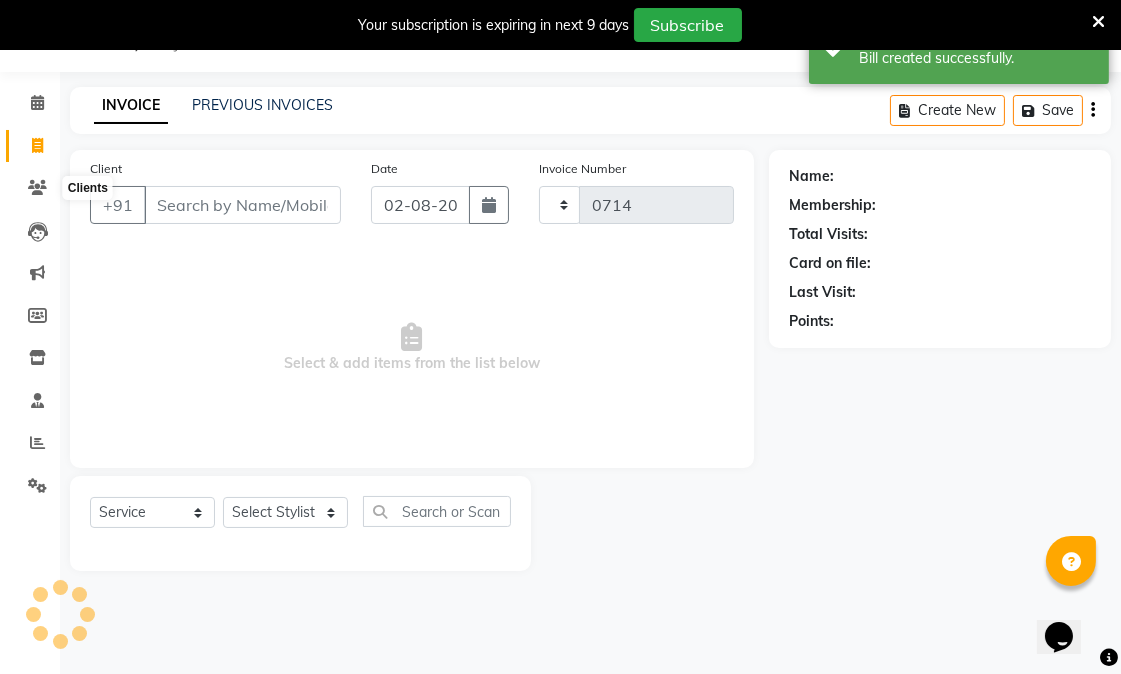 select on "6153" 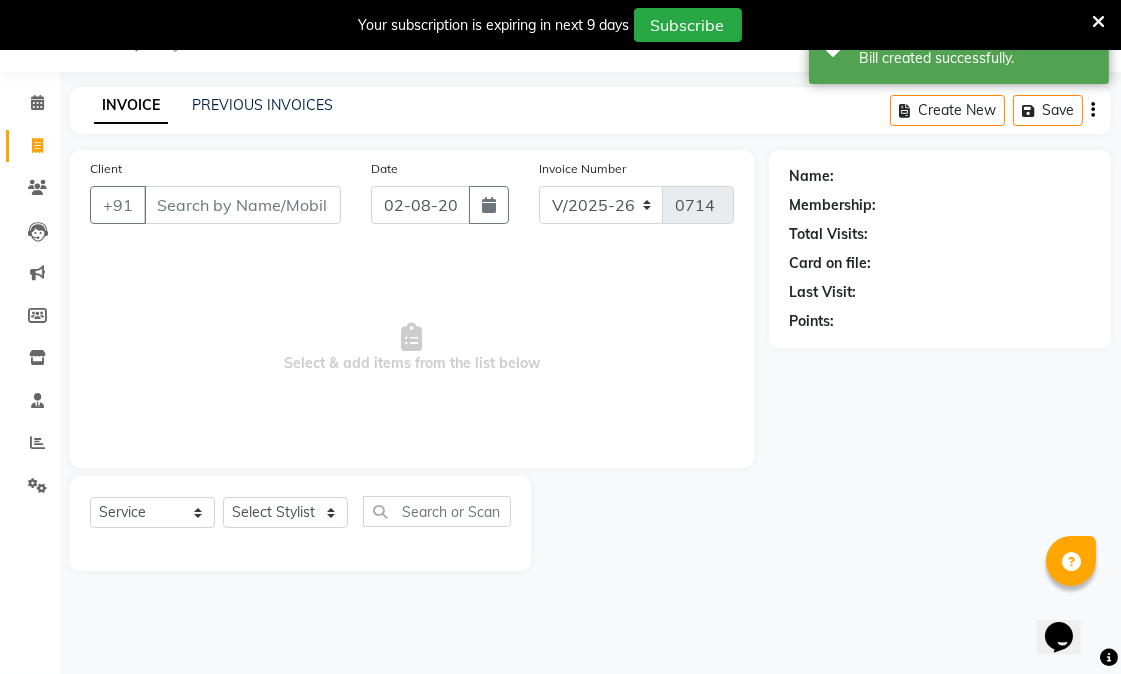 select on "80239" 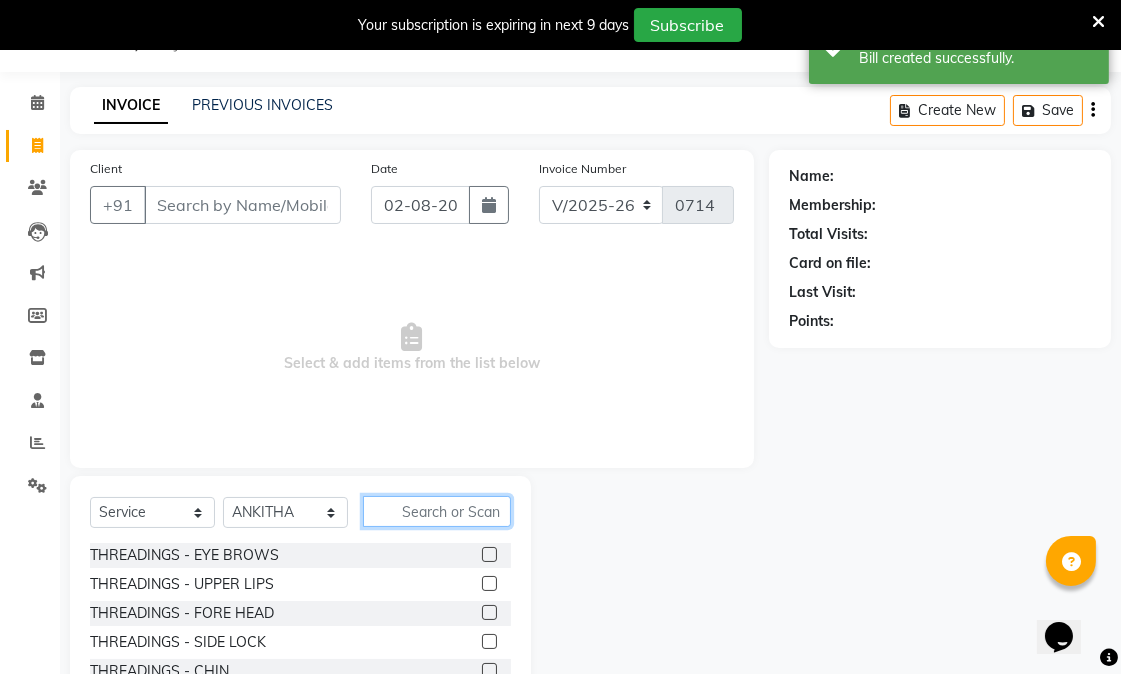 click 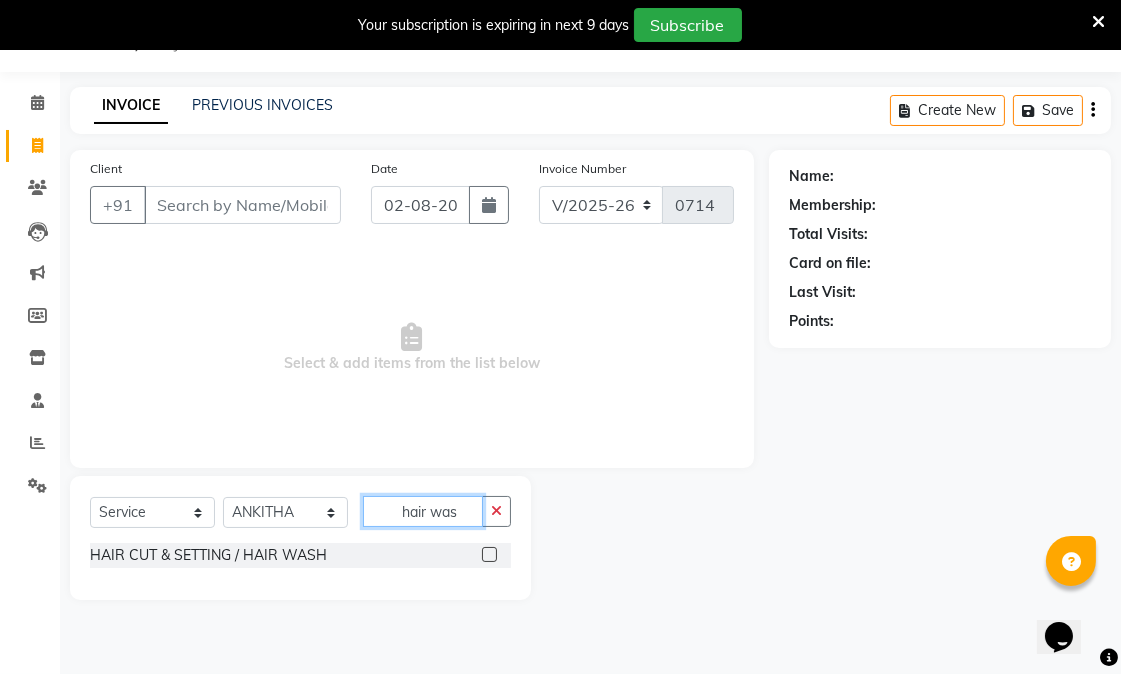 type on "hair was" 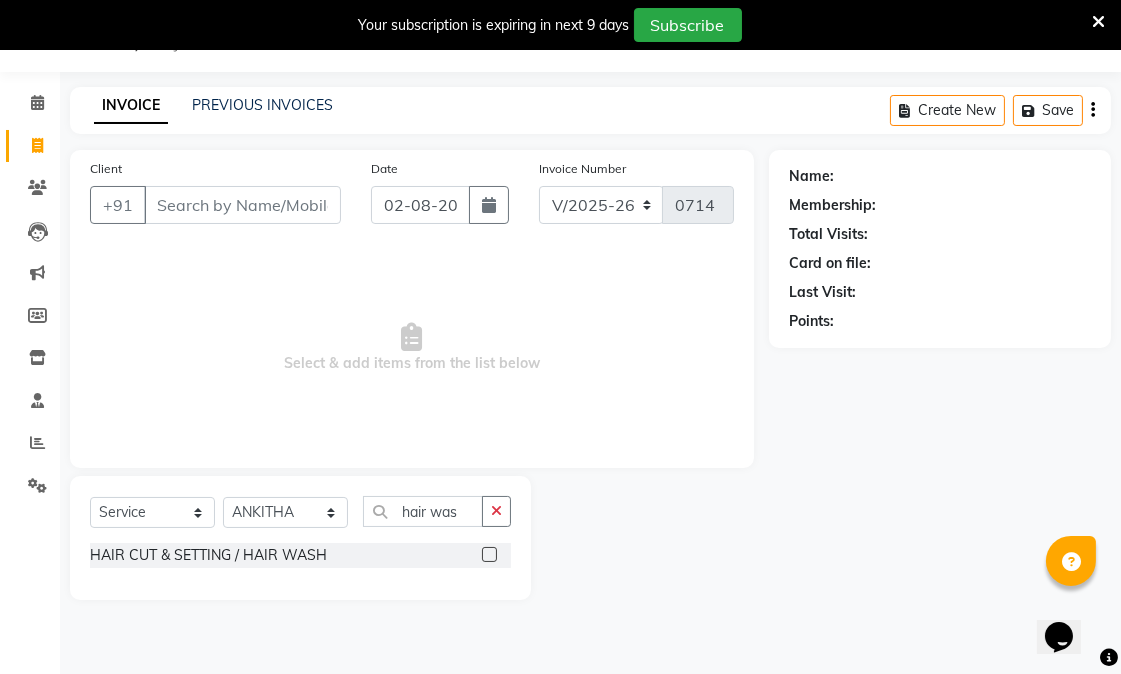 click 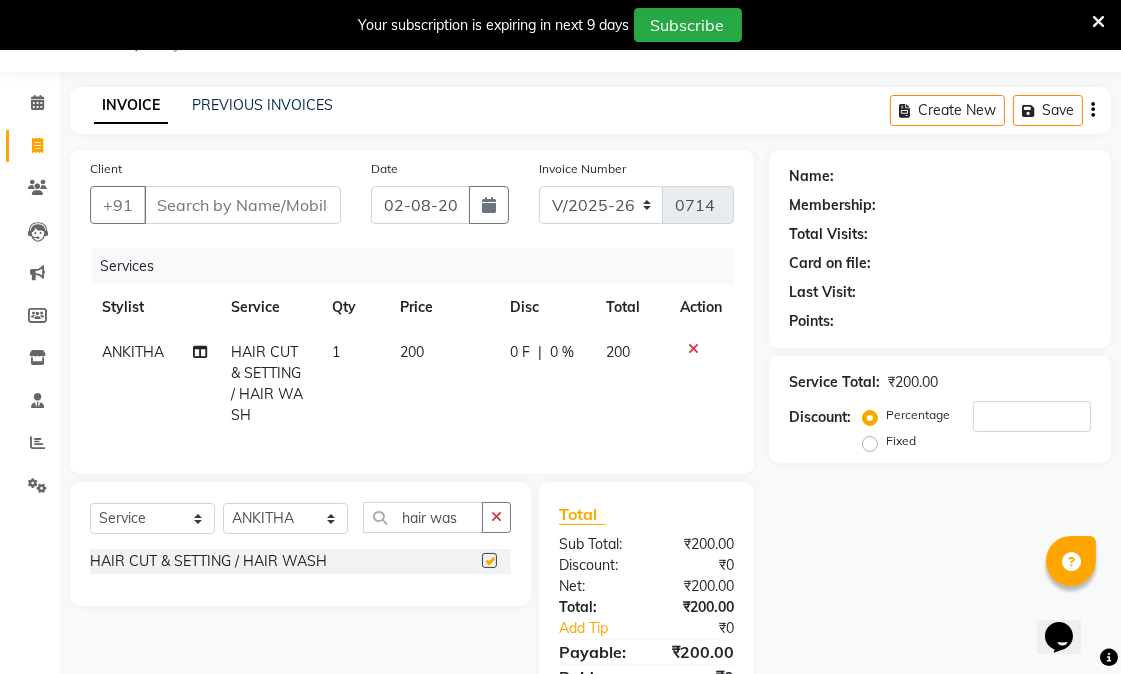 checkbox on "false" 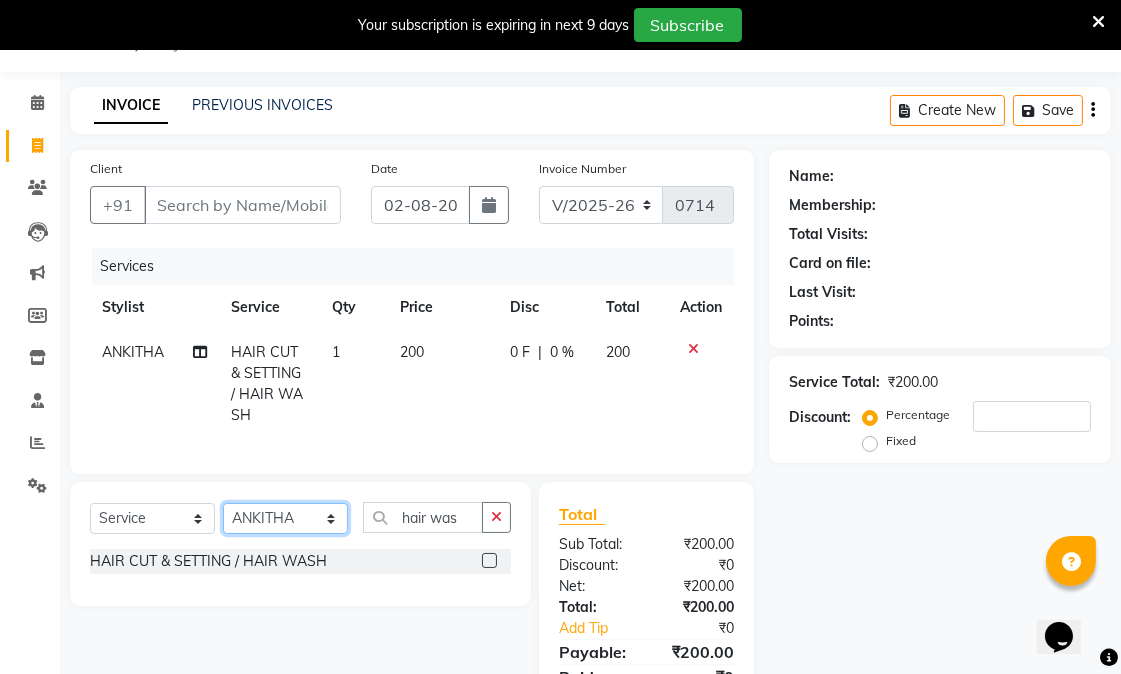 click on "Select Stylist ANKITHA  DEVI  Meera  Priyanka  Ribika Romi LAMA SABINA SHARMA SHRISTI CHANDRA KALA" 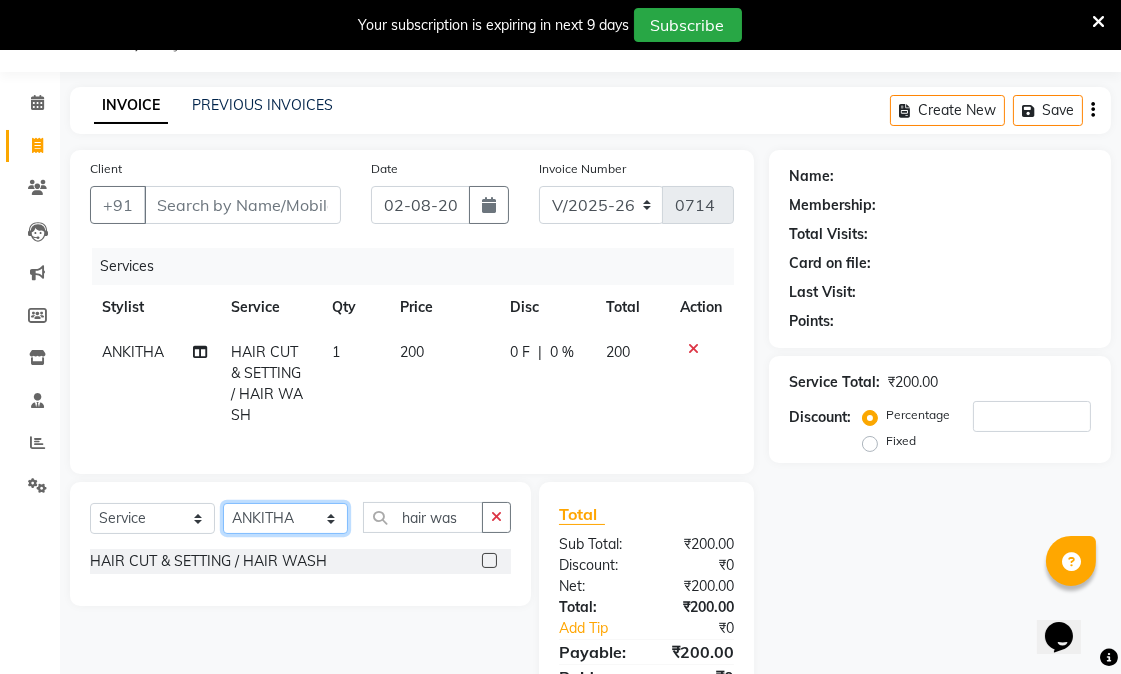 select on "80237" 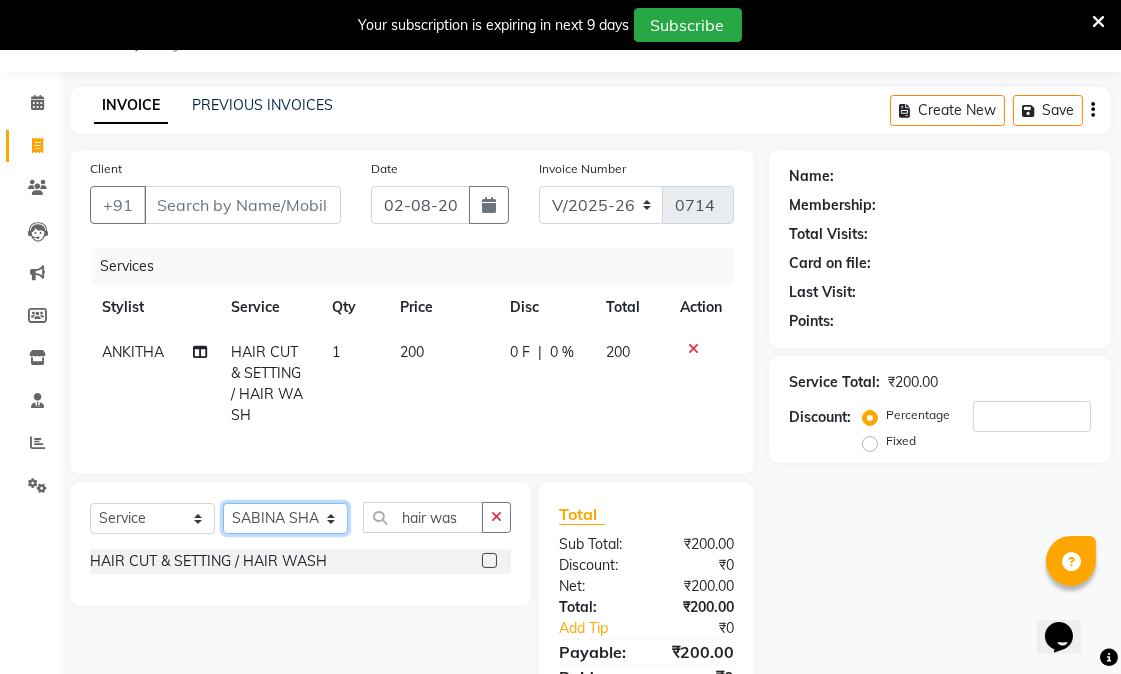 click on "Select Stylist ANKITHA  DEVI  Meera  Priyanka  Ribika Romi LAMA SABINA SHARMA SHRISTI CHANDRA KALA" 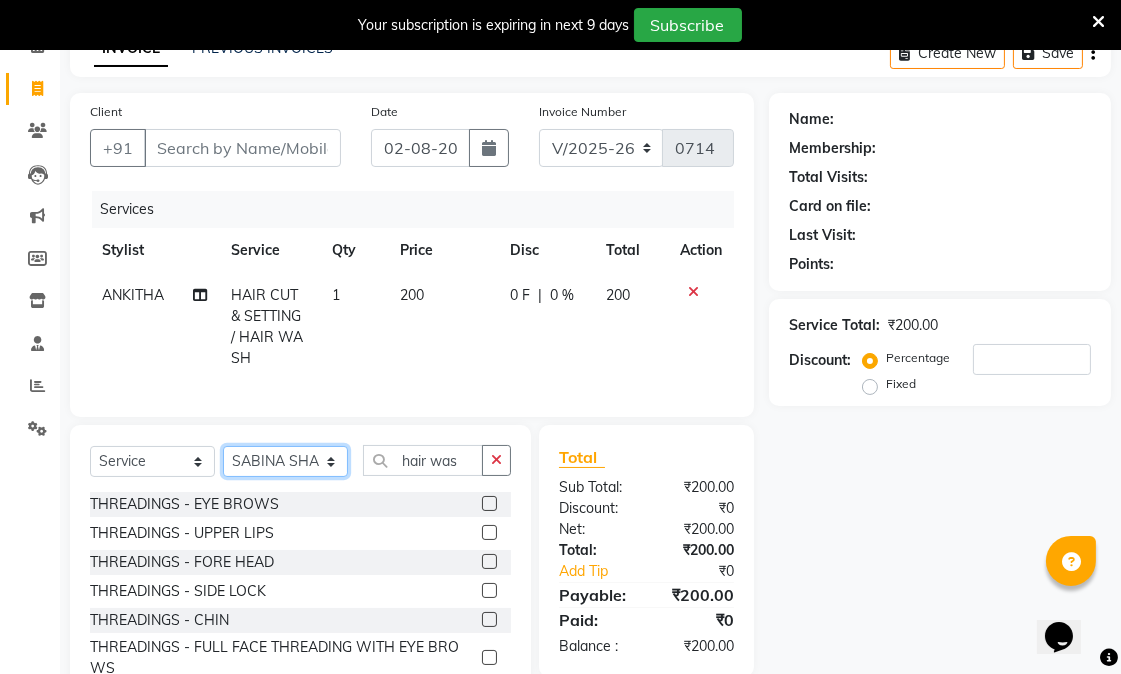 scroll, scrollTop: 200, scrollLeft: 0, axis: vertical 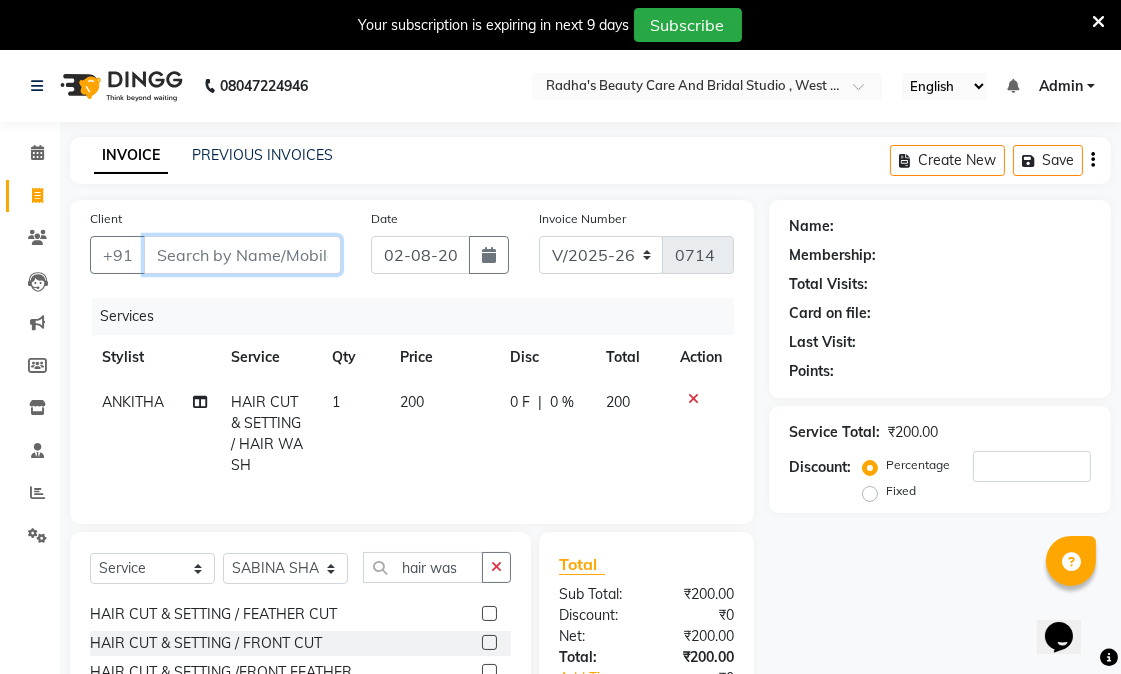 click on "Client" at bounding box center (242, 255) 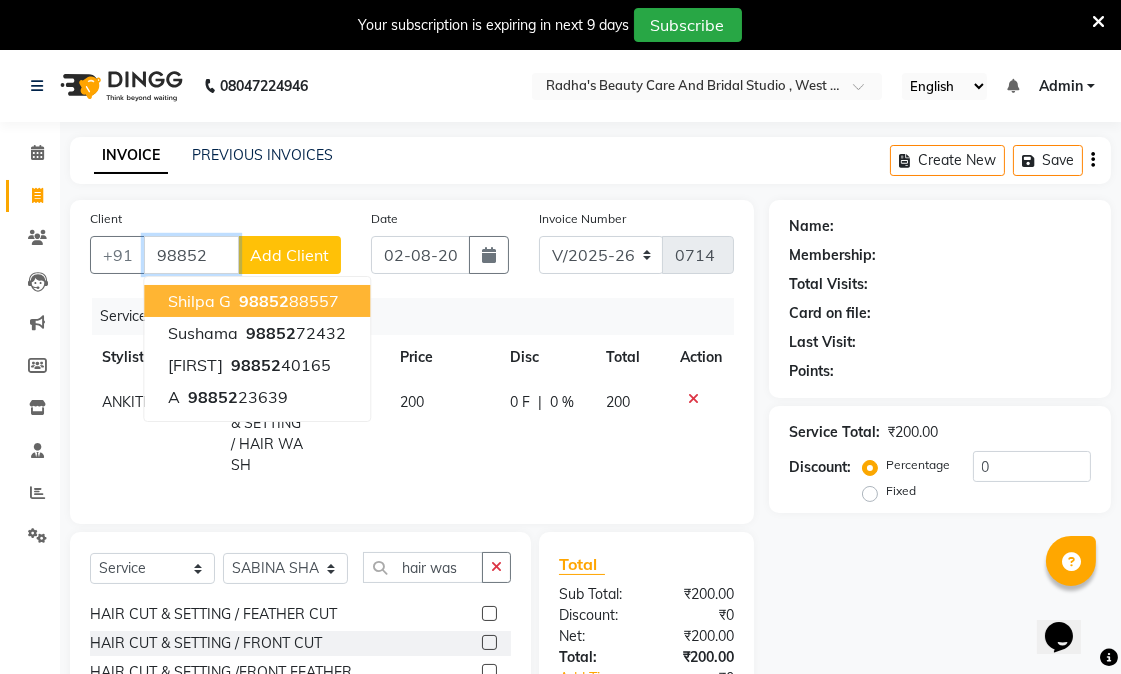 click on "[PHONE]" at bounding box center (287, 301) 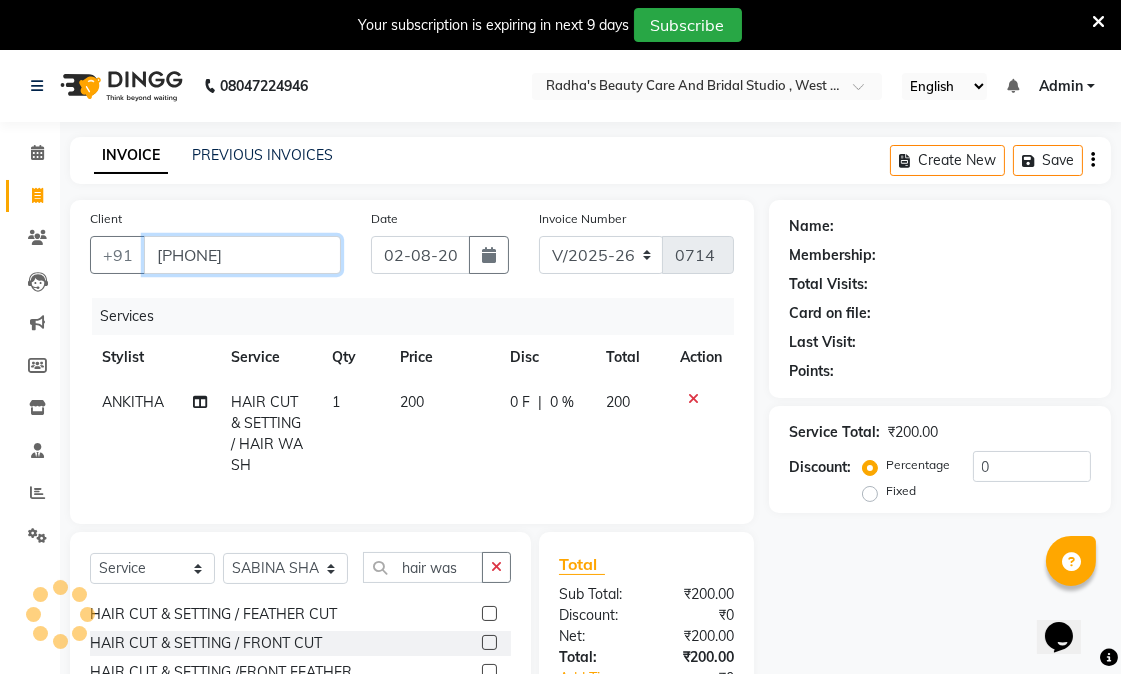 type on "[PHONE]" 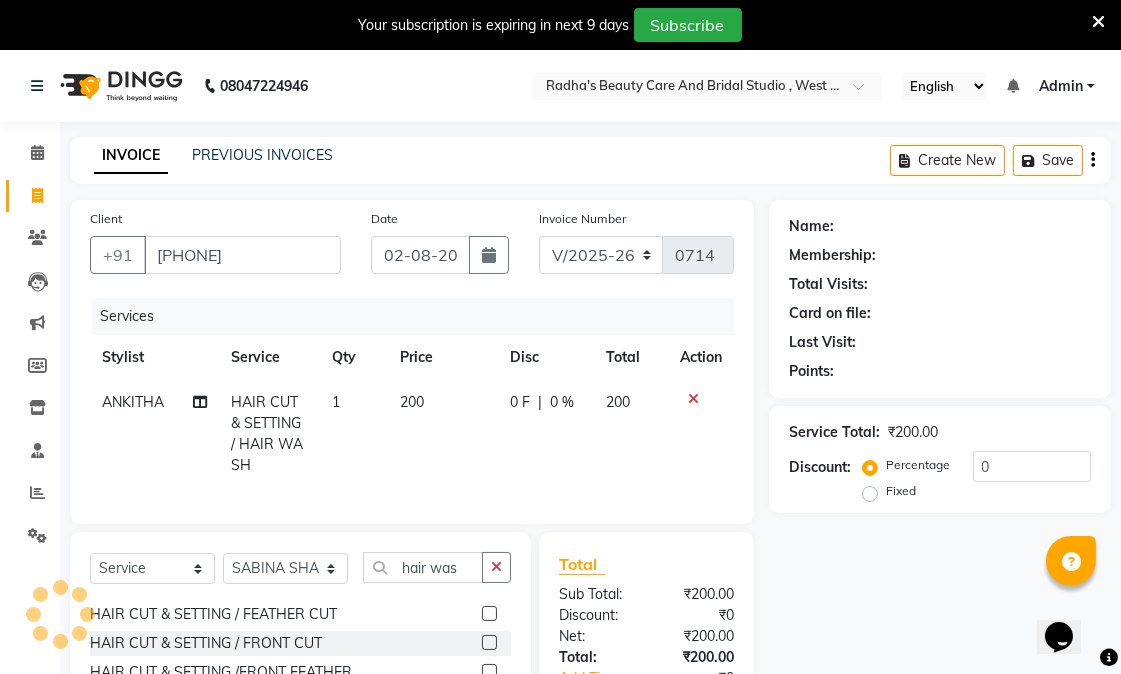 select on "1: Object" 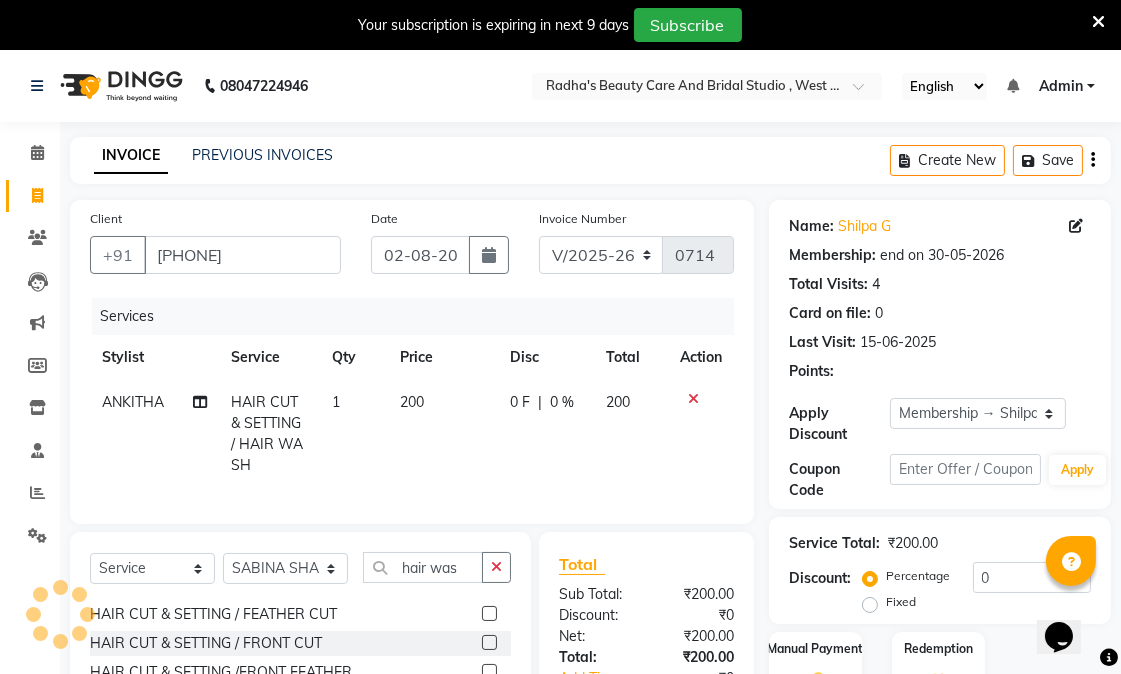 type on "15" 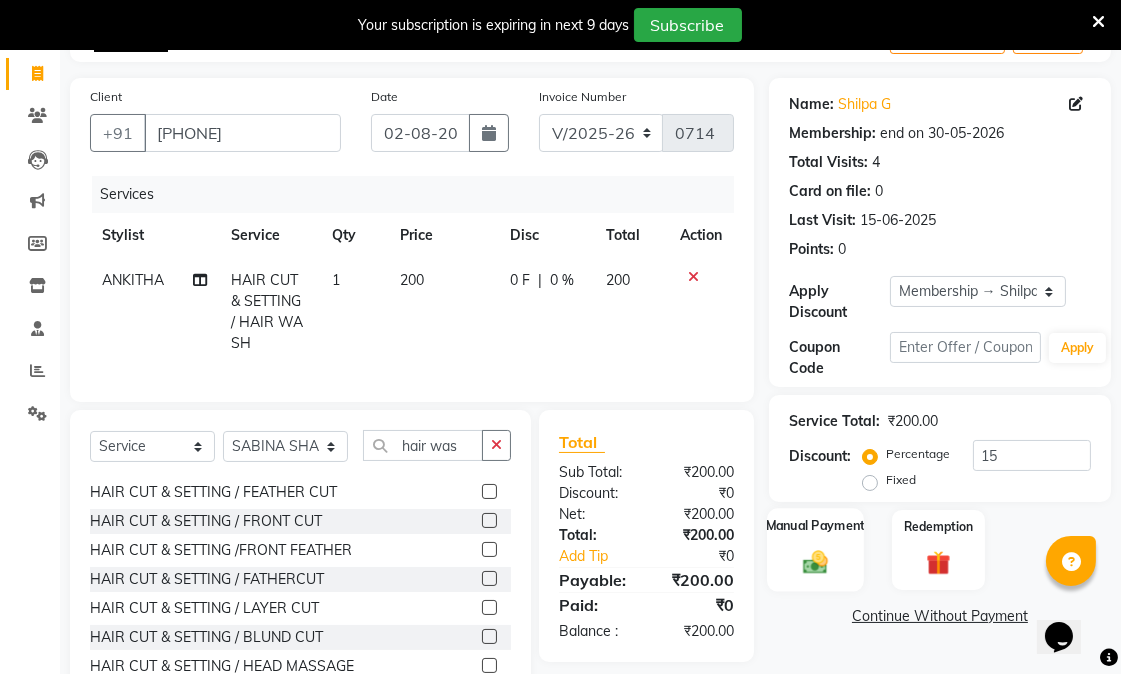 scroll, scrollTop: 200, scrollLeft: 0, axis: vertical 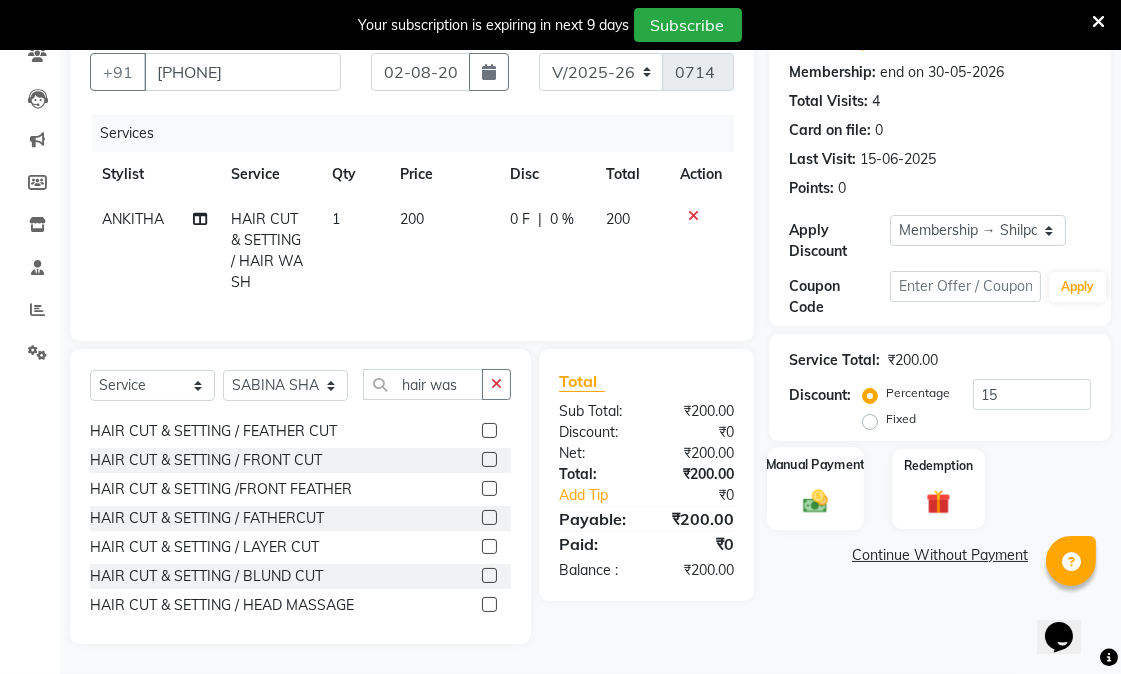 click on "Manual Payment" 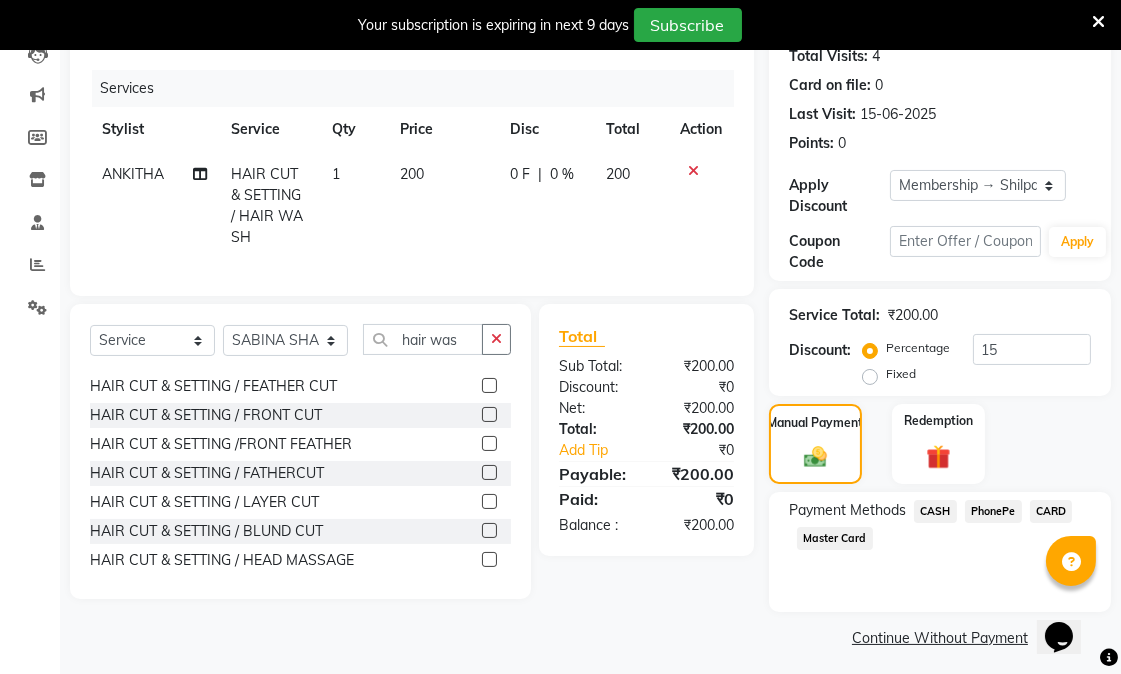 scroll, scrollTop: 236, scrollLeft: 0, axis: vertical 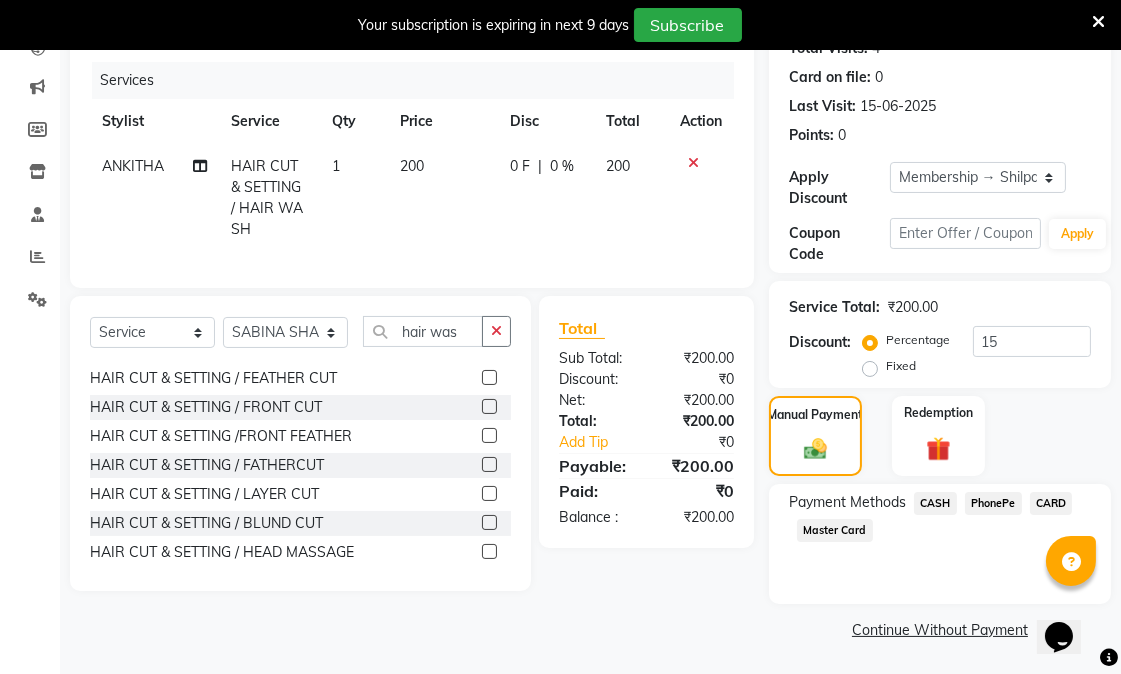 click on "CARD" 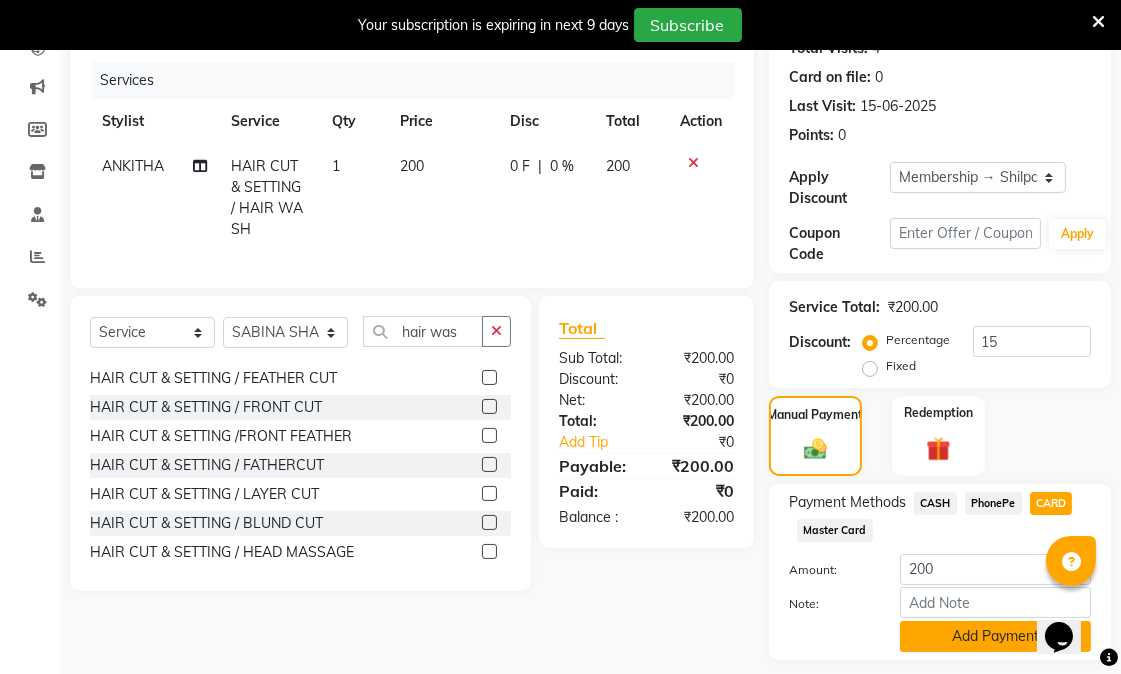 click on "Add Payment" 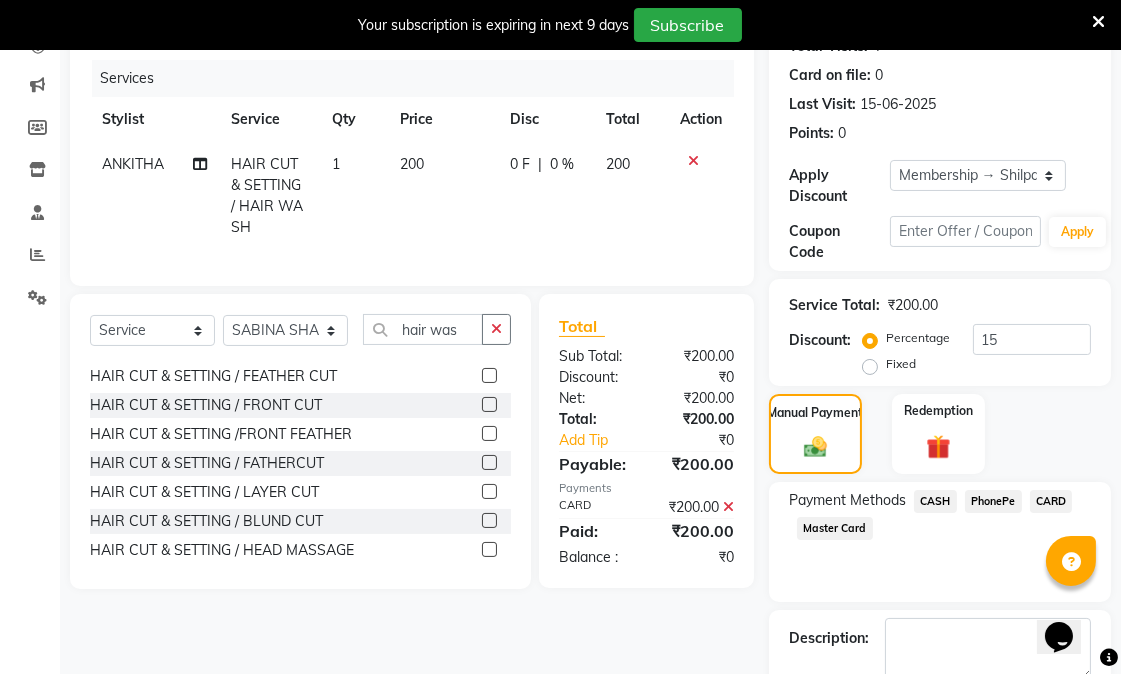 scroll, scrollTop: 350, scrollLeft: 0, axis: vertical 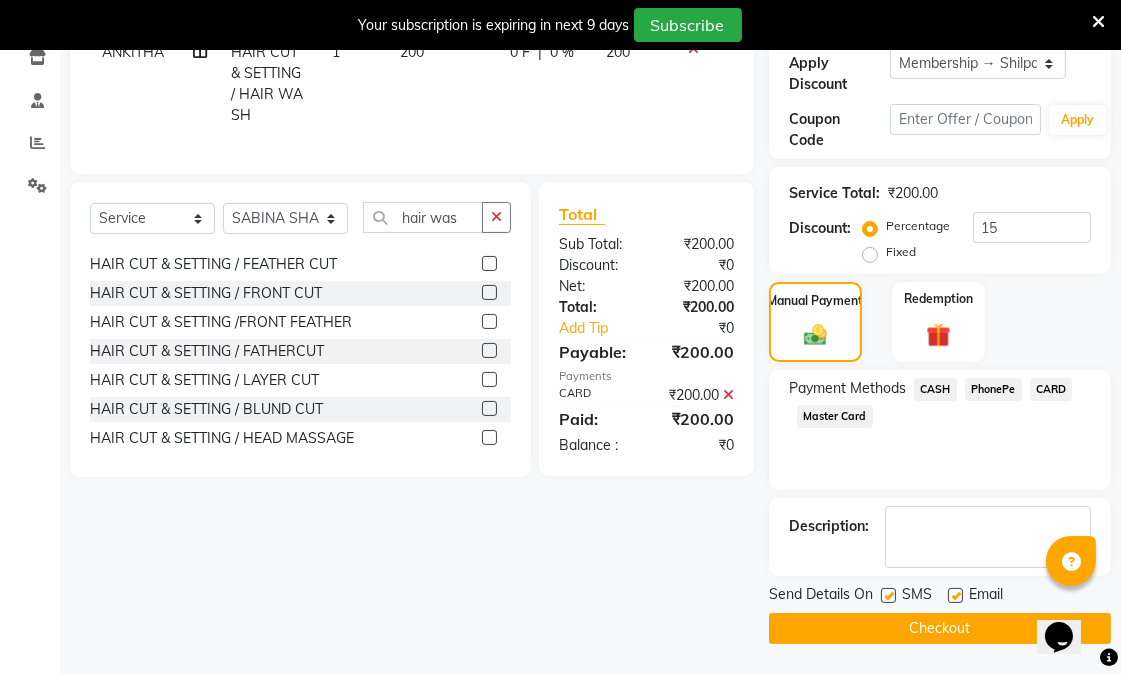 click on "Checkout" 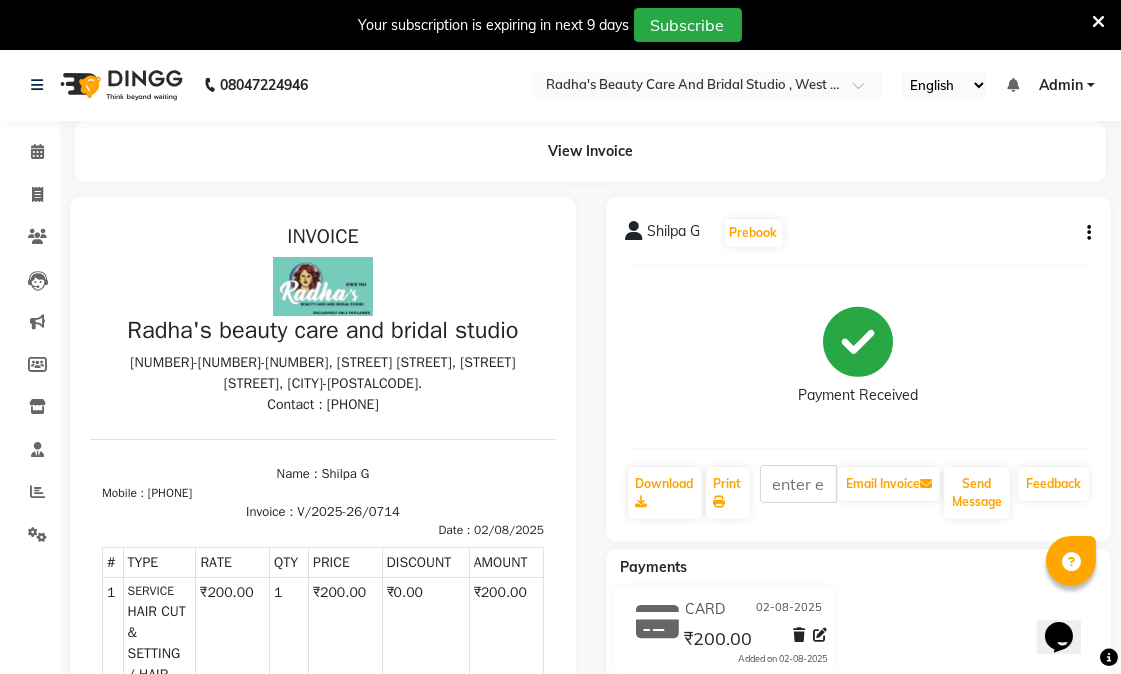 scroll, scrollTop: 0, scrollLeft: 0, axis: both 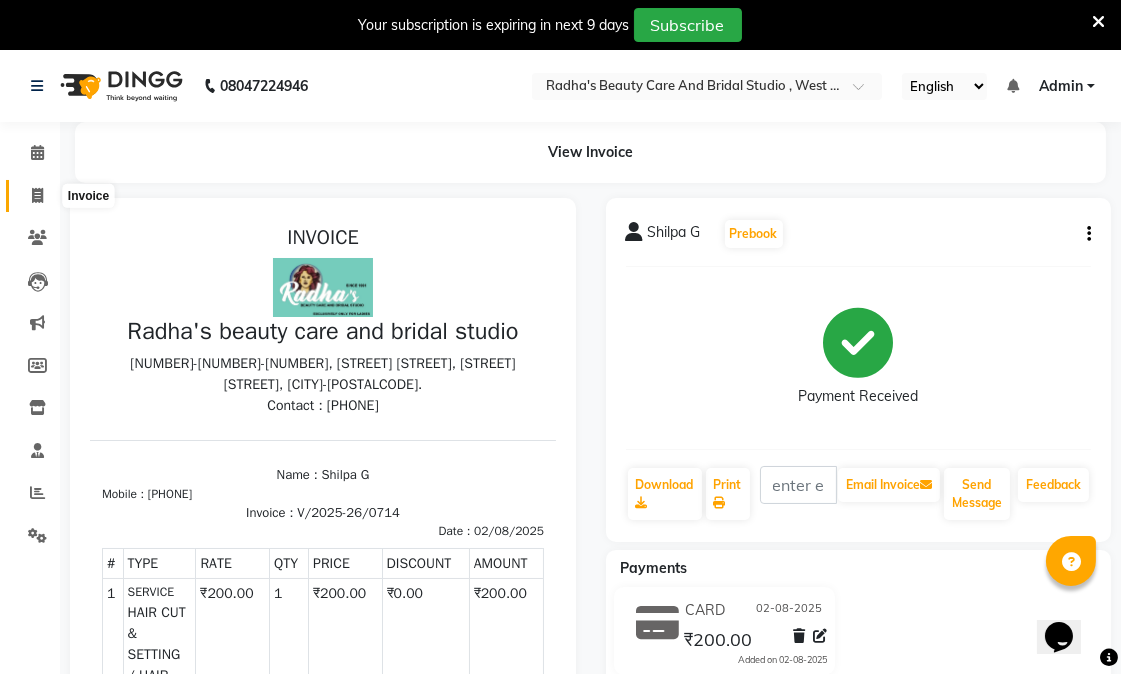 click 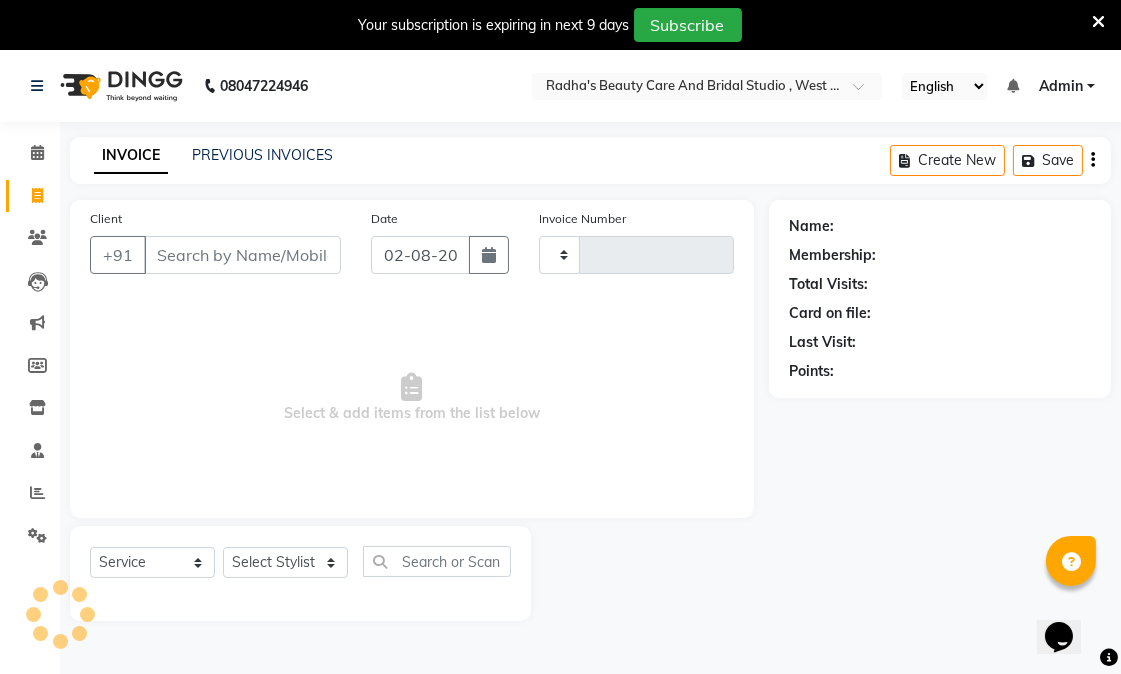 scroll, scrollTop: 50, scrollLeft: 0, axis: vertical 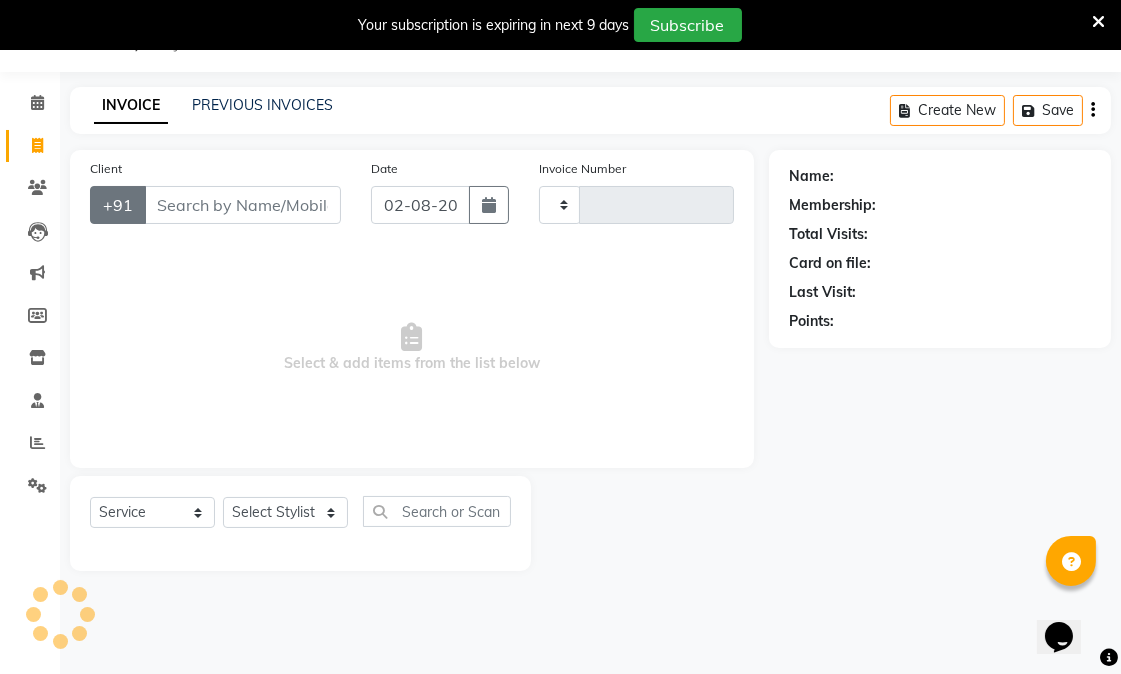 type on "0715" 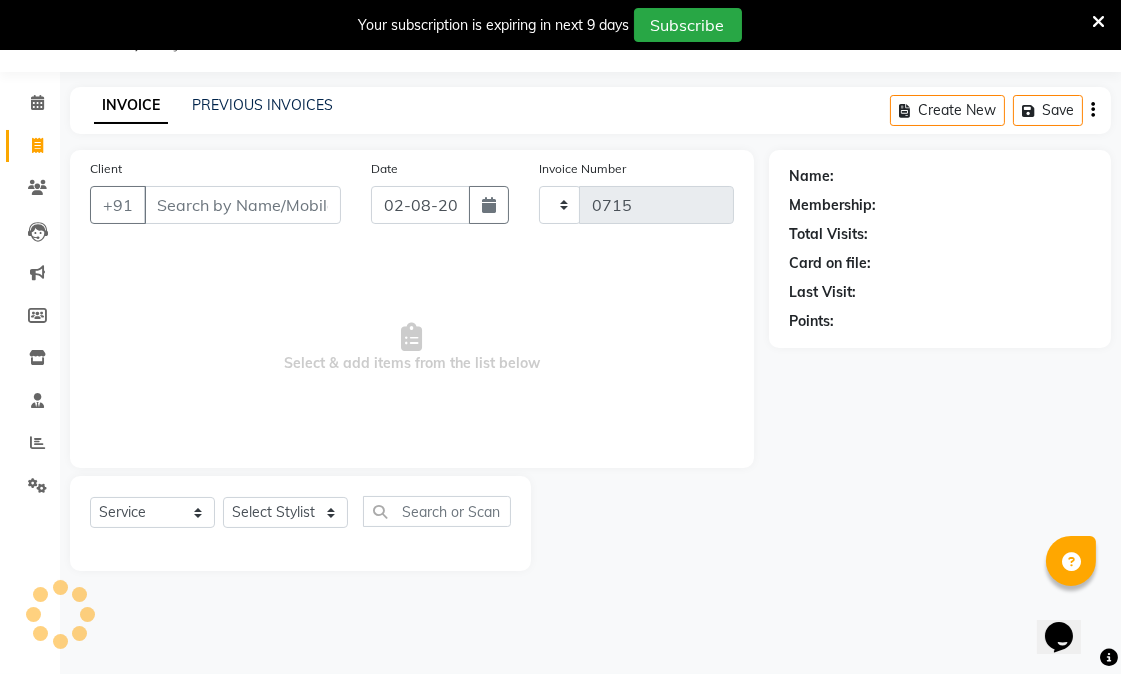 select on "6153" 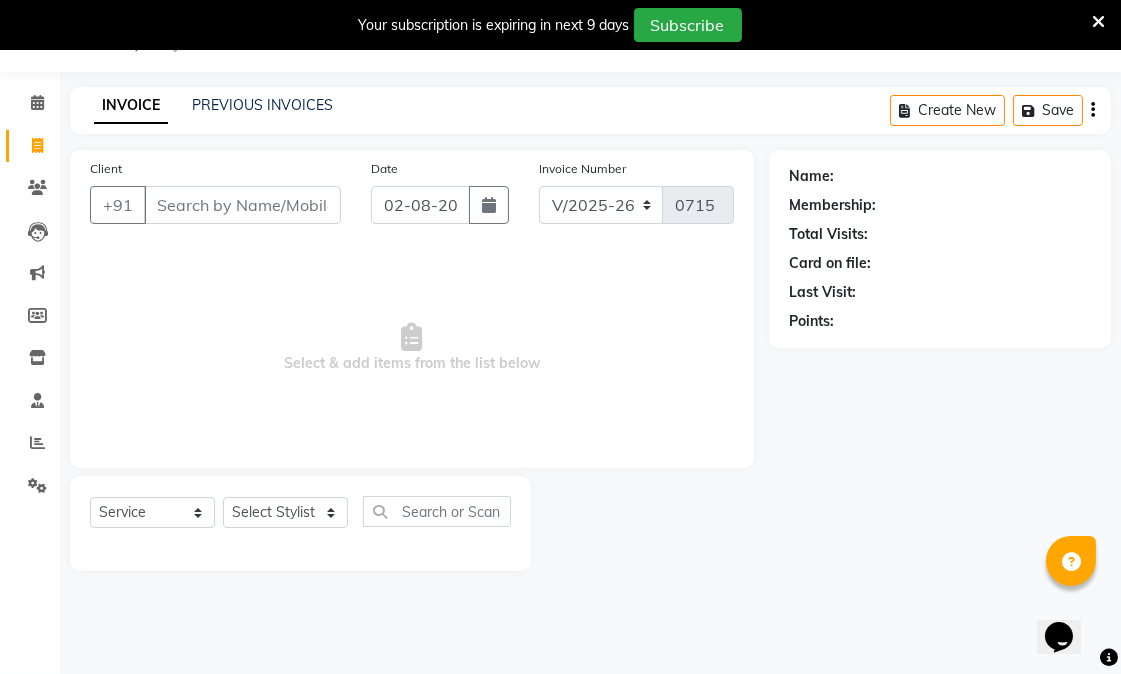 select on "80239" 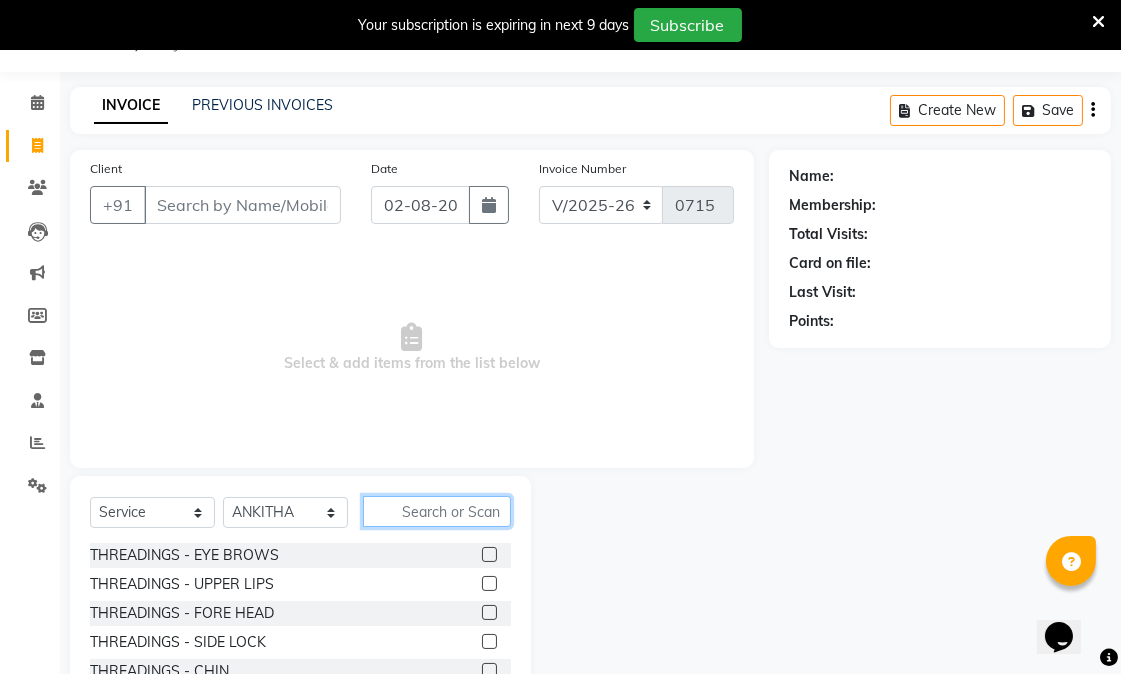 click 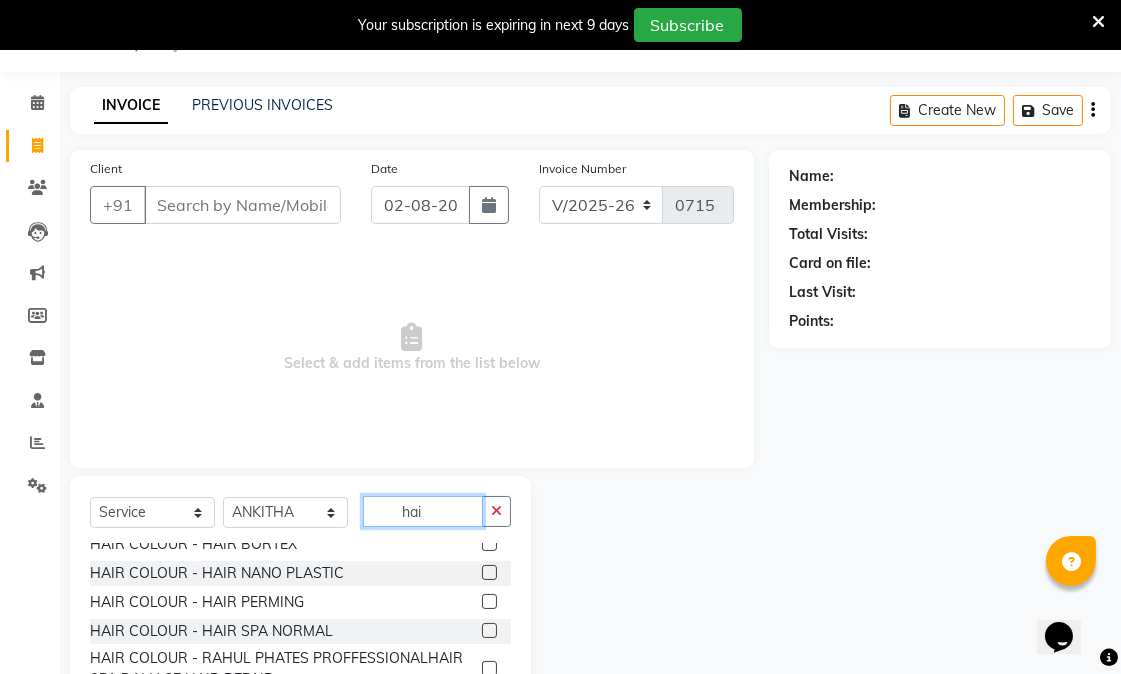 scroll, scrollTop: 1135, scrollLeft: 0, axis: vertical 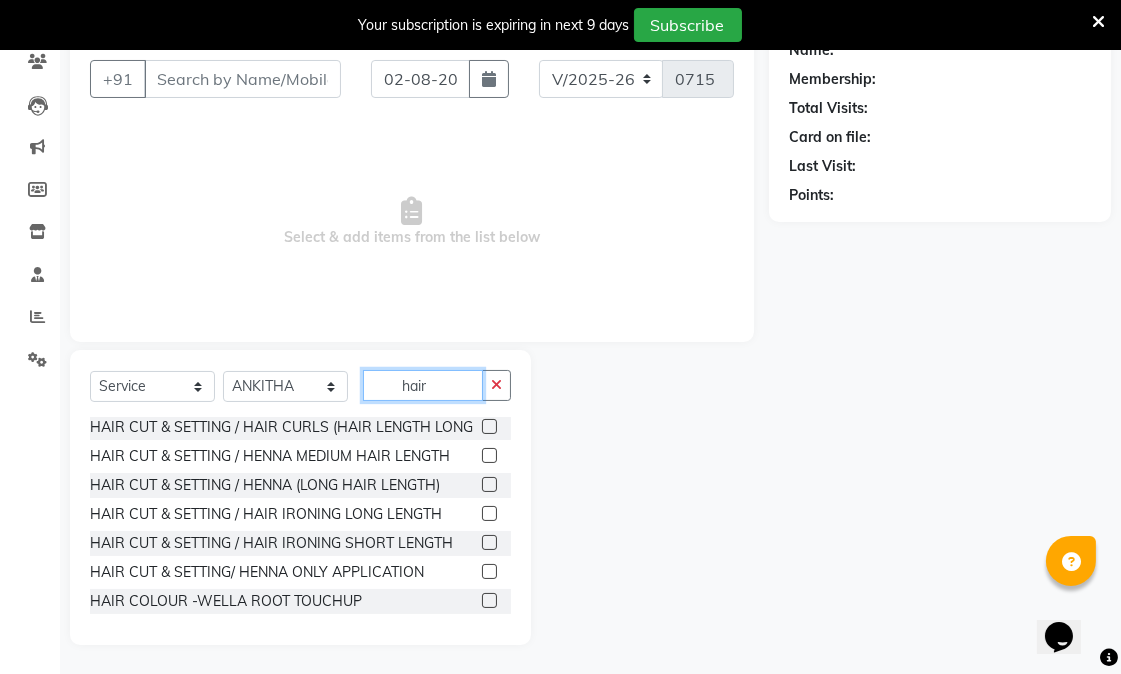 type on "hair" 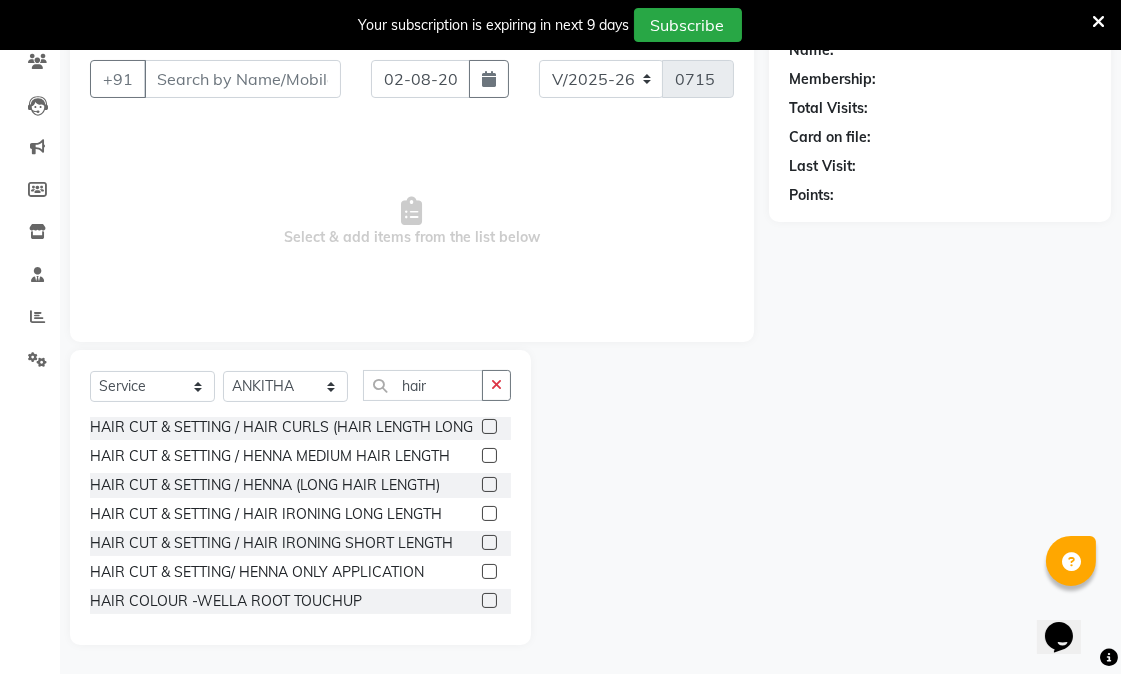 click 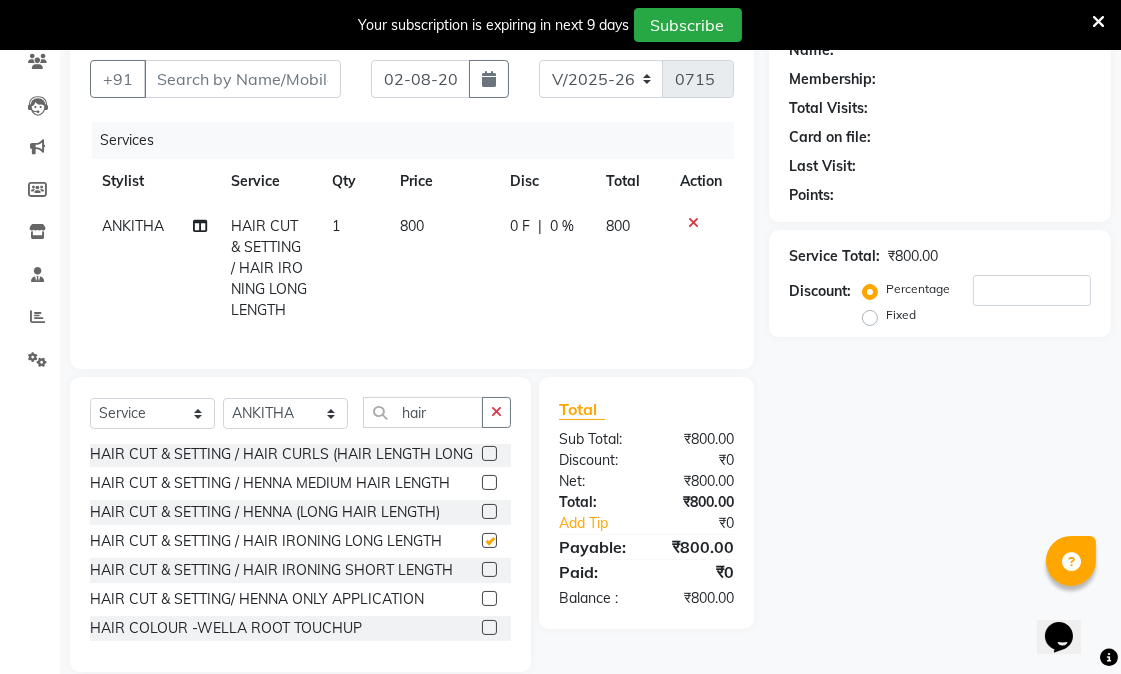 checkbox on "false" 